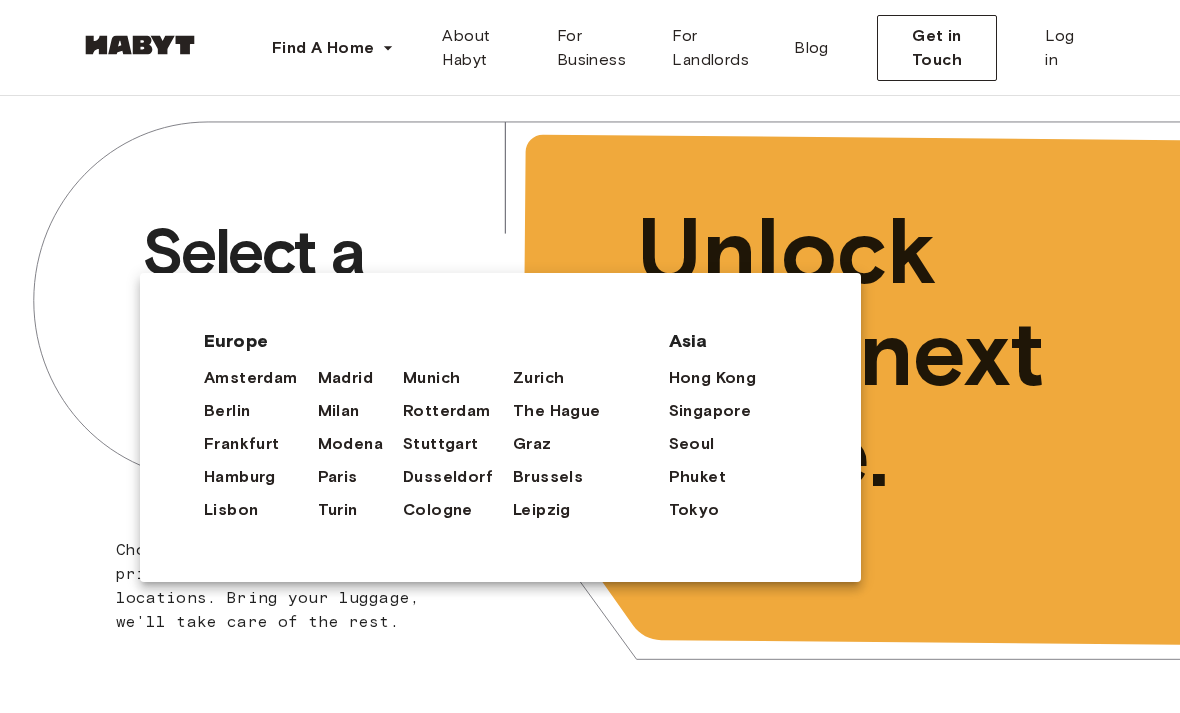 scroll, scrollTop: 0, scrollLeft: 0, axis: both 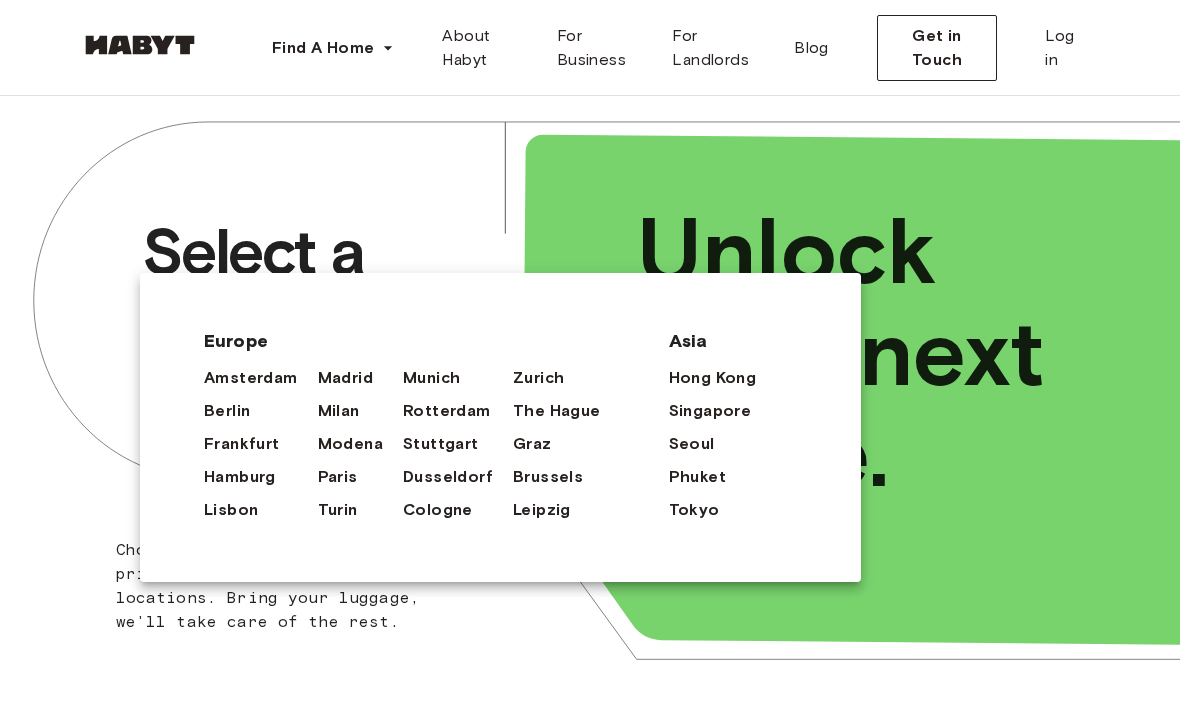 click at bounding box center (590, 356) 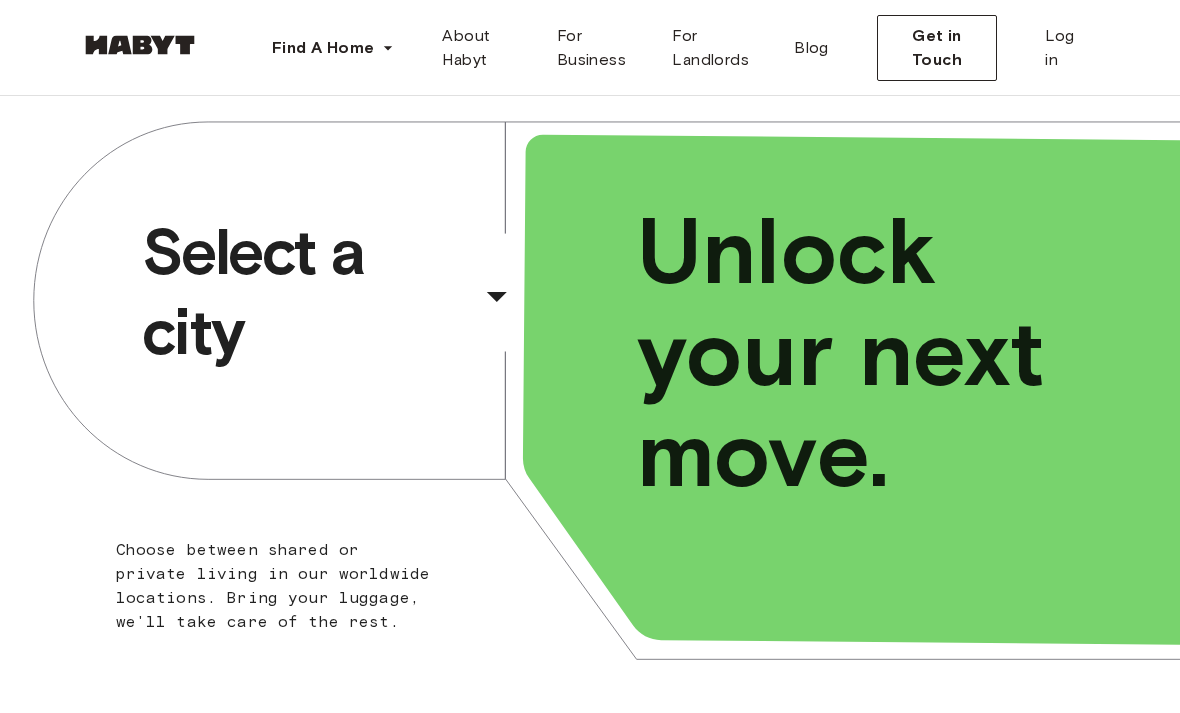 click on "Select a city" at bounding box center (307, 292) 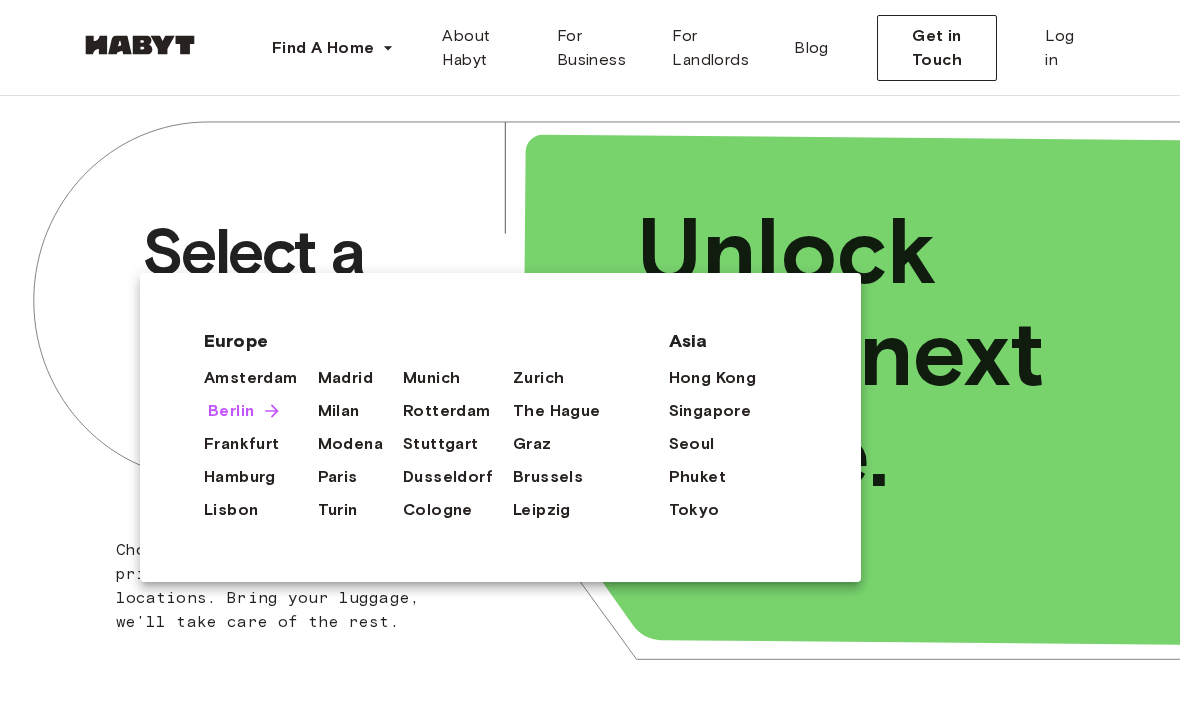 click on "Berlin" at bounding box center (231, 411) 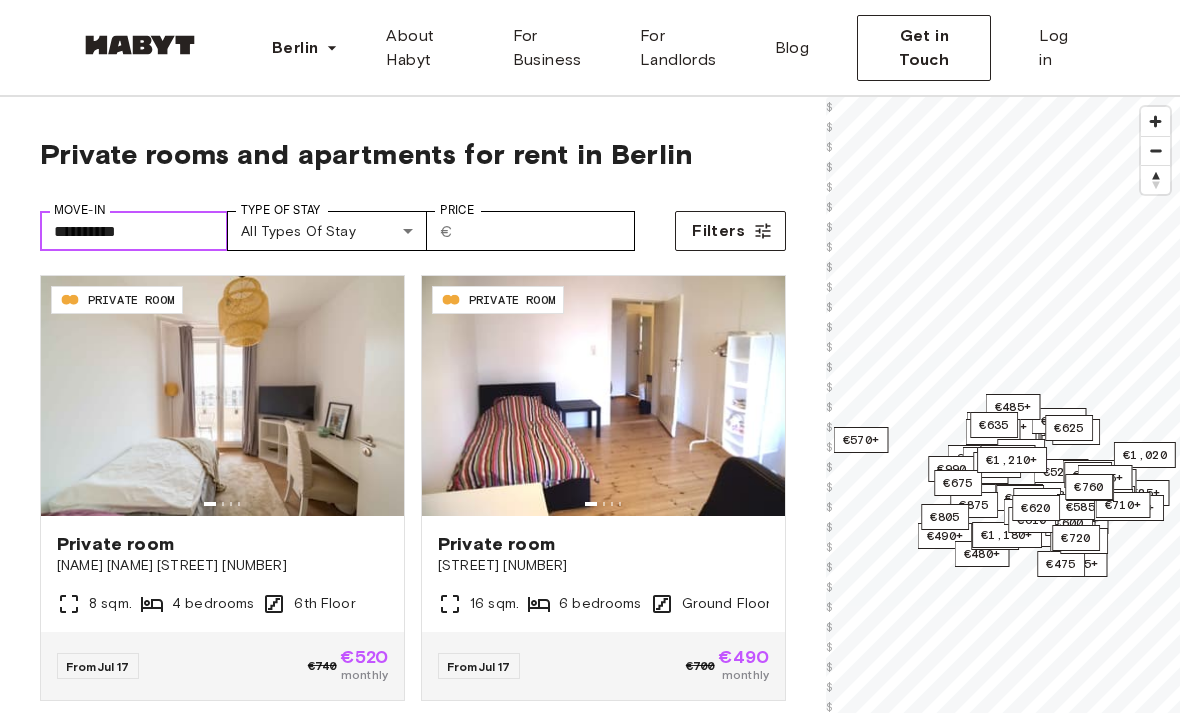 click on "**********" at bounding box center (134, 231) 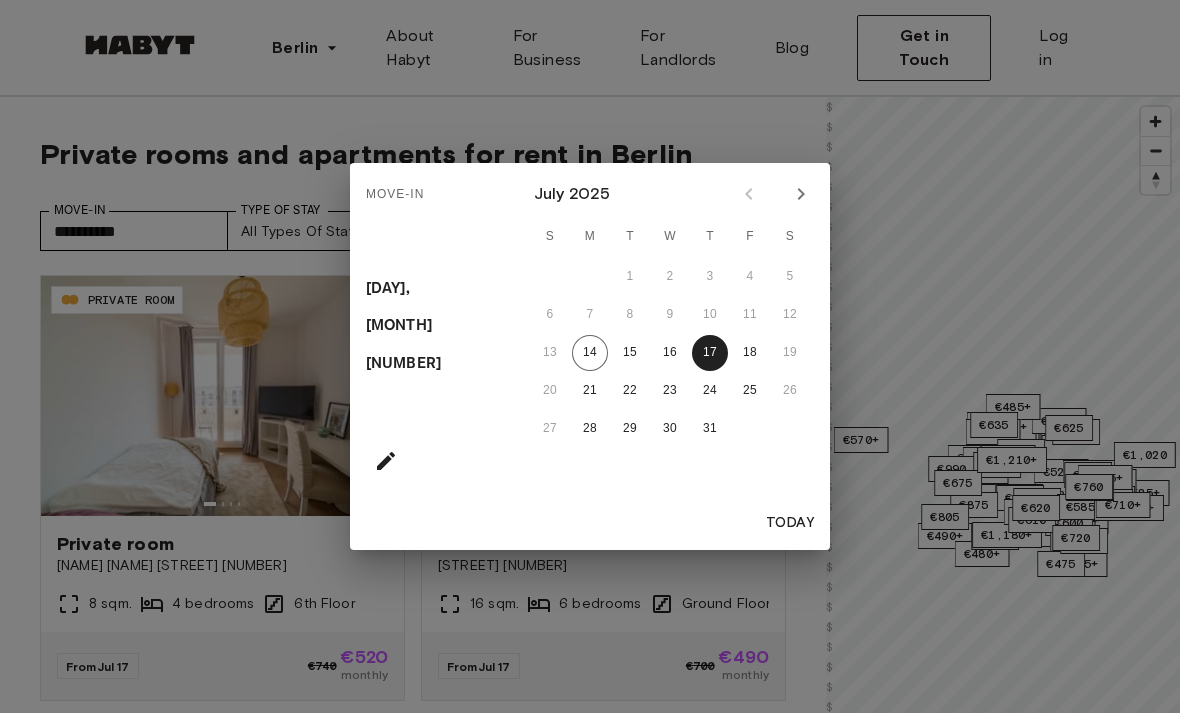 click 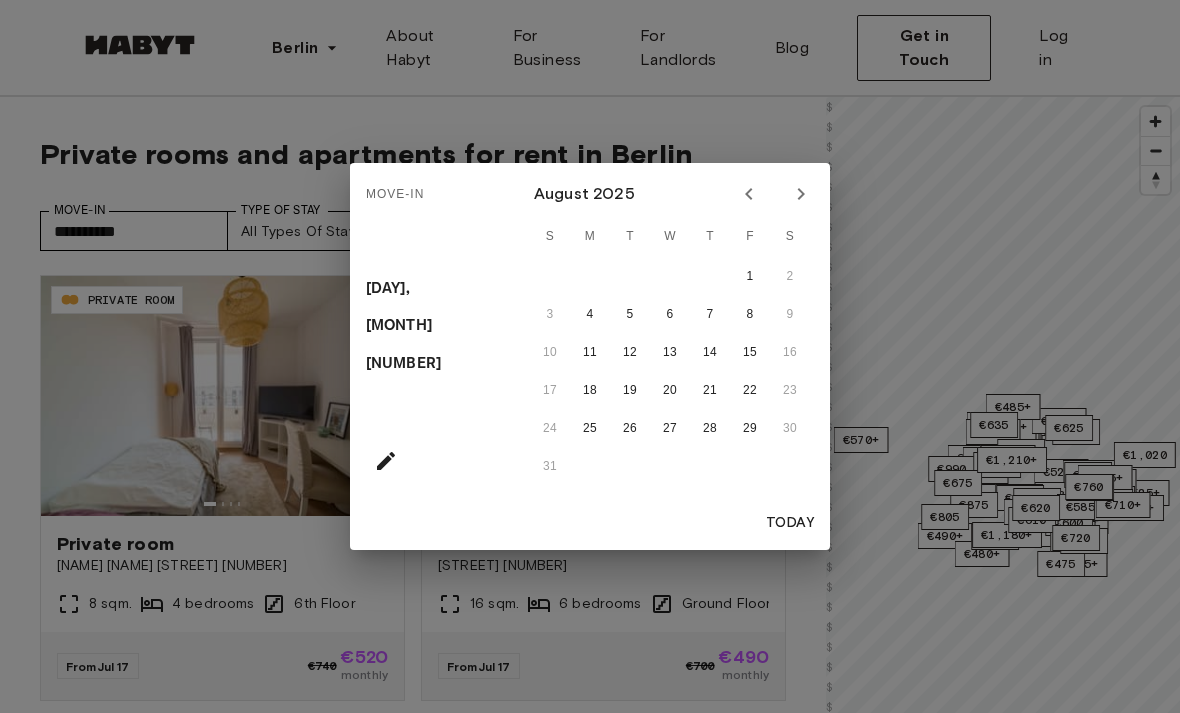 click 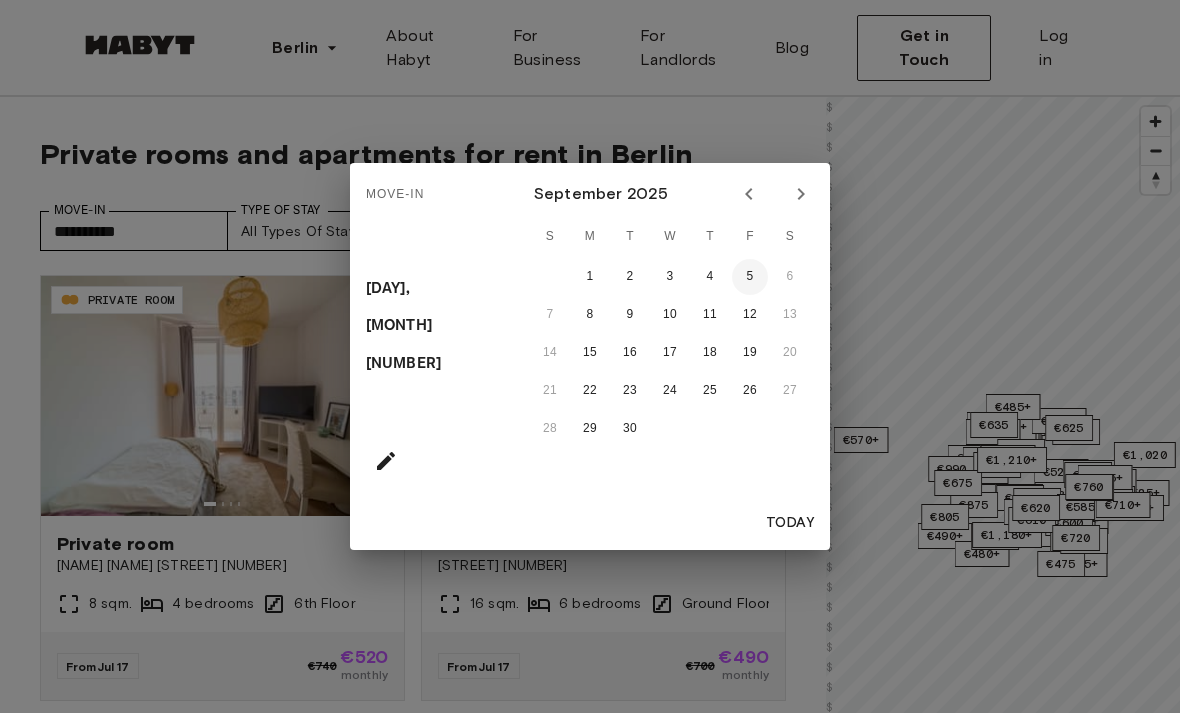 click on "5" at bounding box center [750, 277] 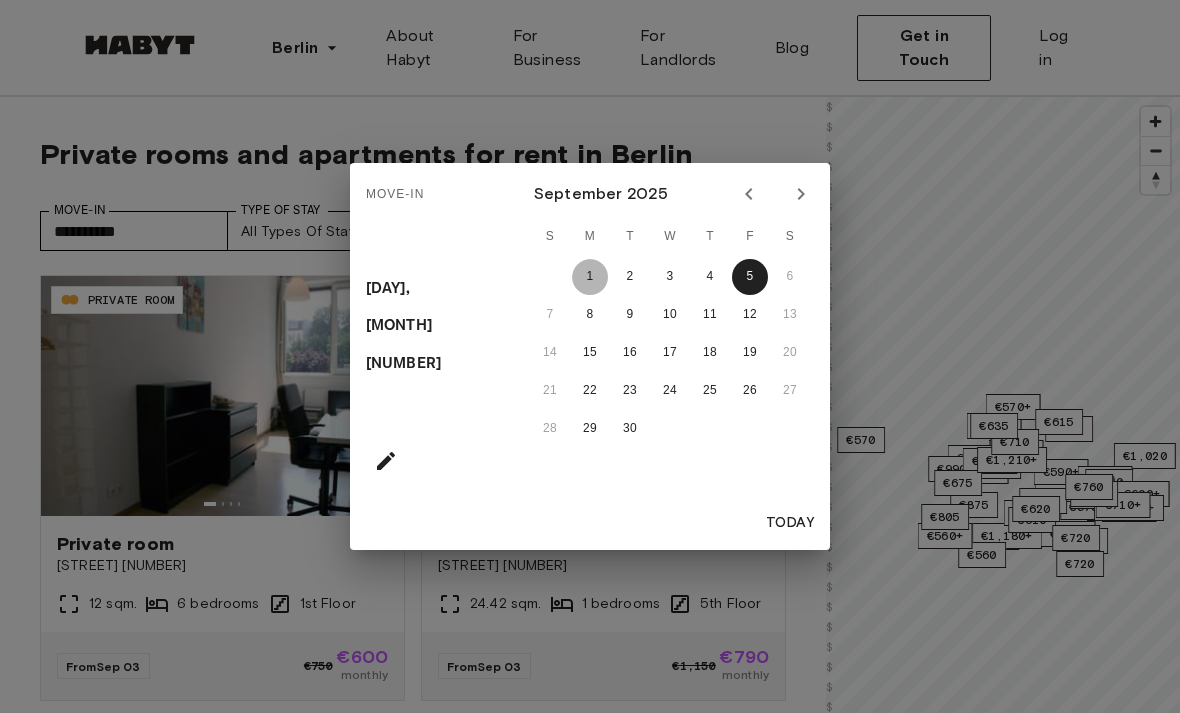 click on "1" at bounding box center (590, 277) 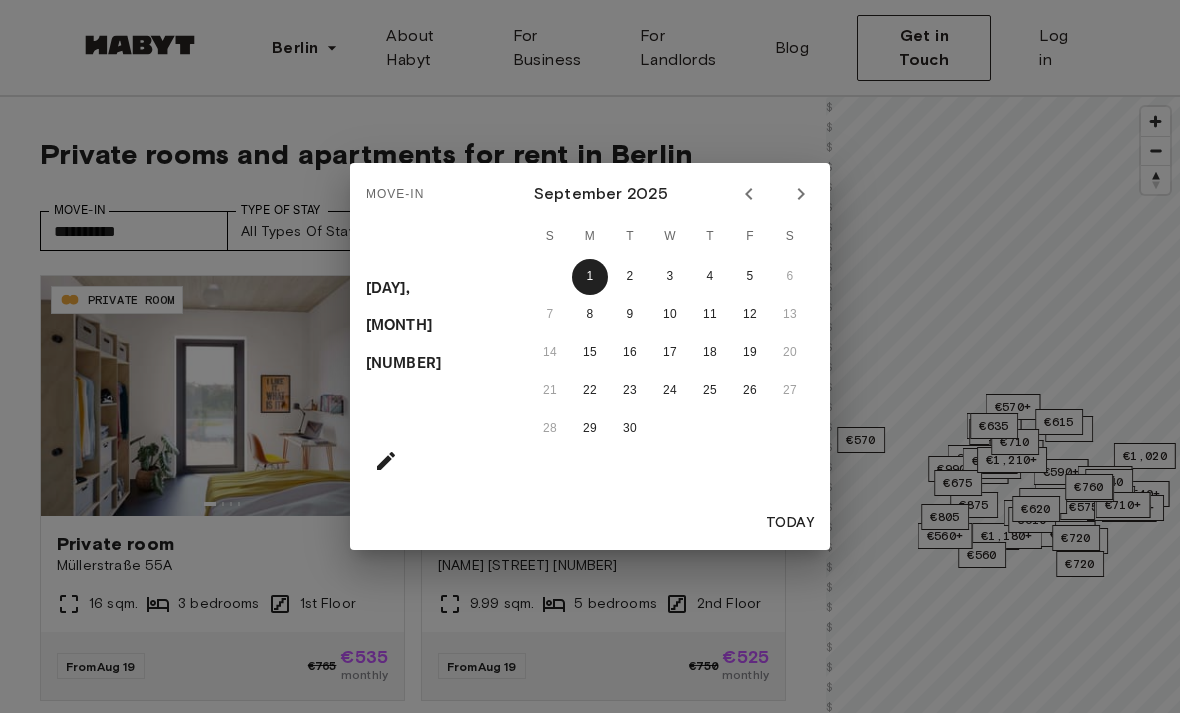 click on "Today" at bounding box center (790, 523) 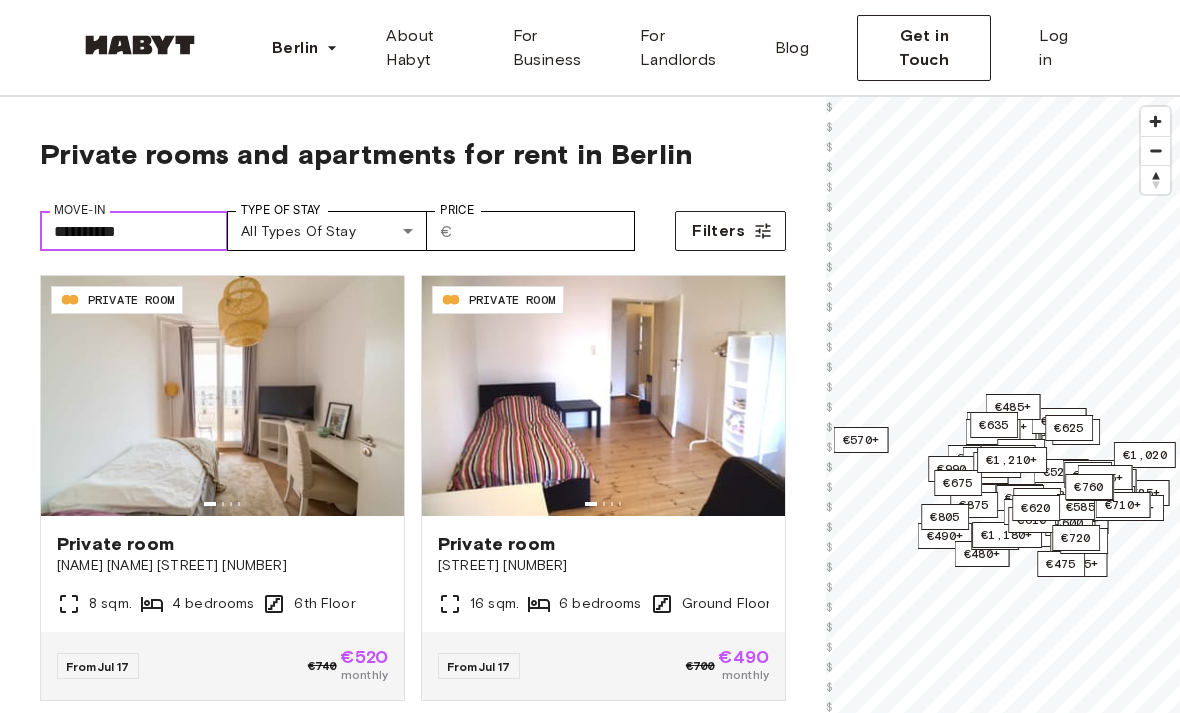 click on "**********" at bounding box center [134, 231] 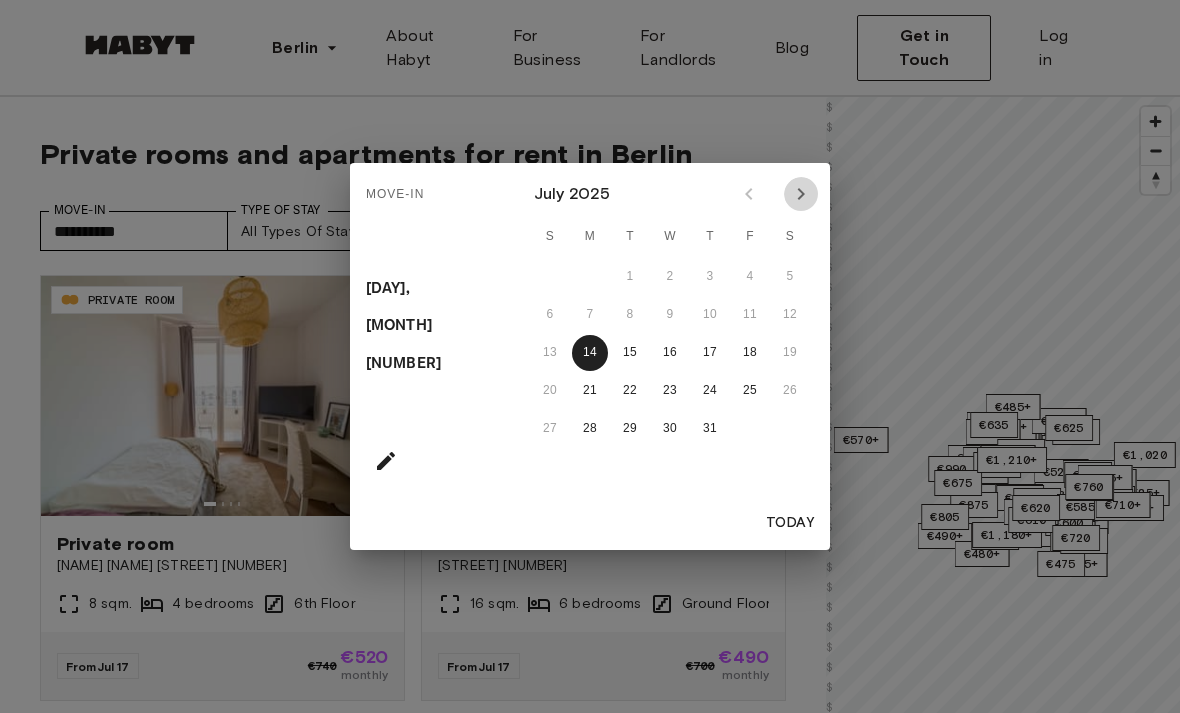 click 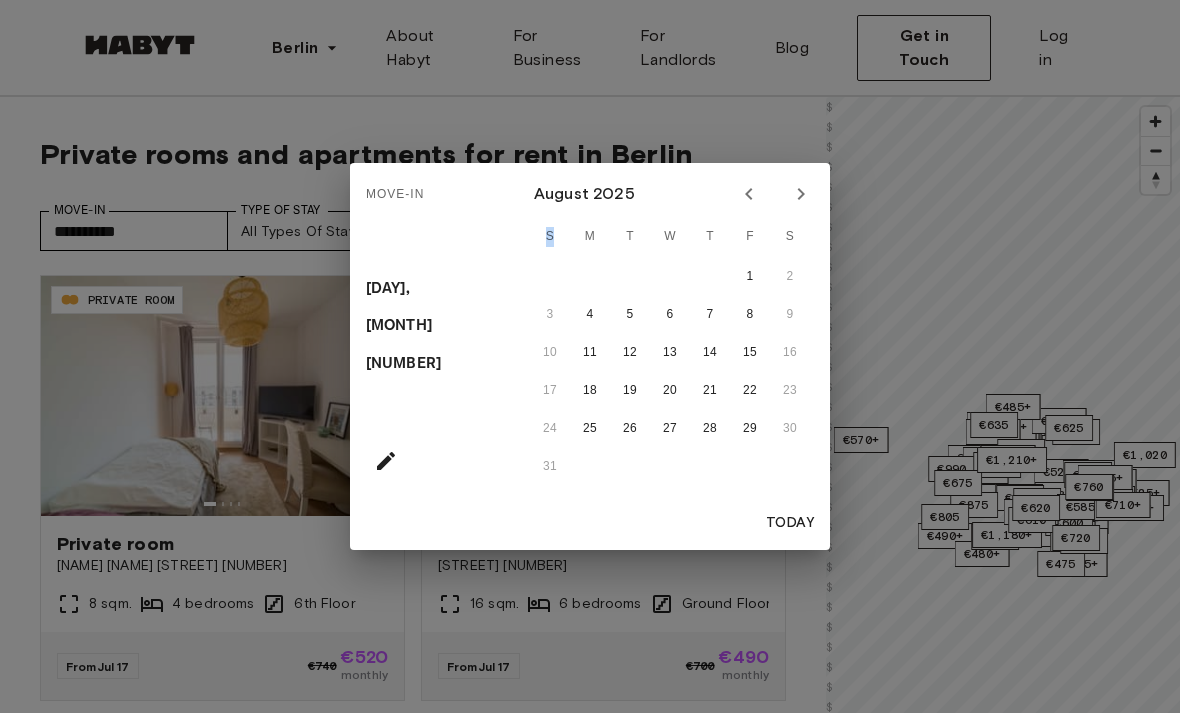 click 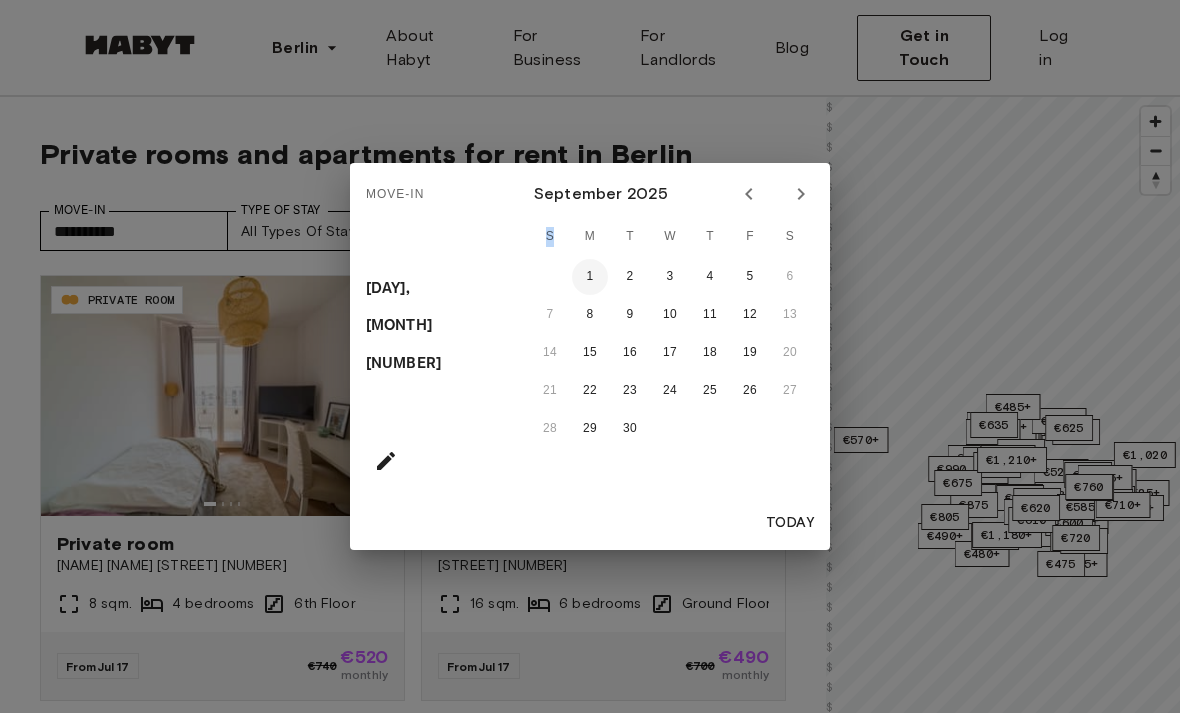 click on "1" at bounding box center (590, 277) 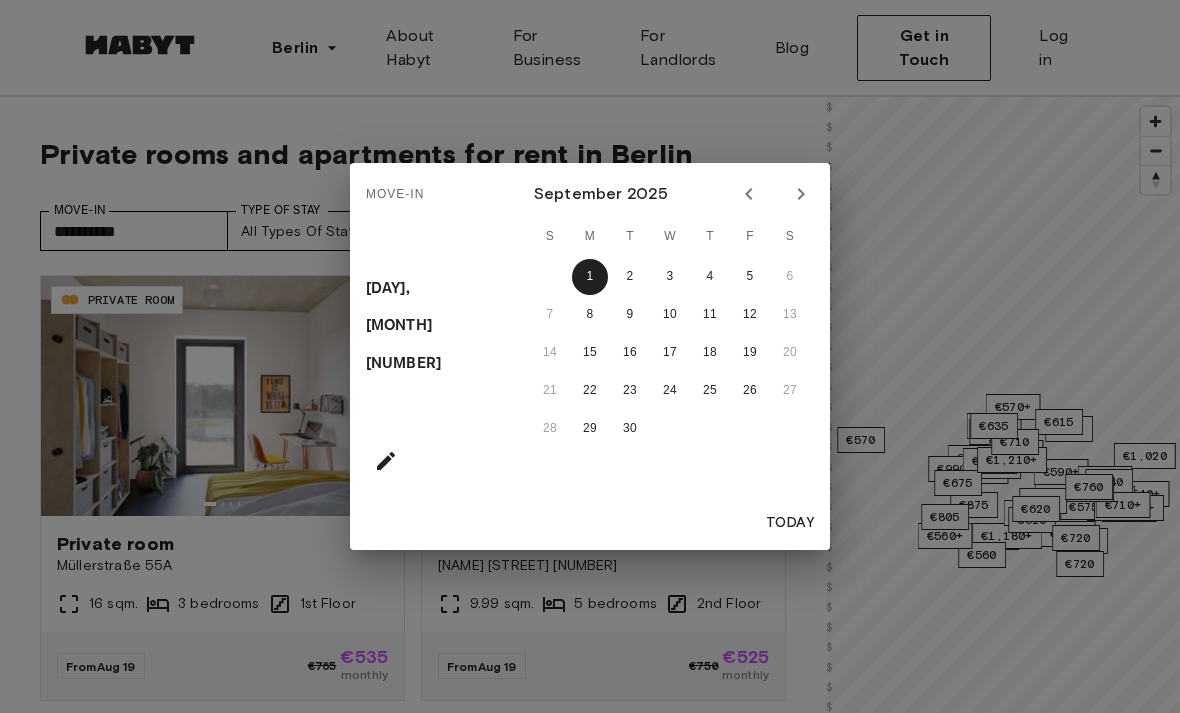 click on "Move-In Mon, Sep 1 September 2025 S M T W T F S 1 2 3 4 5 6 7 8 9 10 11 12 13 14 15 16 17 18 19 20 21 22 23 24 25 26 27 28 29 30 Today" at bounding box center (590, 356) 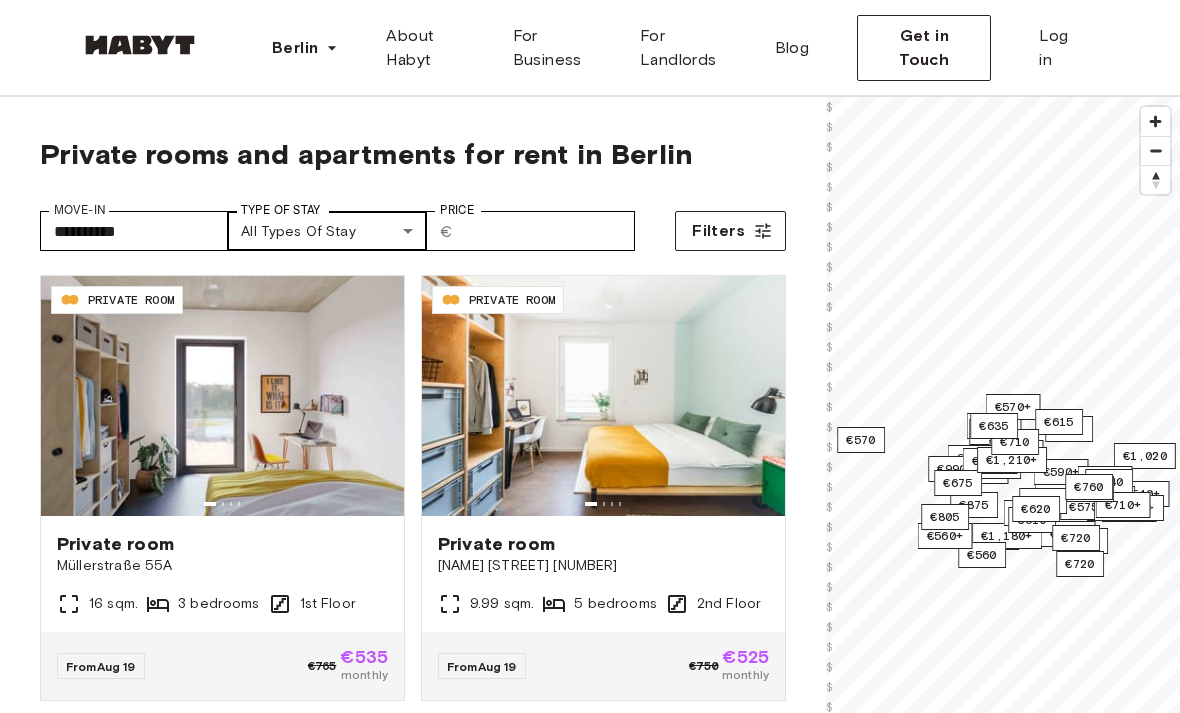 click on "**********" at bounding box center (590, 2467) 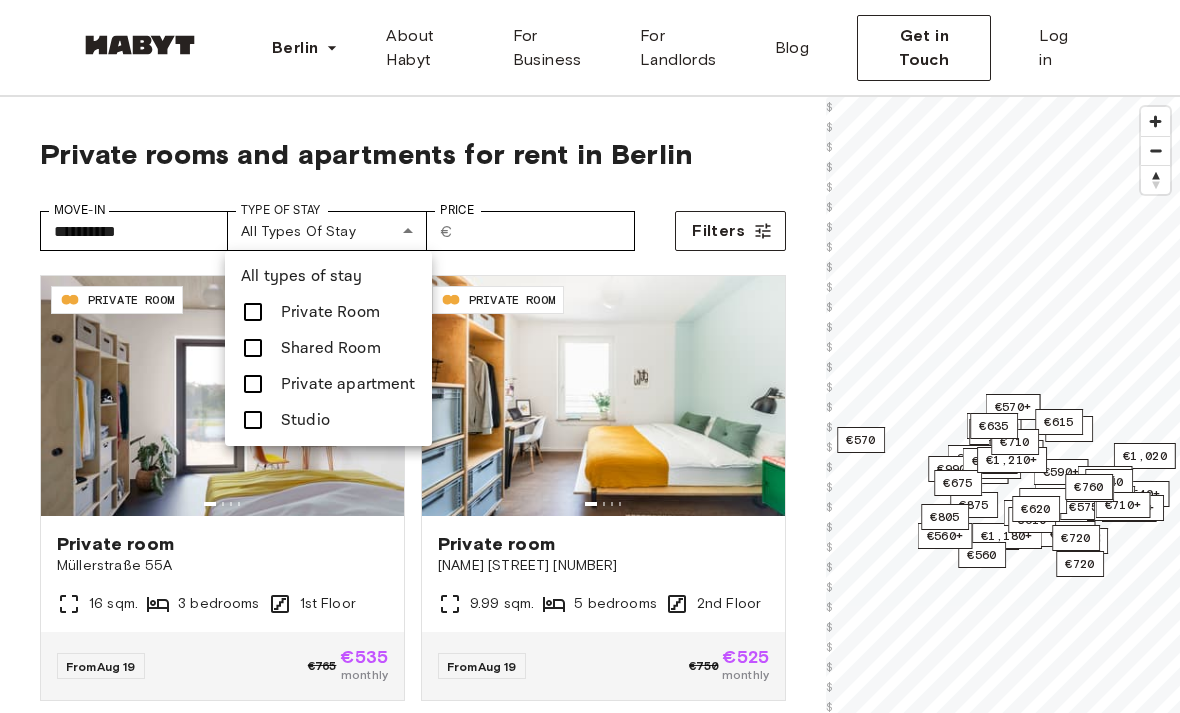 click at bounding box center (253, 312) 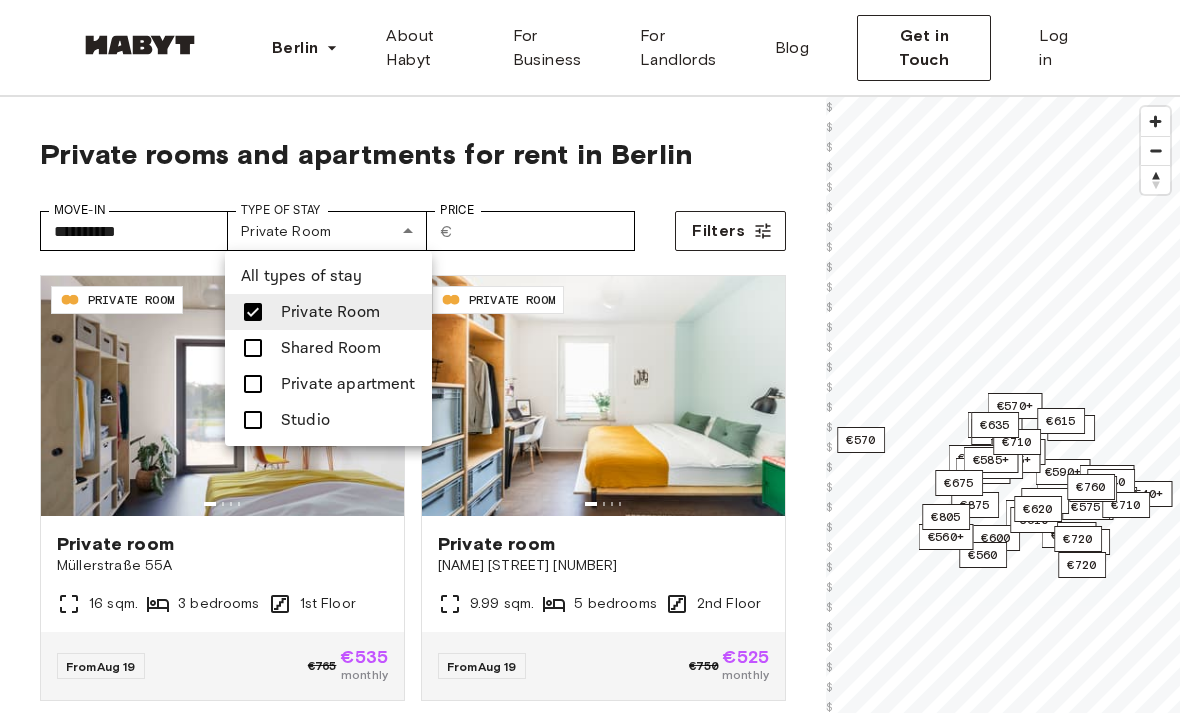 click at bounding box center (253, 384) 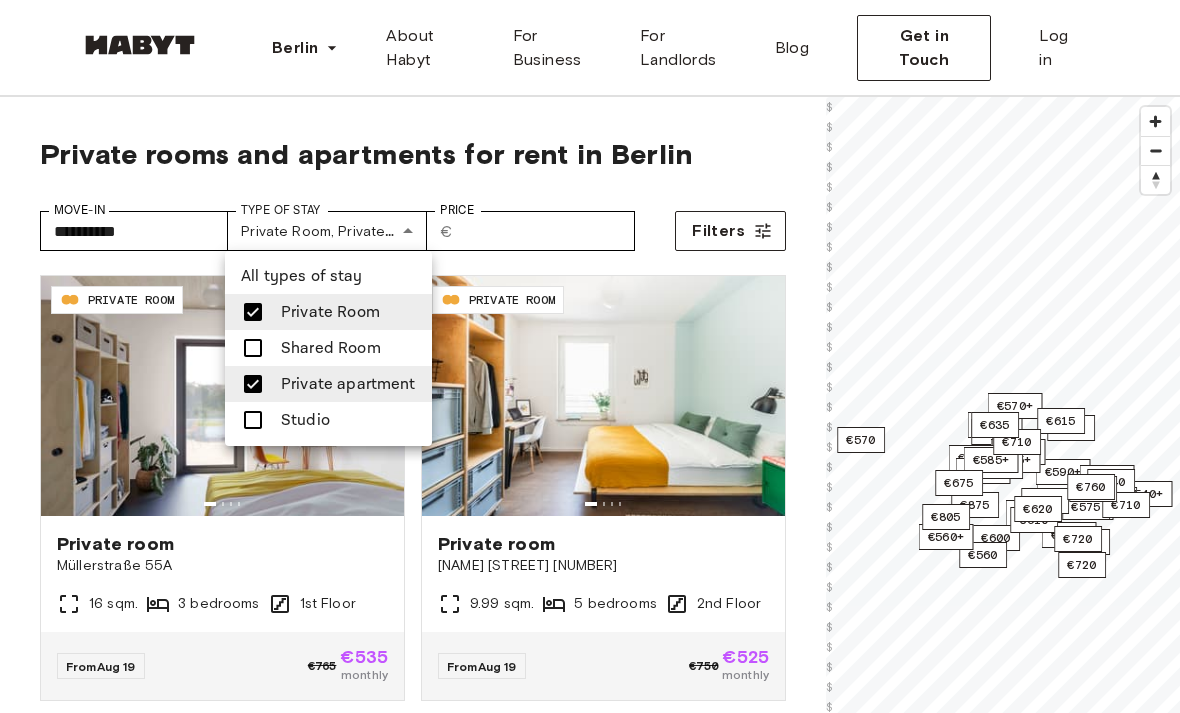 click at bounding box center [253, 420] 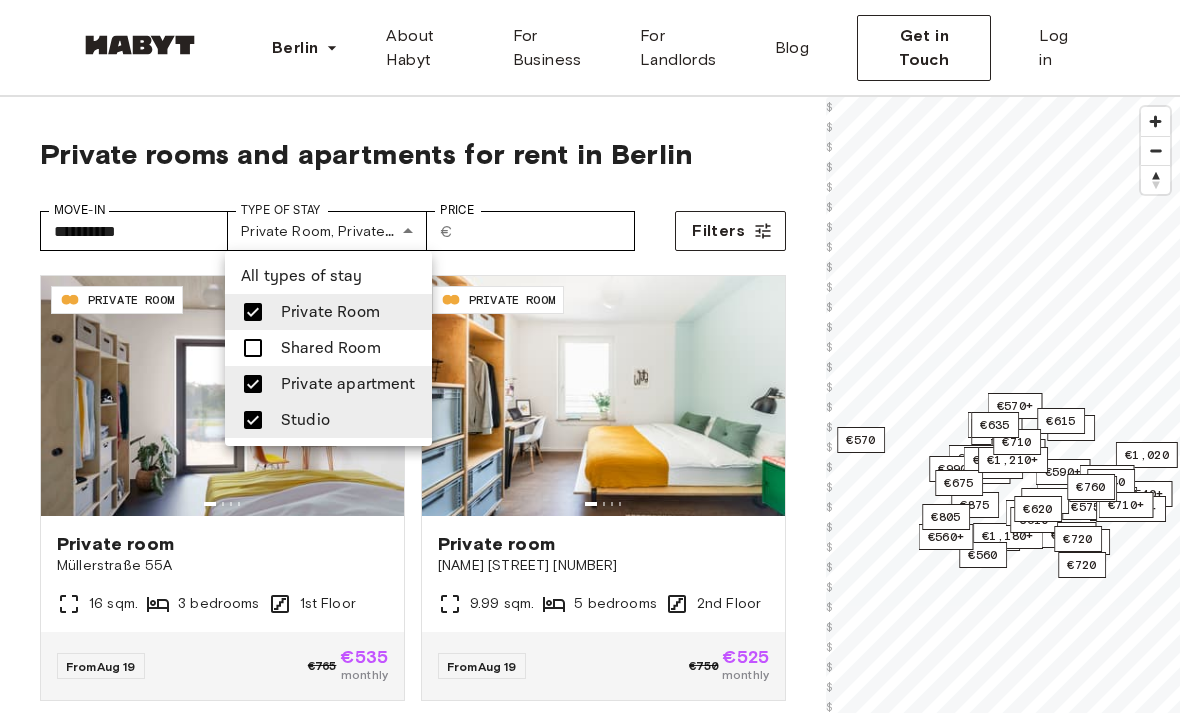 type on "**********" 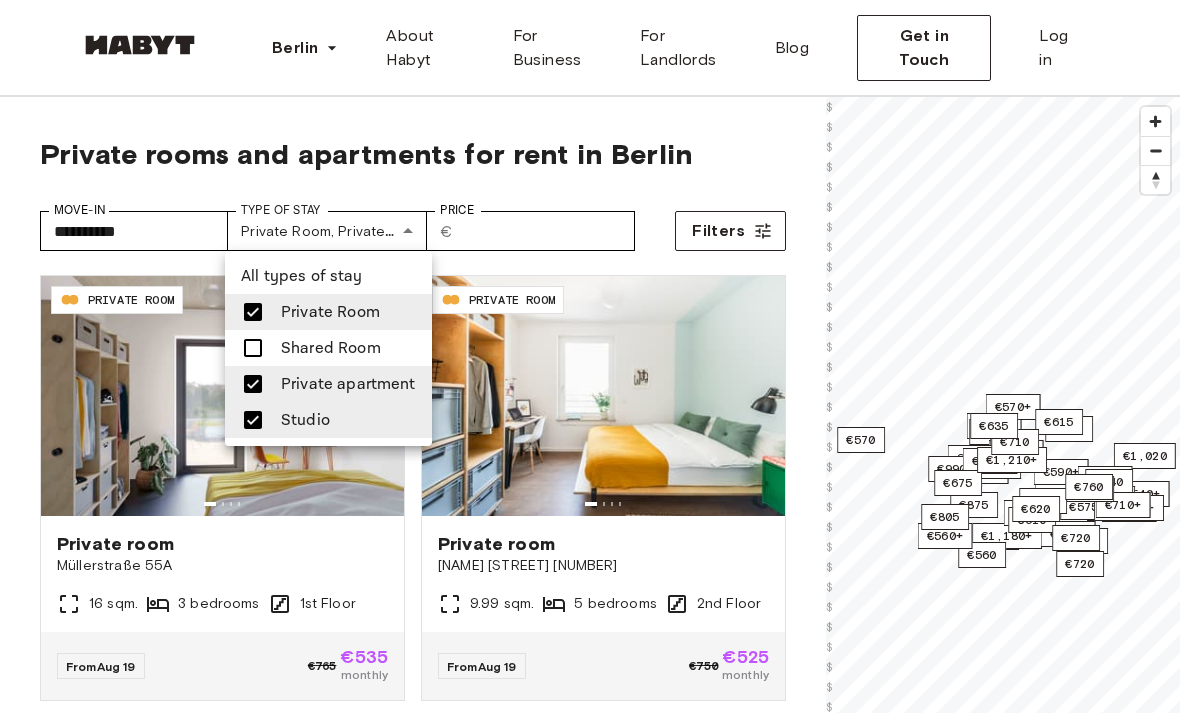 click at bounding box center [590, 356] 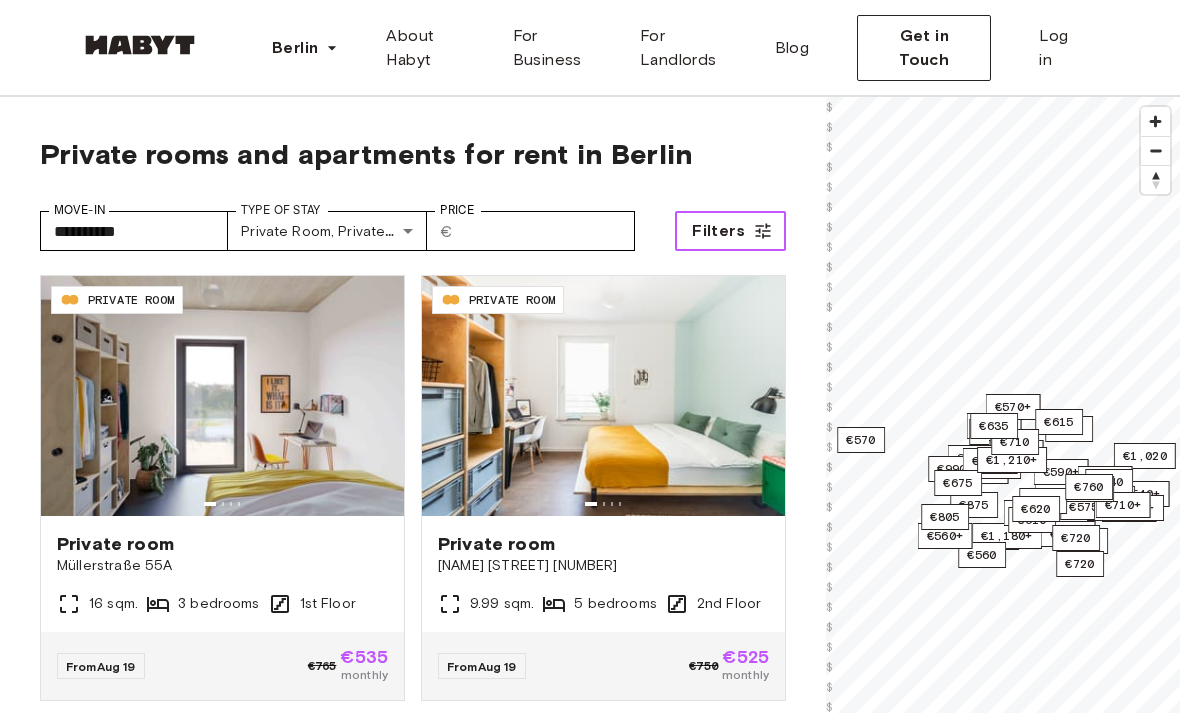 click 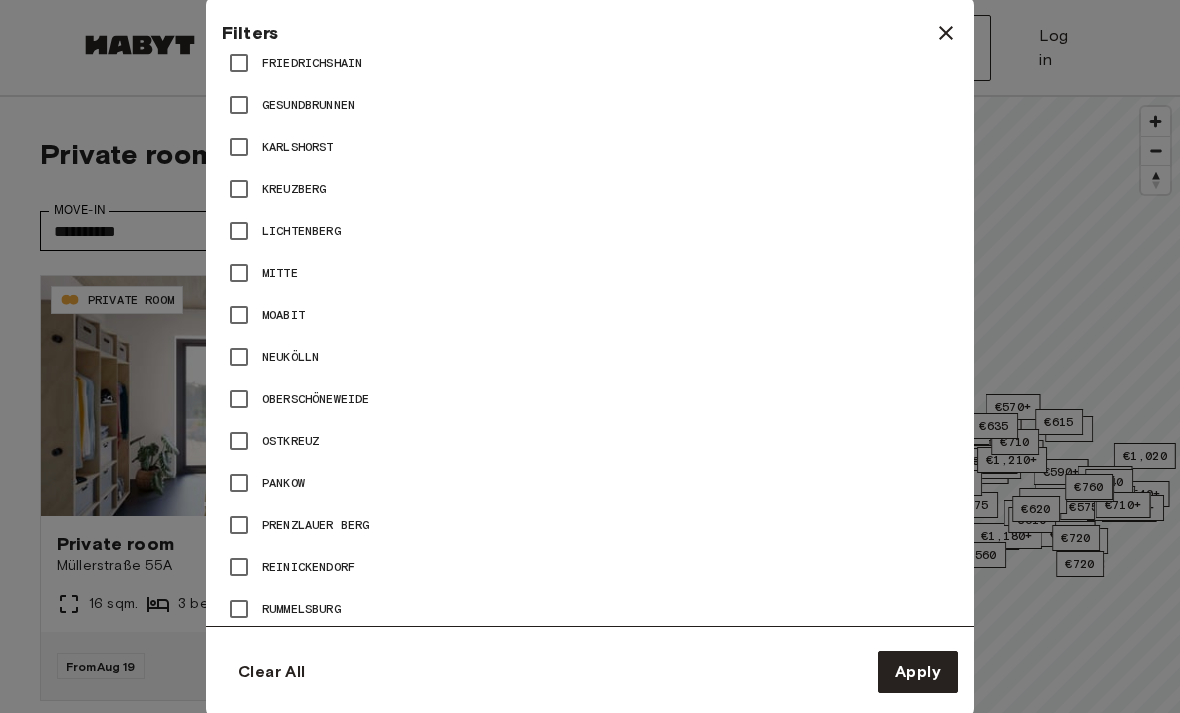 scroll, scrollTop: 1087, scrollLeft: 0, axis: vertical 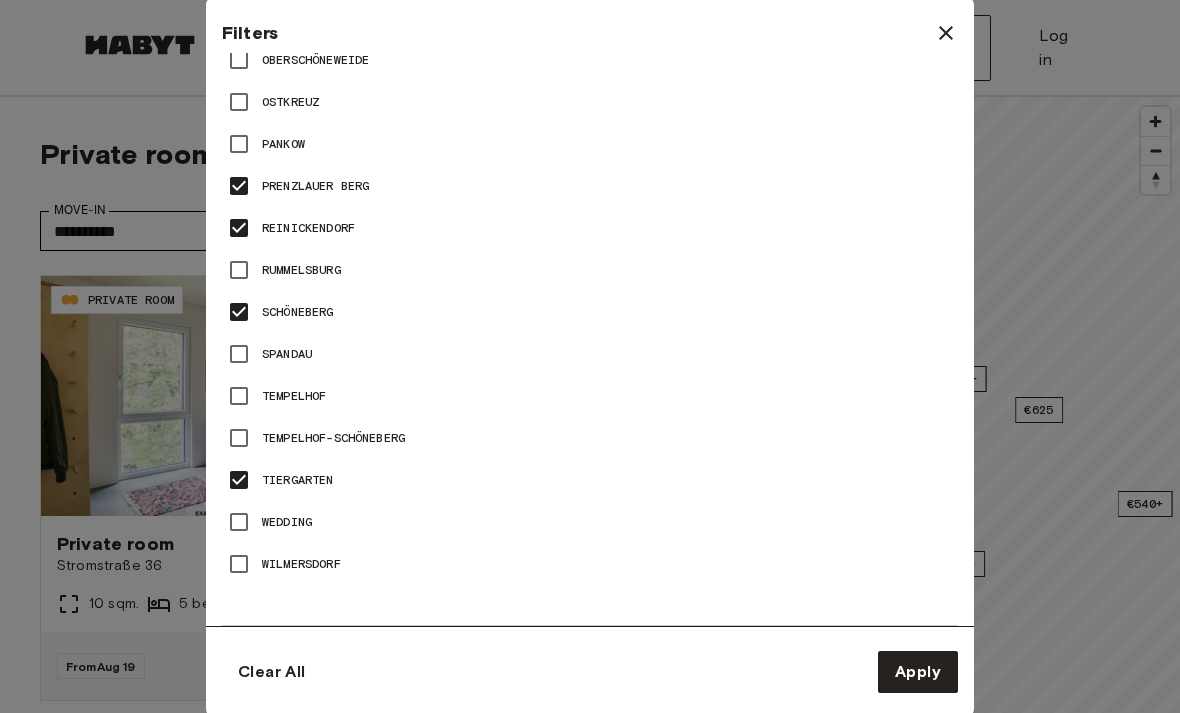 type on "**" 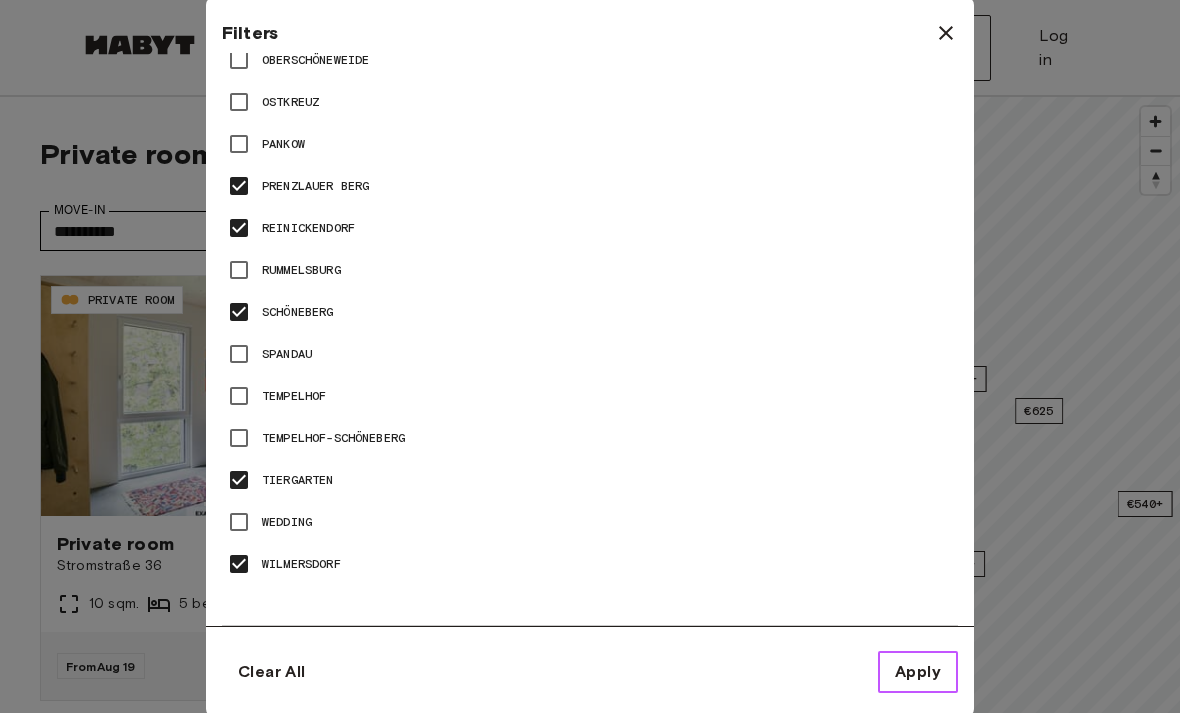 click on "Apply" at bounding box center (918, 672) 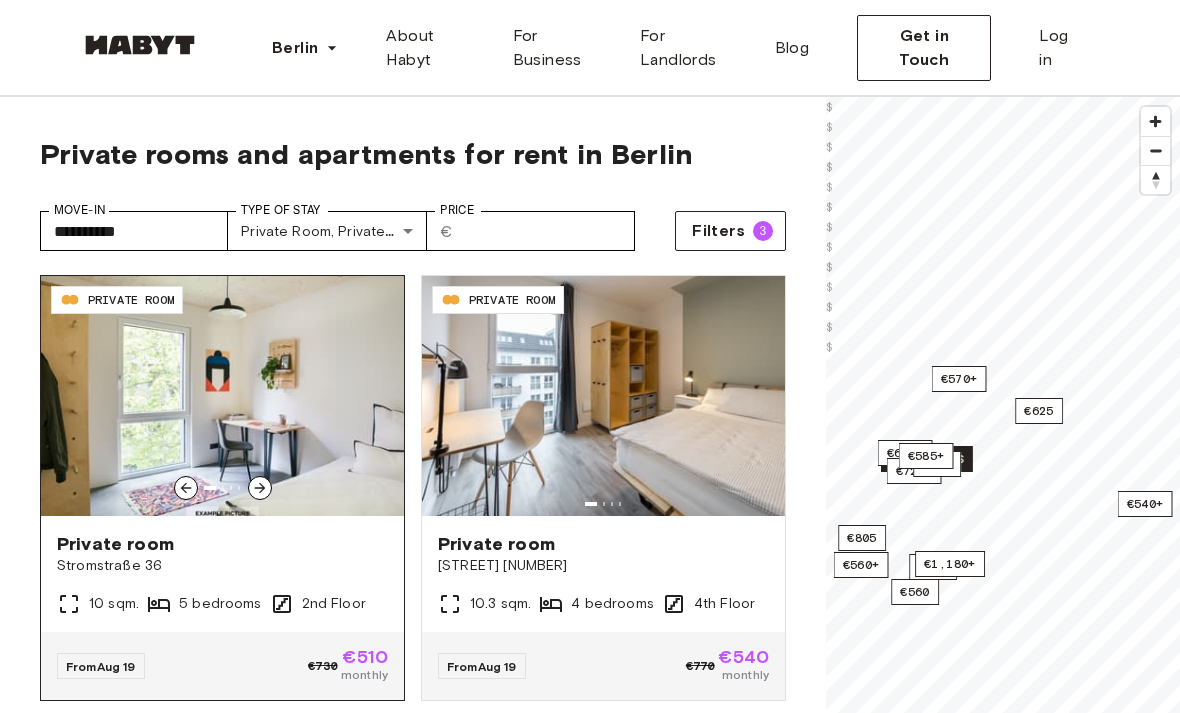 click 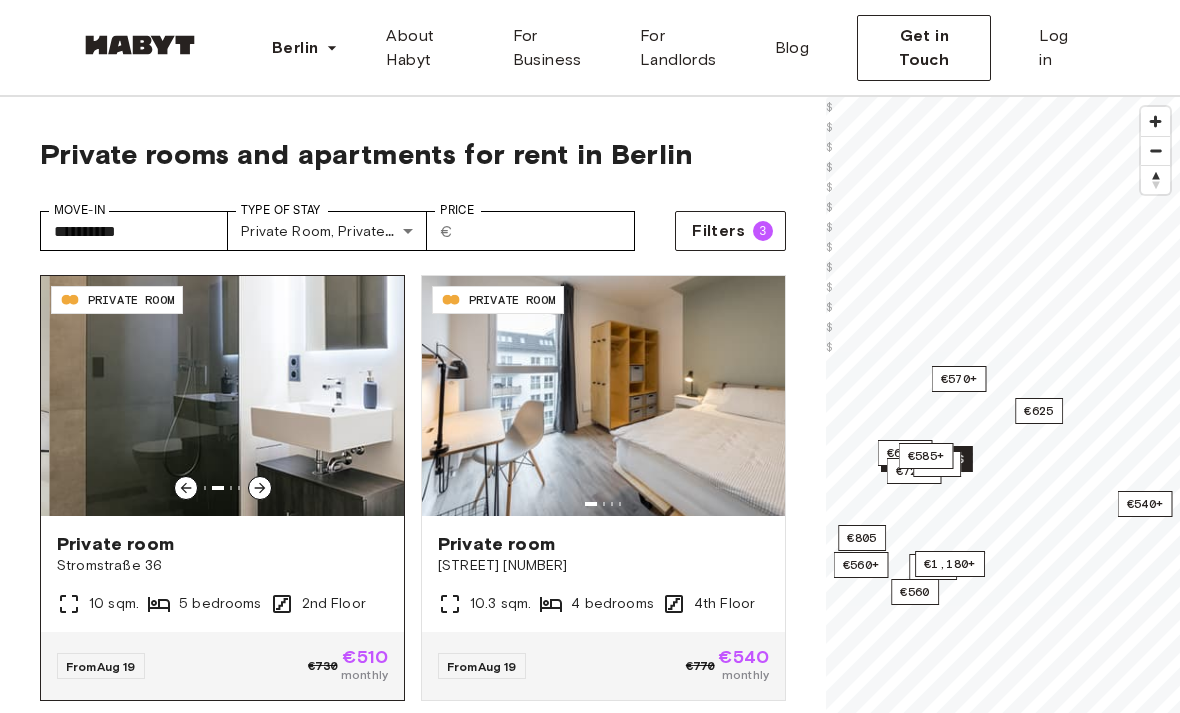 click 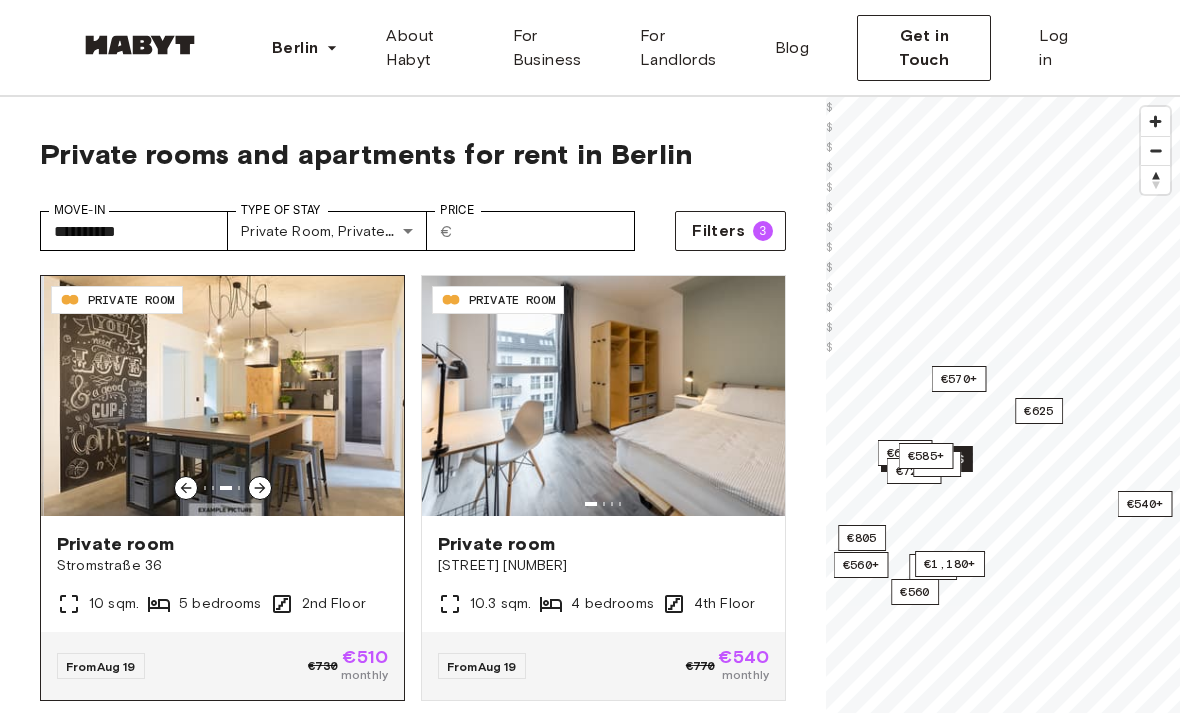 click 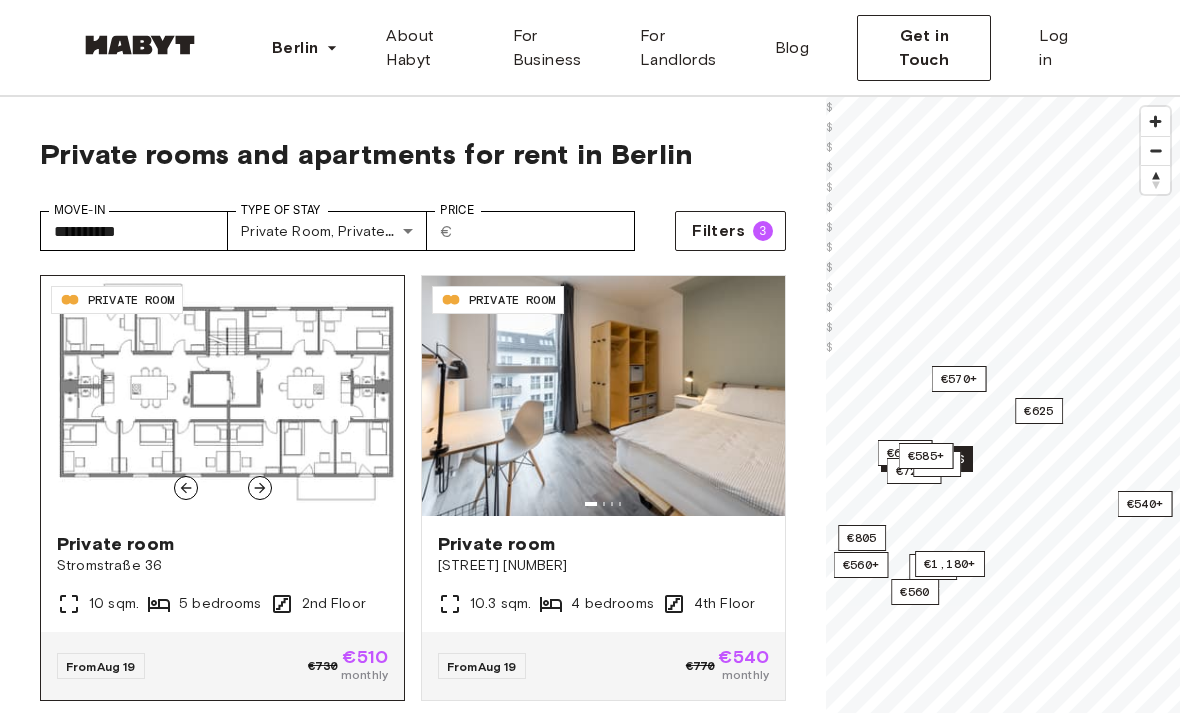 click 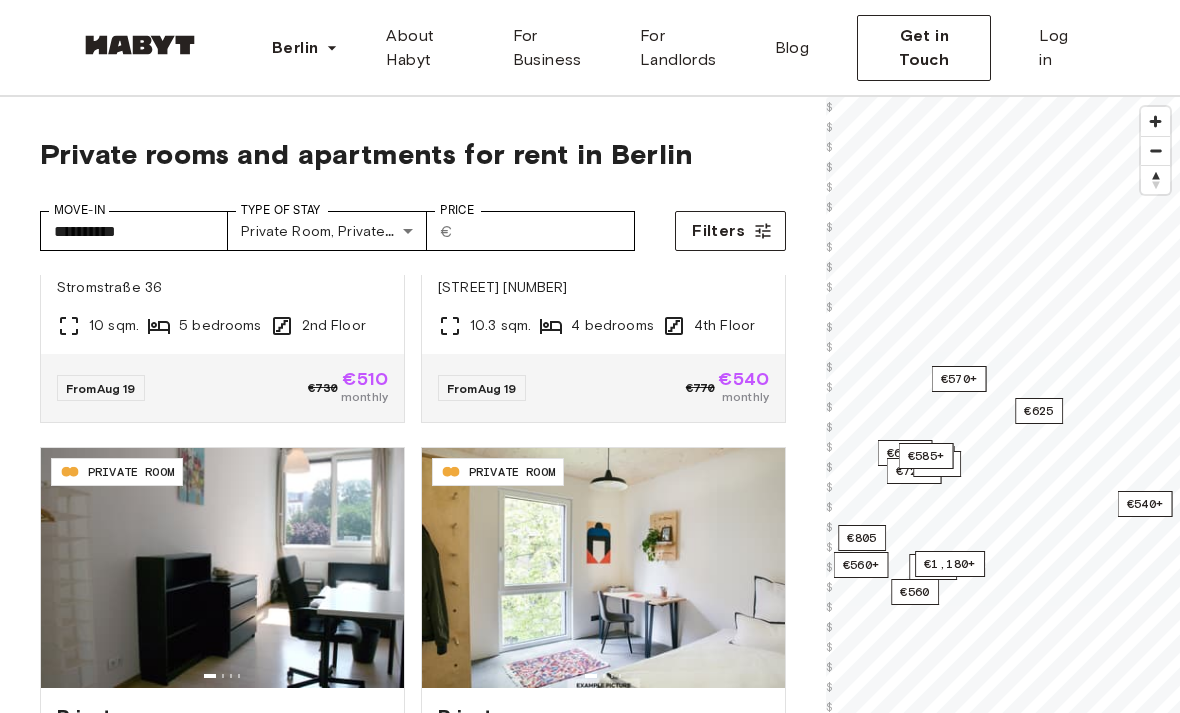 scroll, scrollTop: 263, scrollLeft: 0, axis: vertical 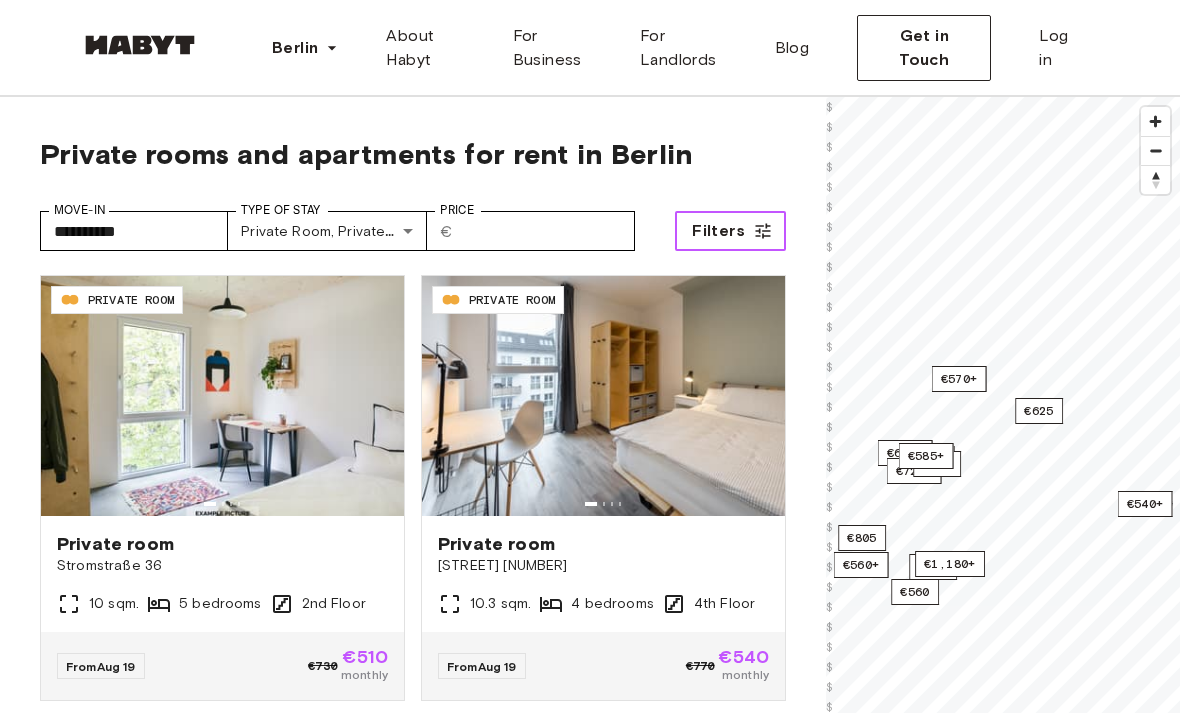 click on "Filters" at bounding box center (718, 231) 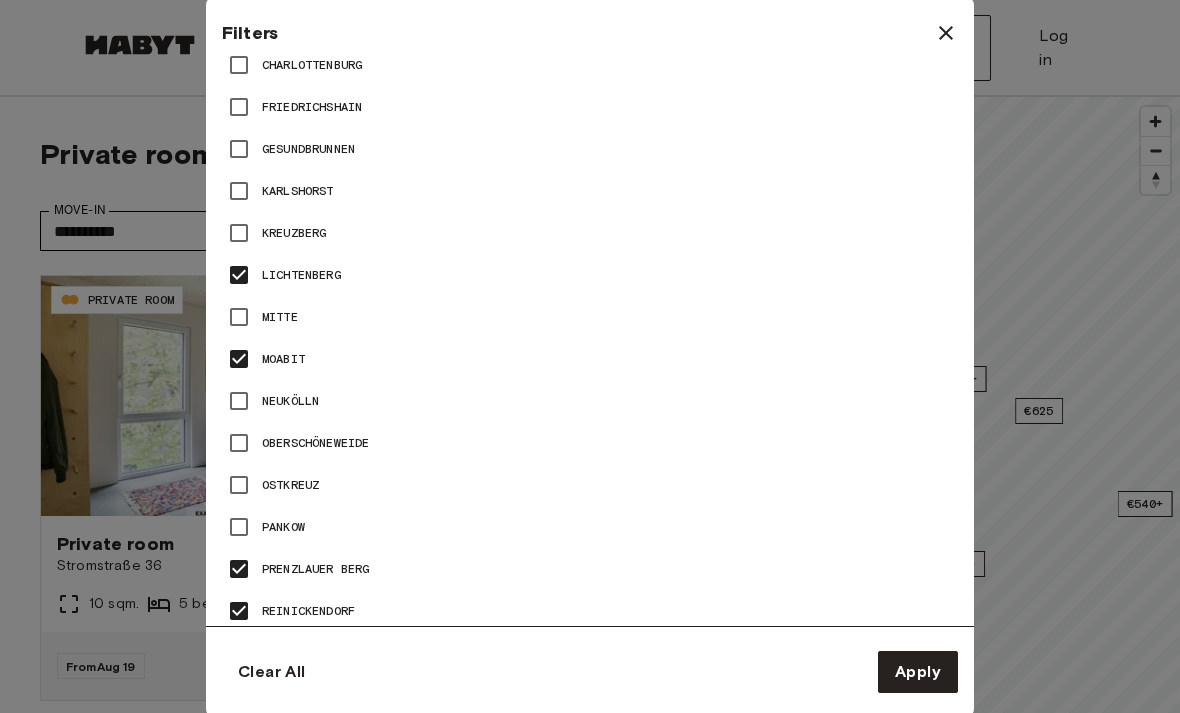 scroll, scrollTop: 1055, scrollLeft: 0, axis: vertical 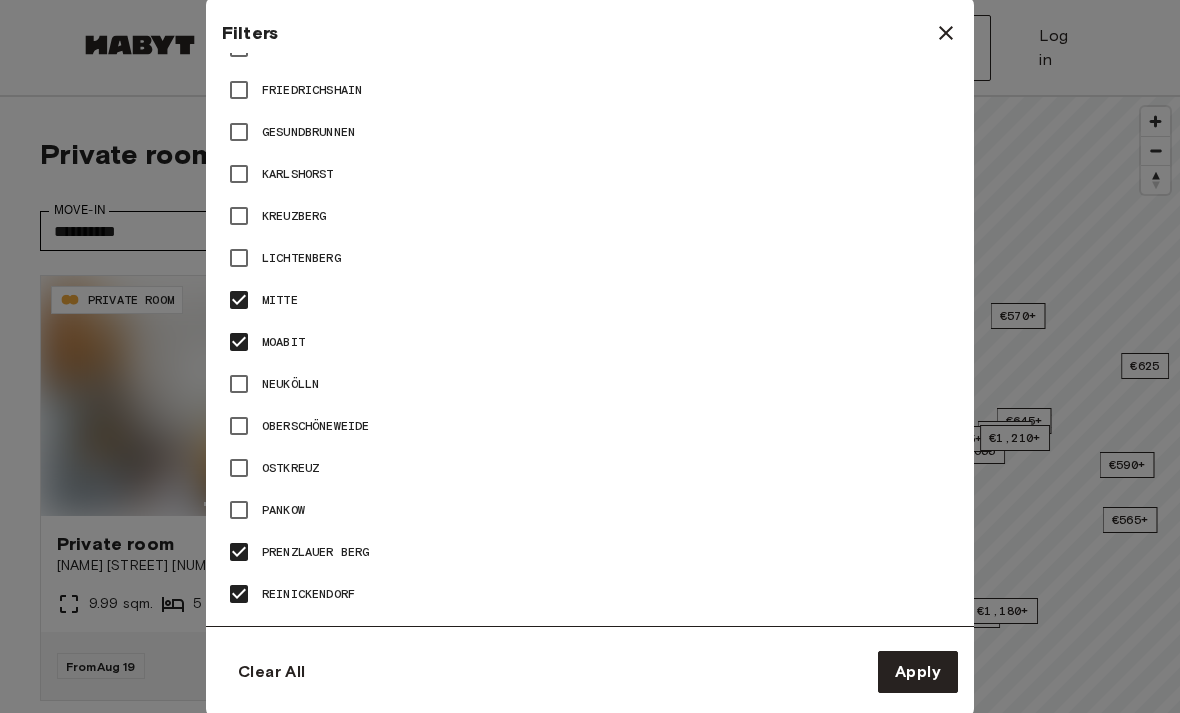 type on "**" 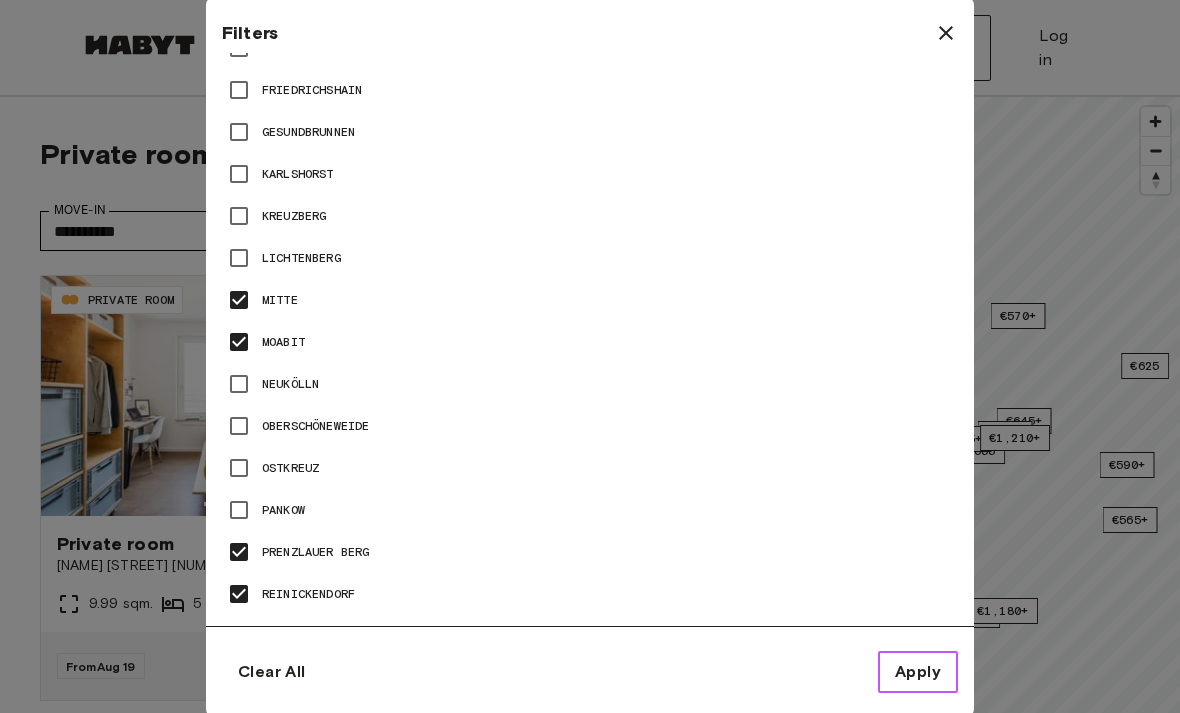 click on "Apply" at bounding box center [918, 672] 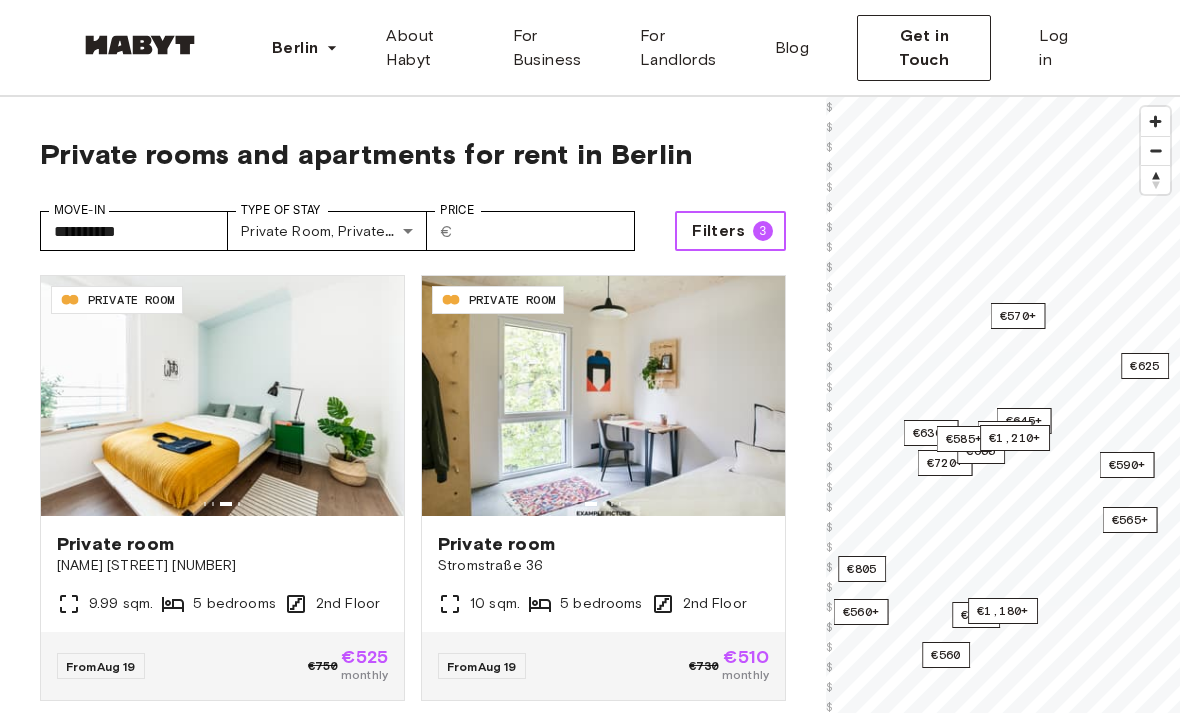 scroll, scrollTop: 17, scrollLeft: 0, axis: vertical 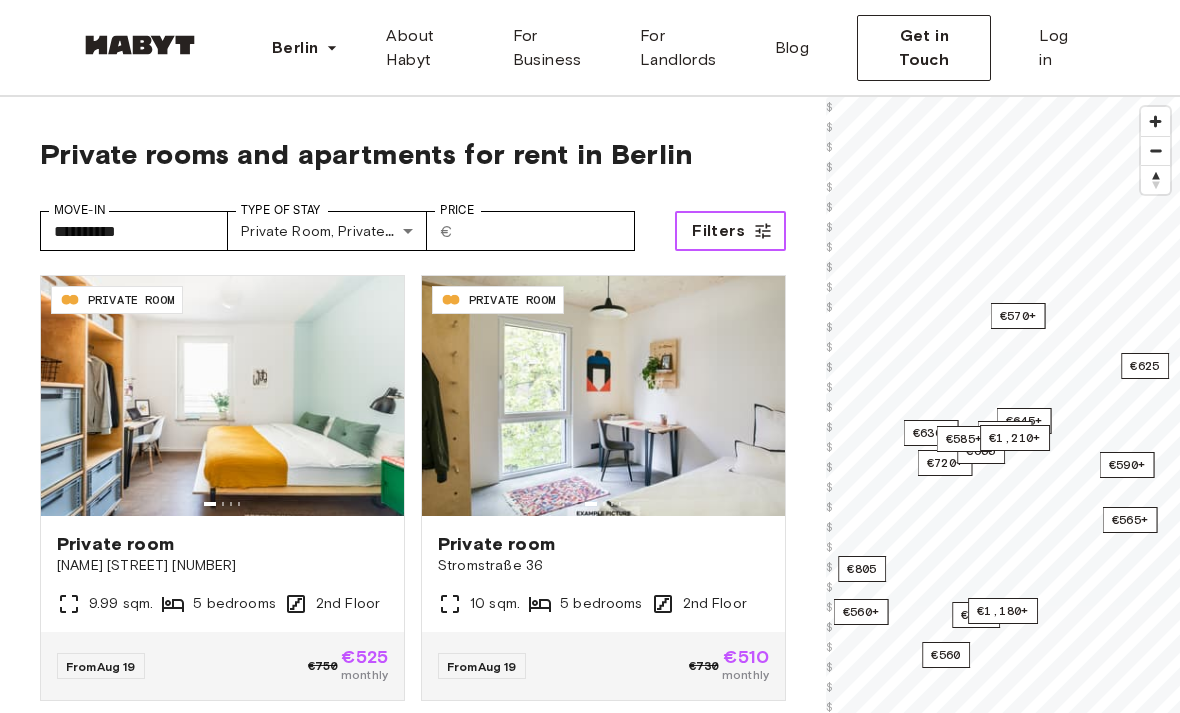 click 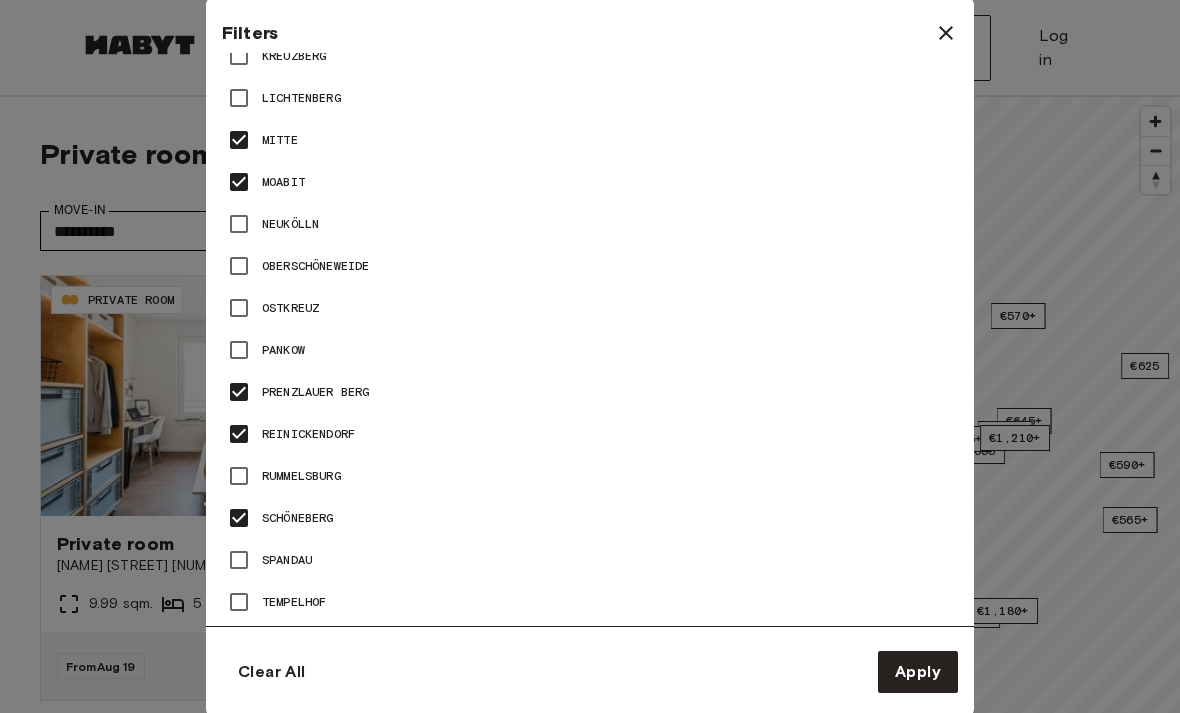 scroll, scrollTop: 1219, scrollLeft: 0, axis: vertical 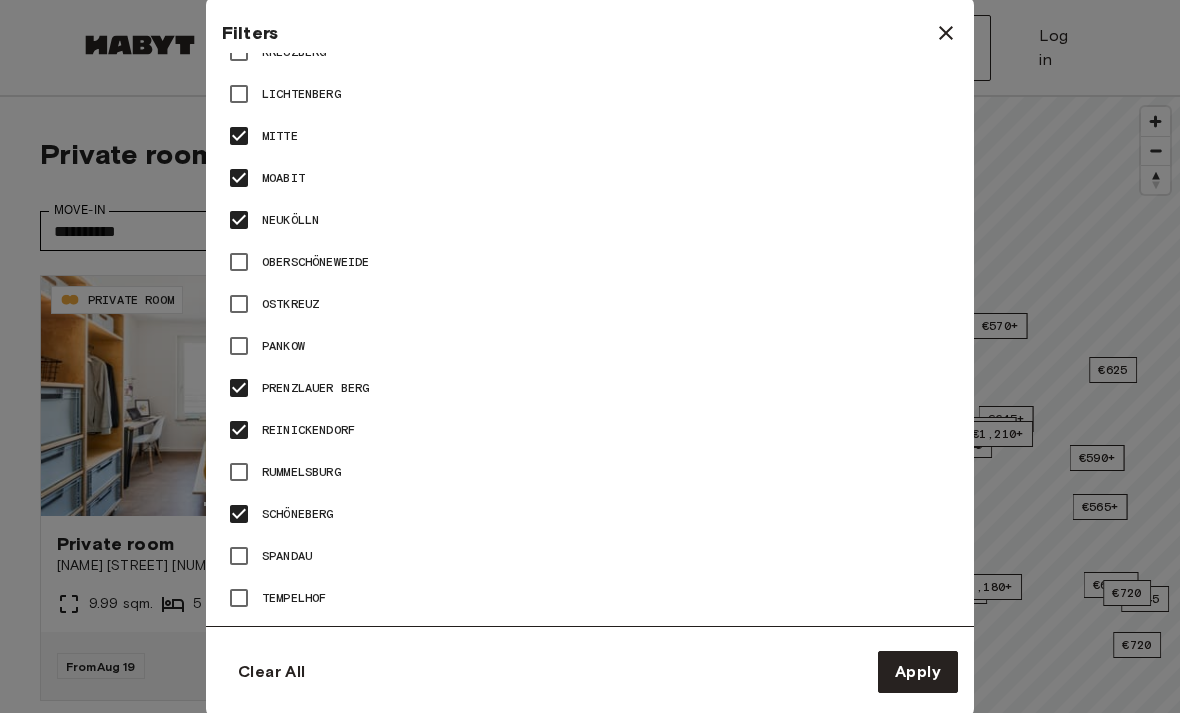 type on "**" 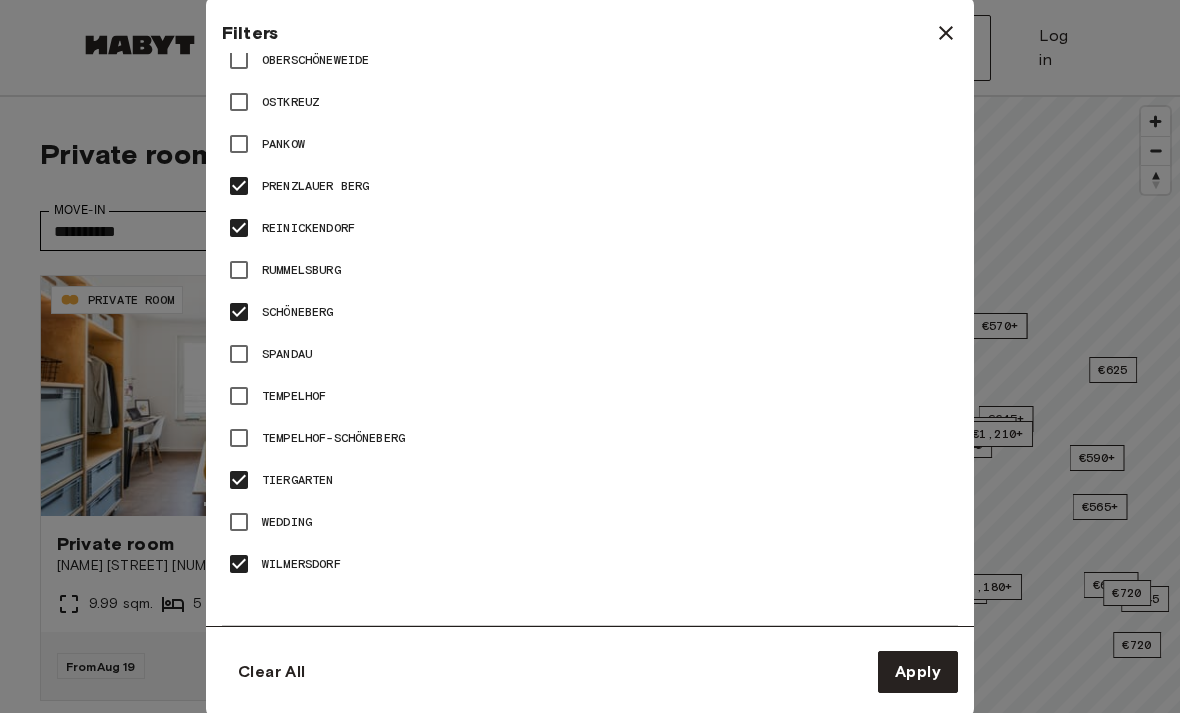 scroll, scrollTop: 1421, scrollLeft: 0, axis: vertical 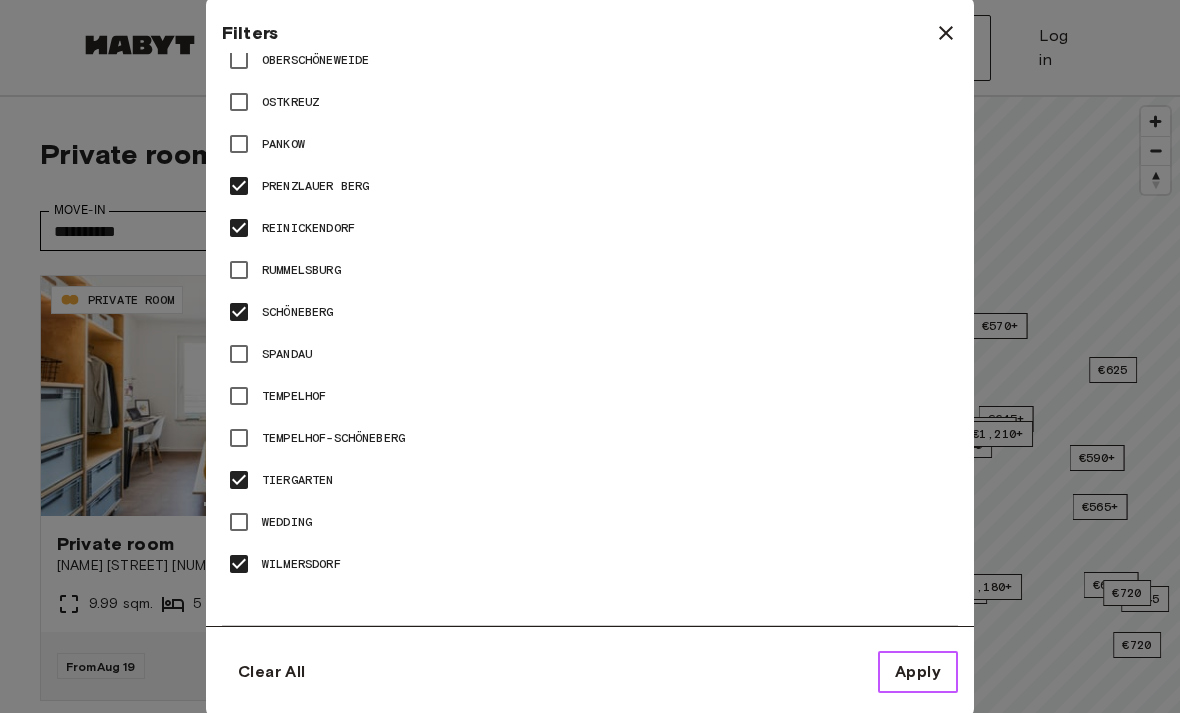 click on "Apply" at bounding box center [918, 672] 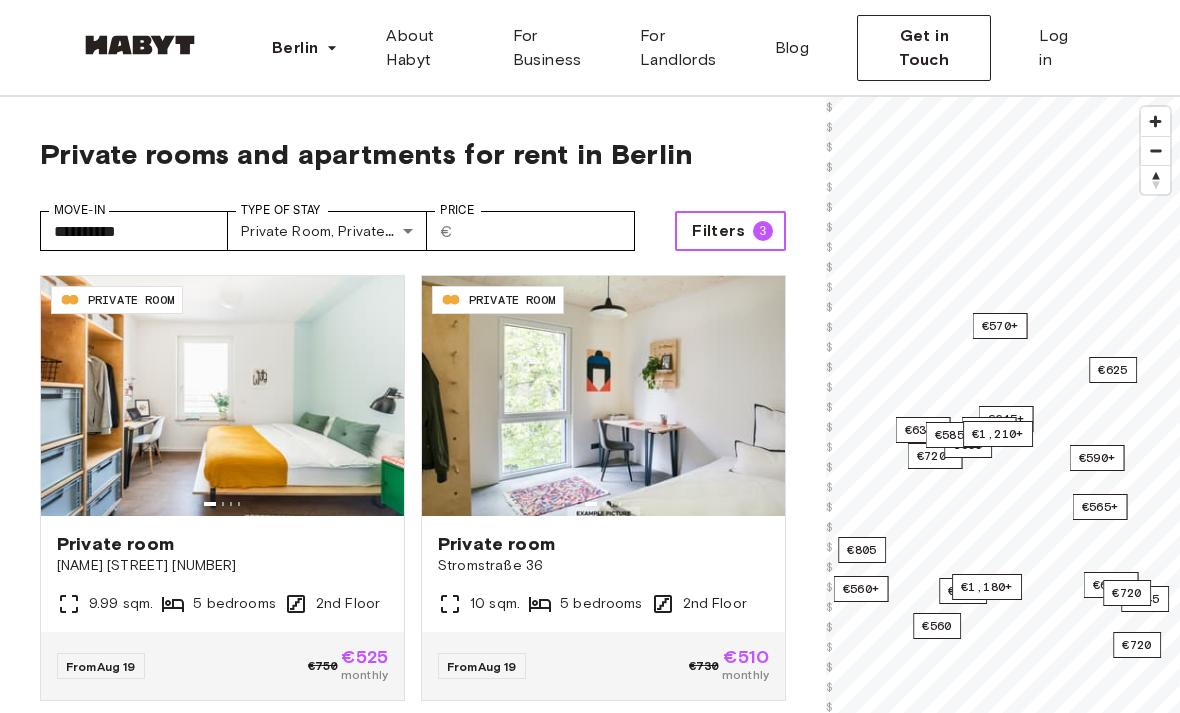 click on "Filters 3" at bounding box center [730, 231] 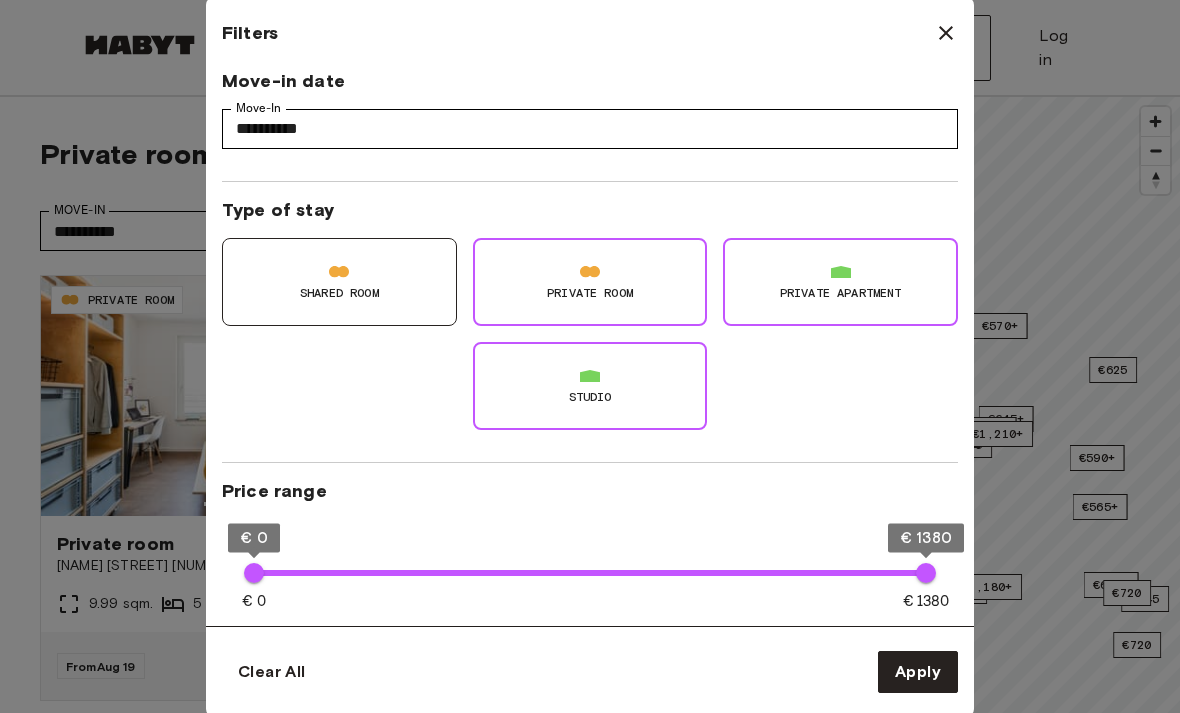 type on "***" 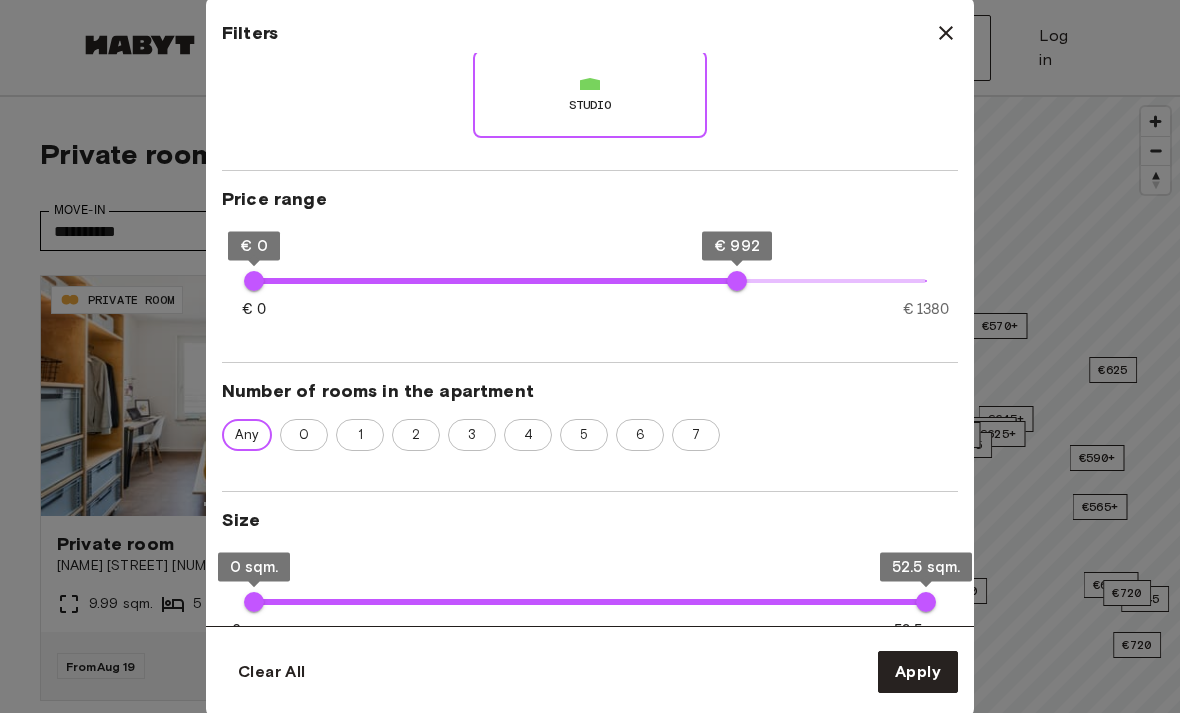 scroll, scrollTop: 276, scrollLeft: 0, axis: vertical 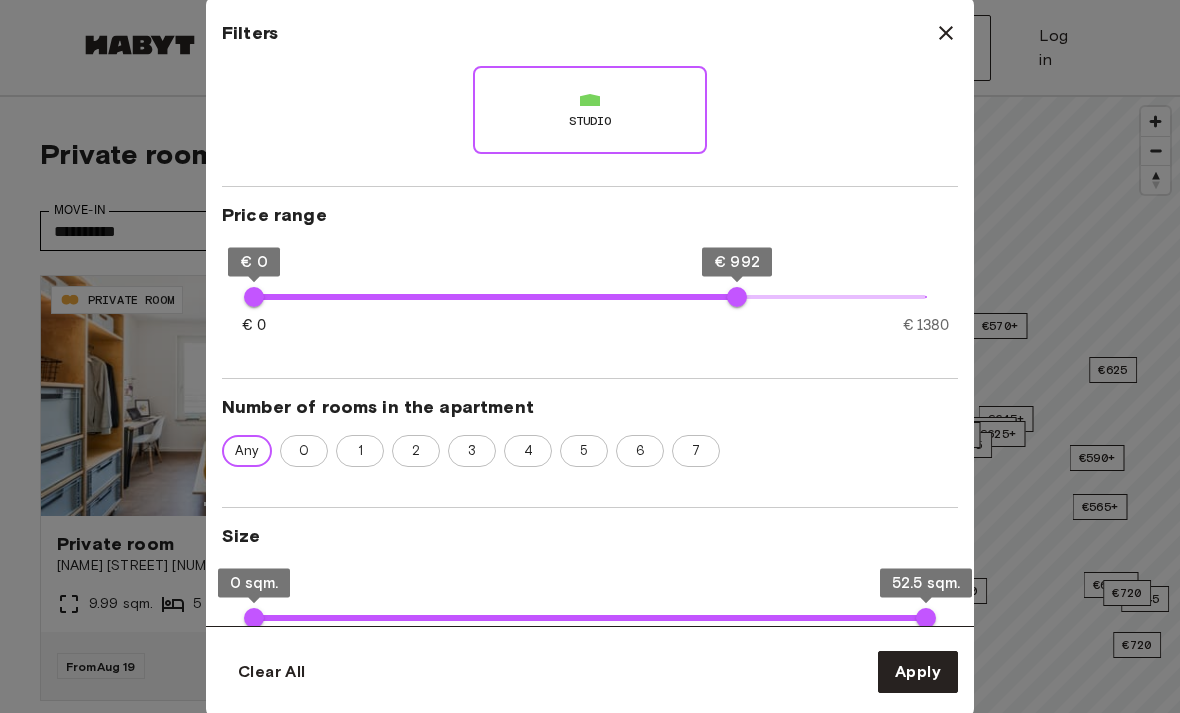 type on "****" 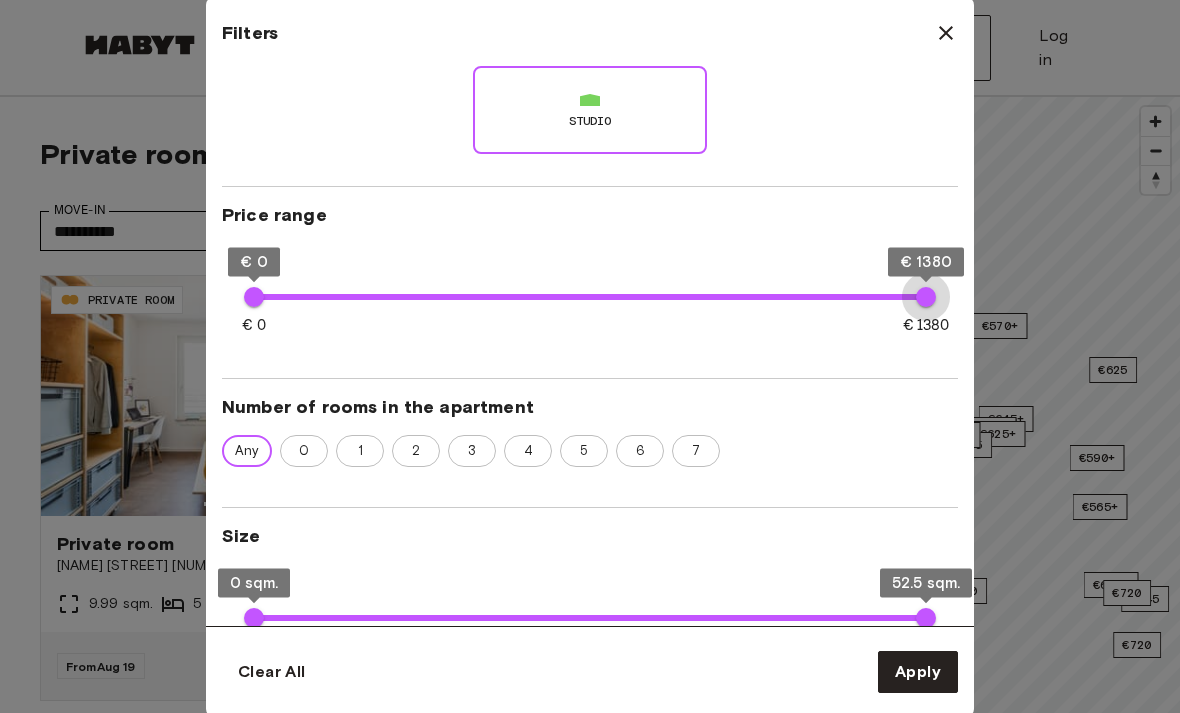 type on "****" 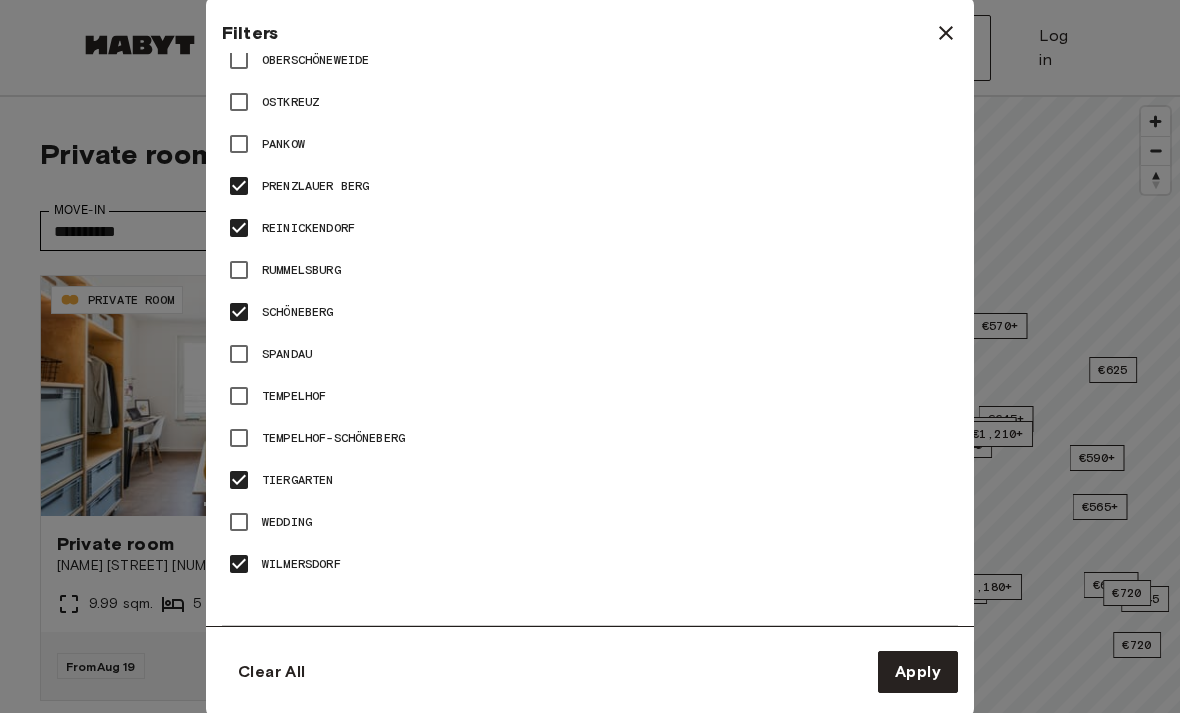 scroll, scrollTop: 1421, scrollLeft: 0, axis: vertical 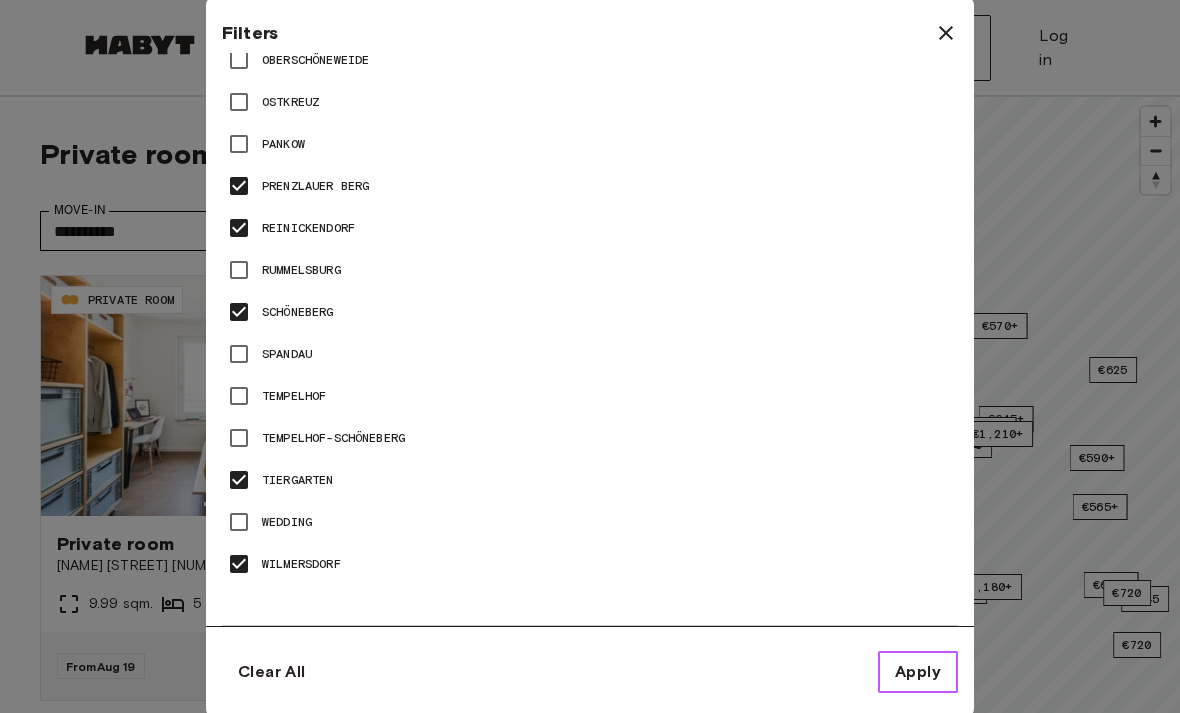 click on "Apply" at bounding box center [918, 672] 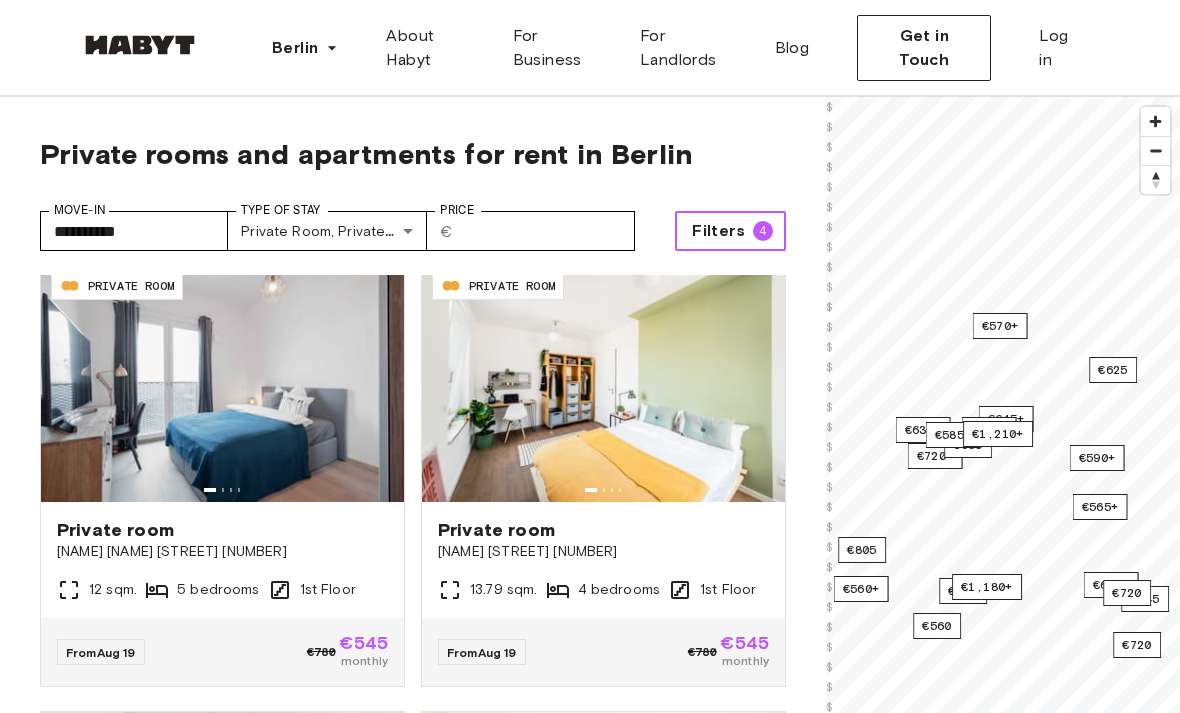 scroll, scrollTop: 465, scrollLeft: 0, axis: vertical 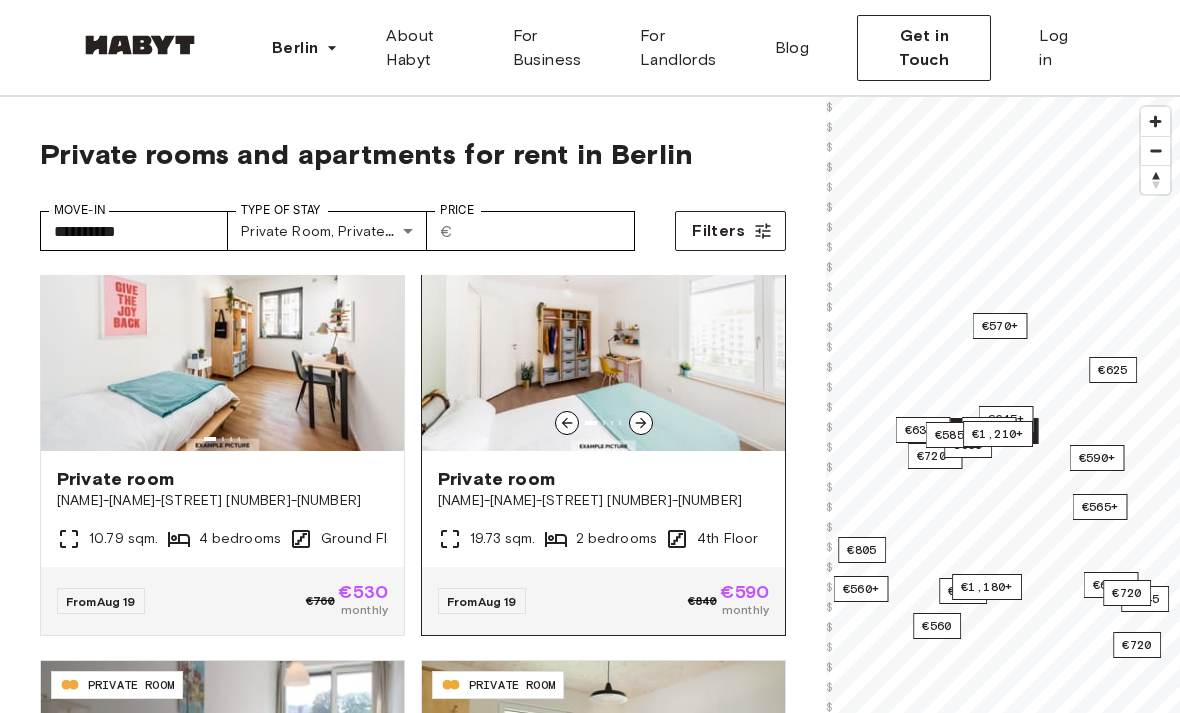 click on "Private room" at bounding box center (603, 479) 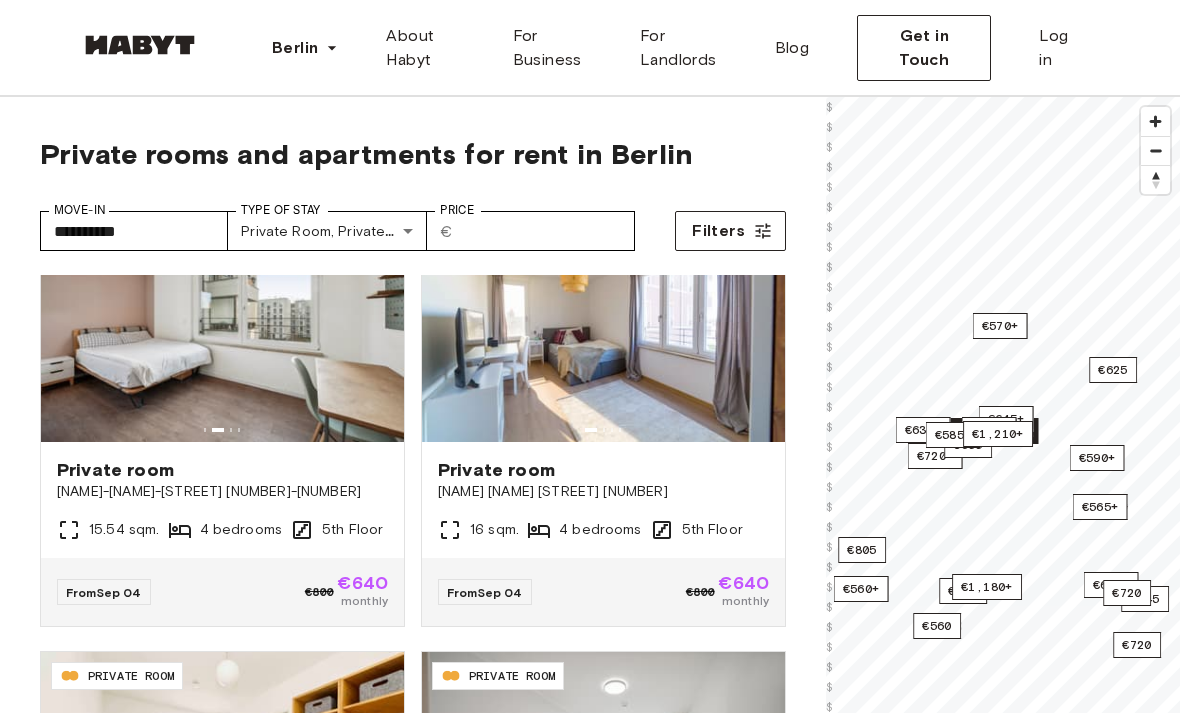scroll, scrollTop: 2321, scrollLeft: 0, axis: vertical 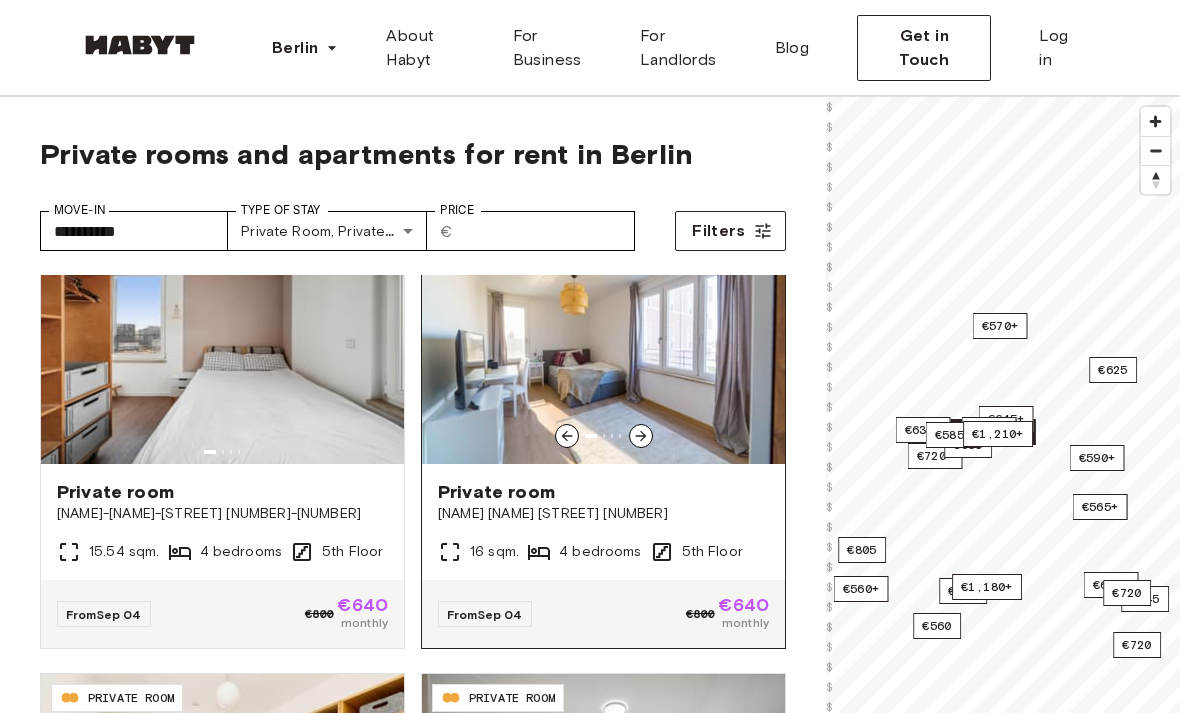 click at bounding box center (603, 344) 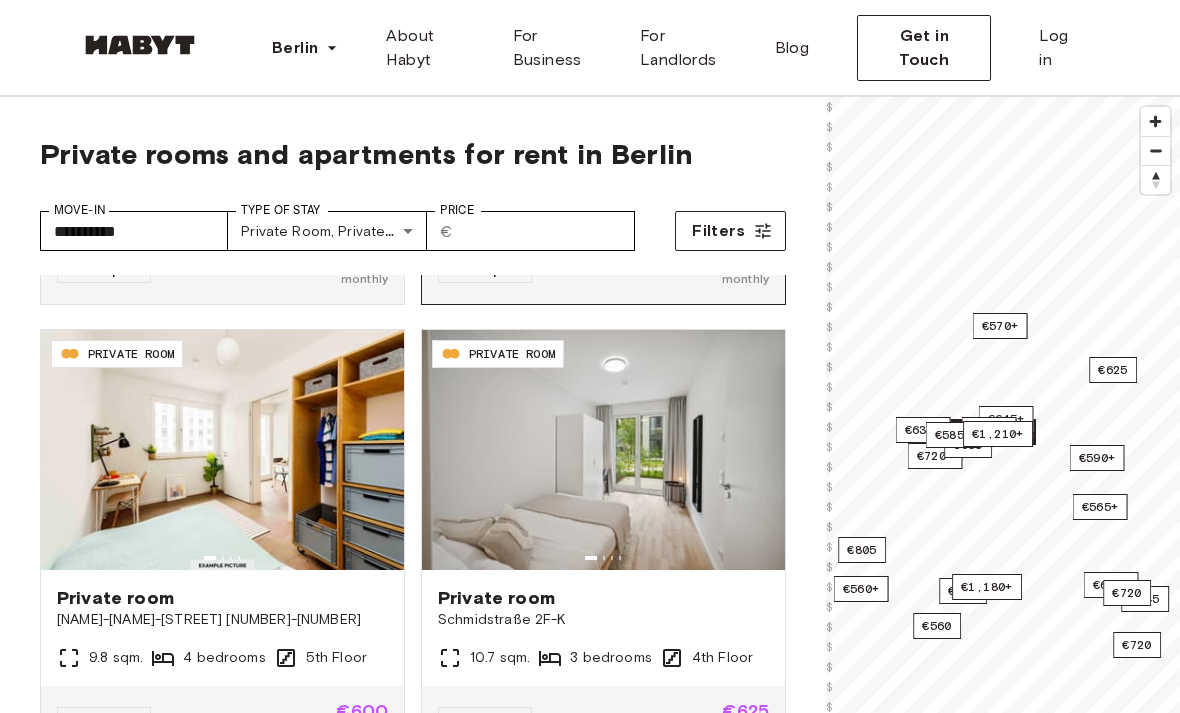 scroll, scrollTop: 2729, scrollLeft: 0, axis: vertical 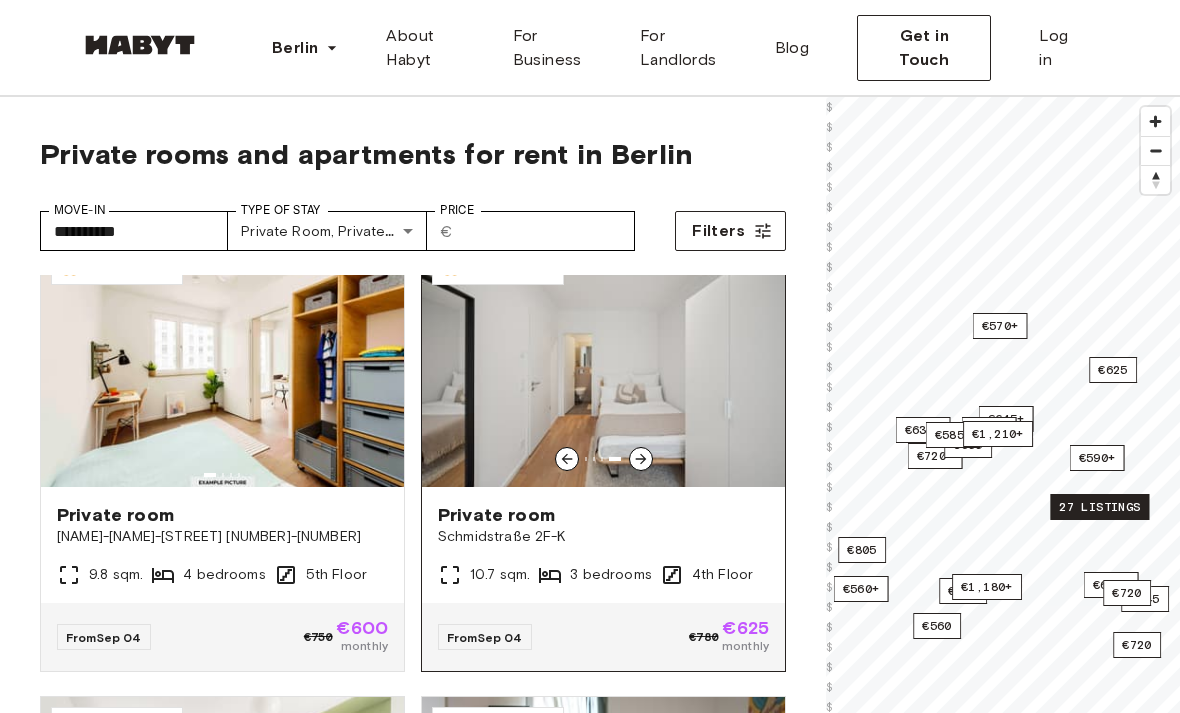 click on "Private room" at bounding box center (603, 515) 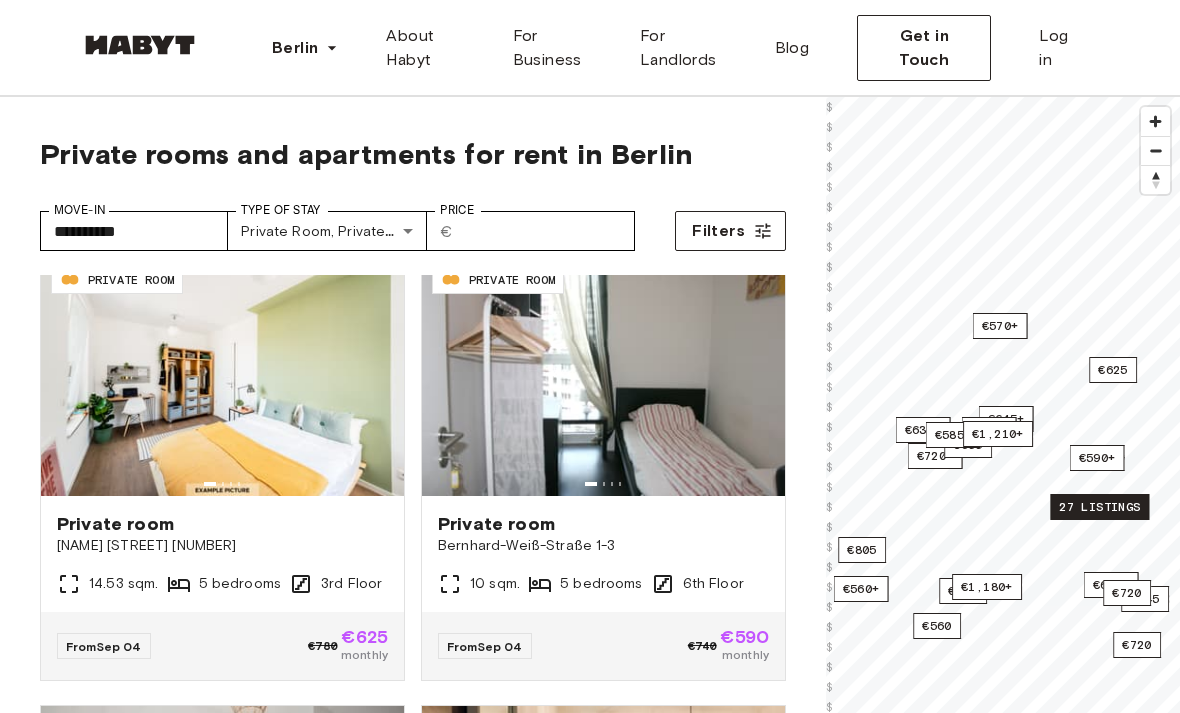 scroll, scrollTop: 3169, scrollLeft: 0, axis: vertical 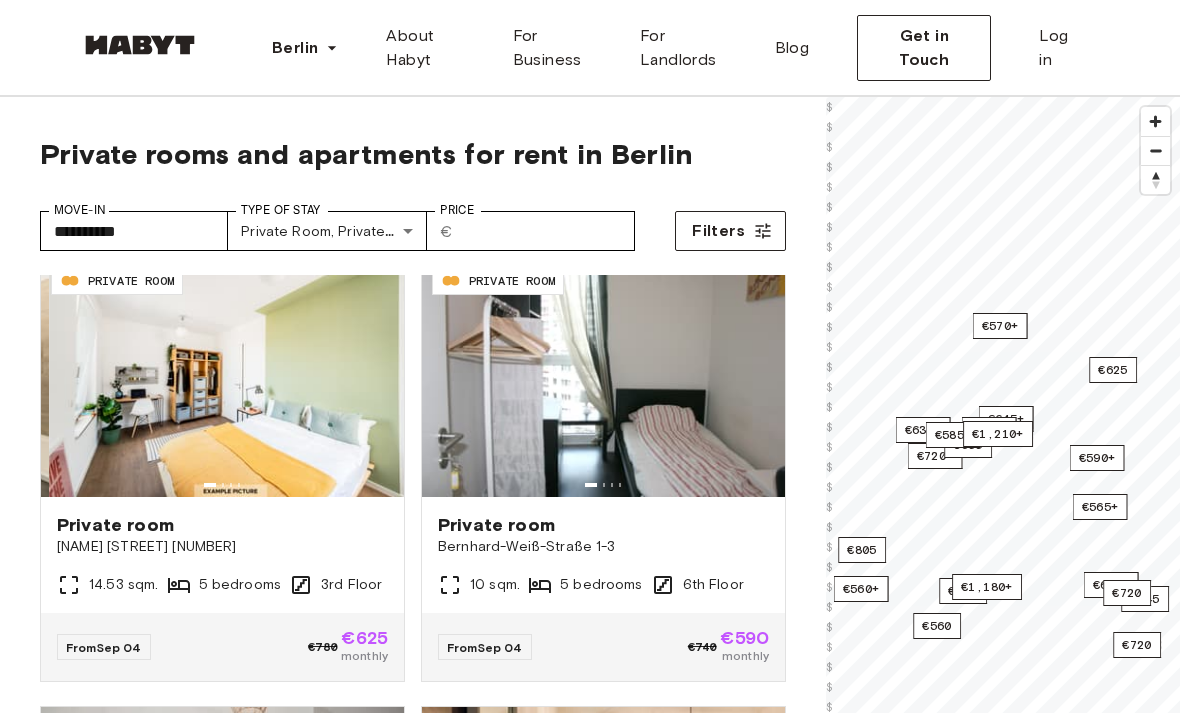 click on "**********" at bounding box center (413, 542) 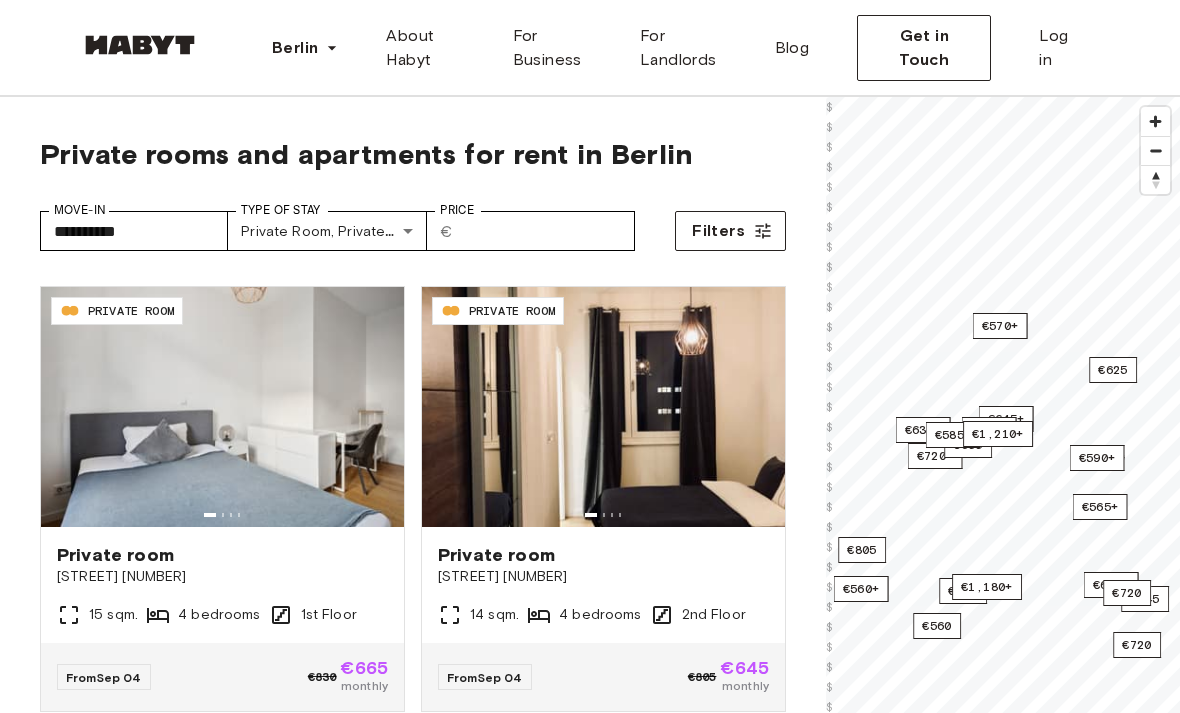 scroll, scrollTop: 3585, scrollLeft: 0, axis: vertical 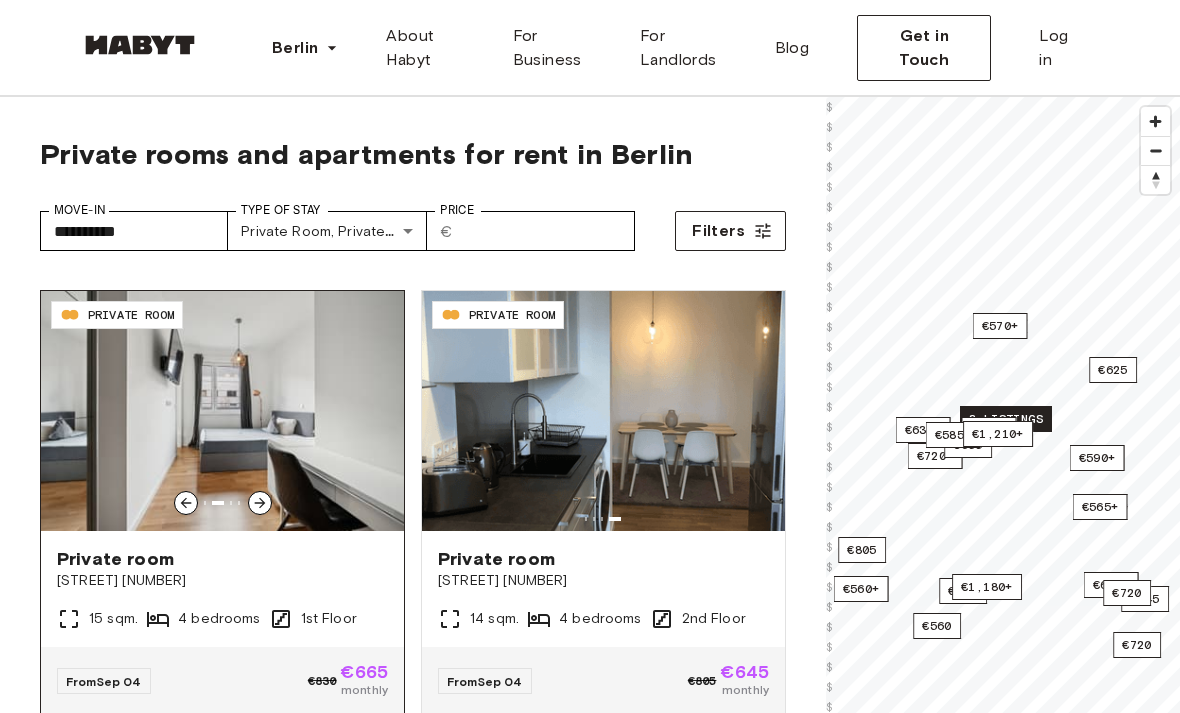 click on "Private room" at bounding box center [222, 559] 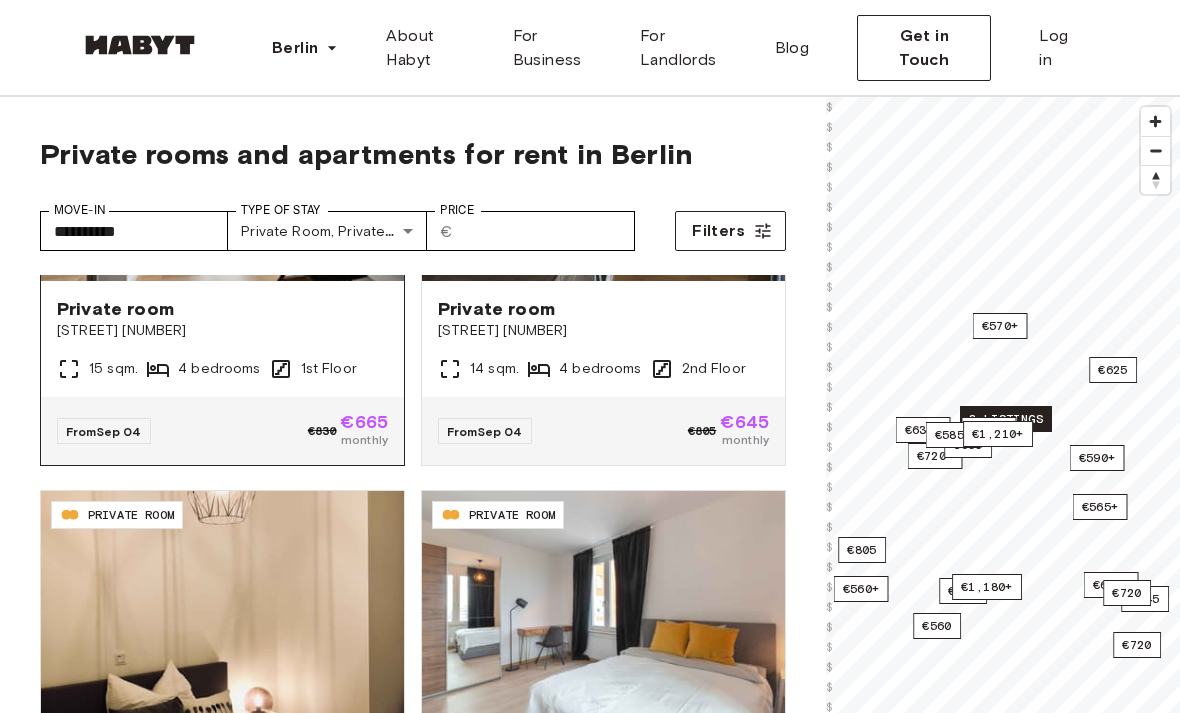 scroll, scrollTop: 3825, scrollLeft: 0, axis: vertical 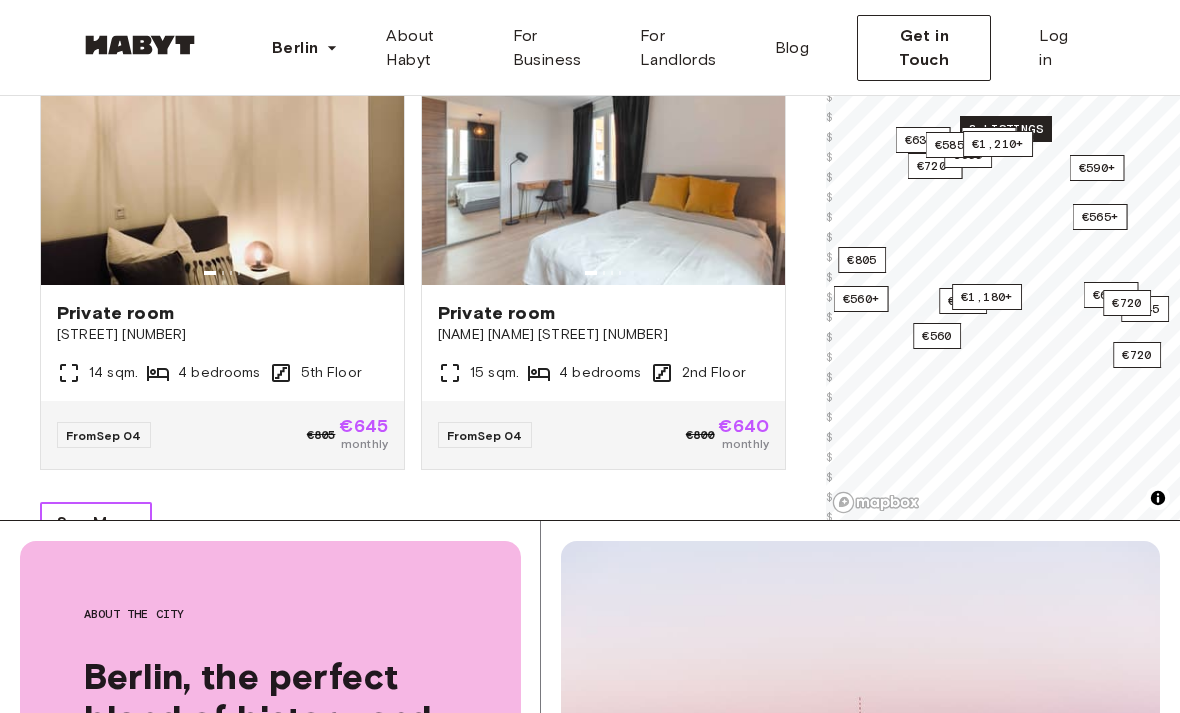 click on "See More" at bounding box center (96, 523) 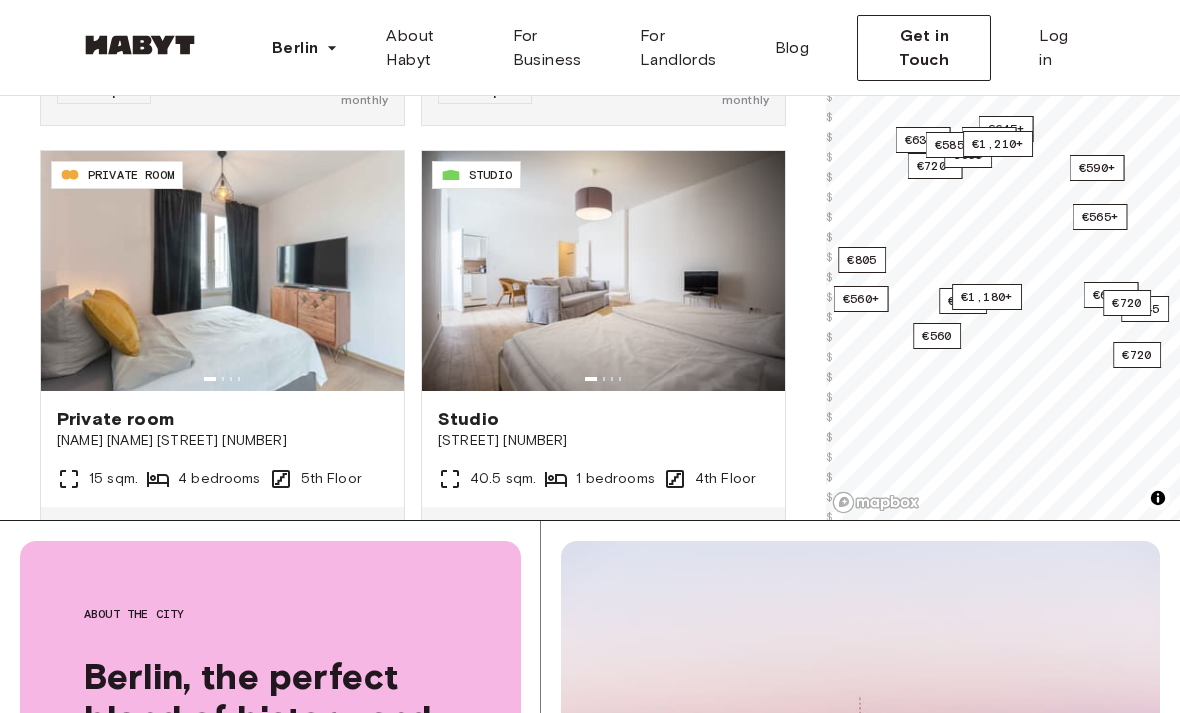 scroll, scrollTop: 4160, scrollLeft: 0, axis: vertical 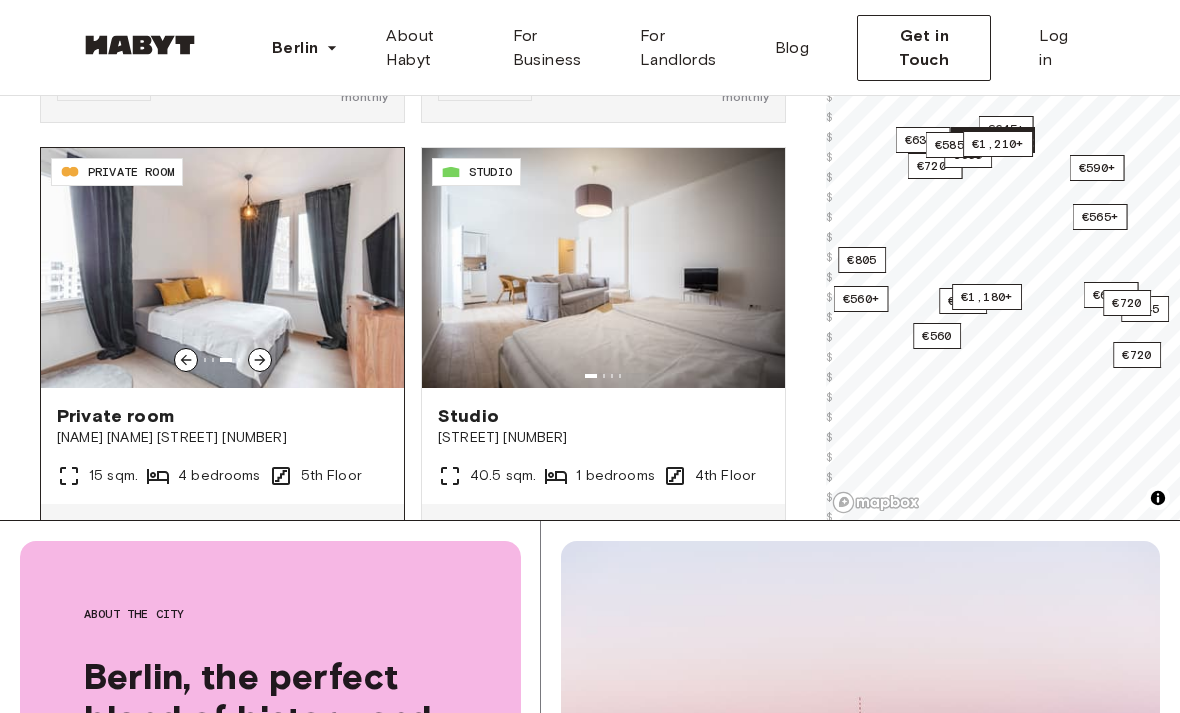 click on "Private room" at bounding box center (222, 416) 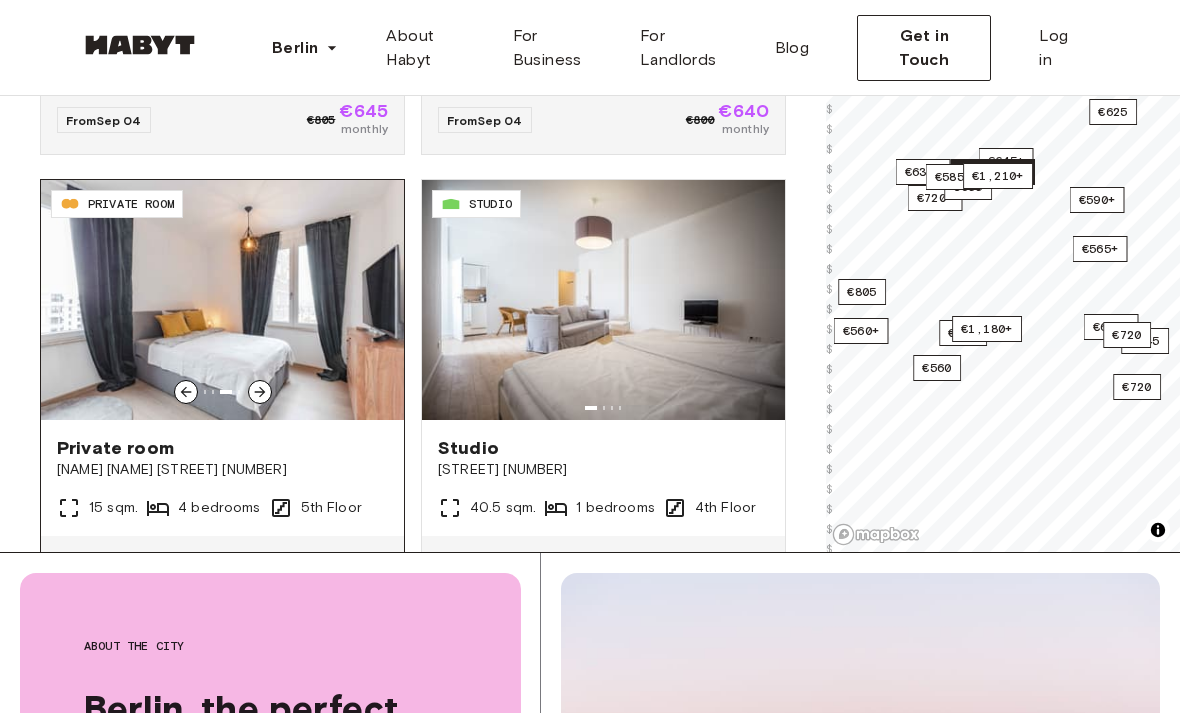 scroll, scrollTop: 433, scrollLeft: 0, axis: vertical 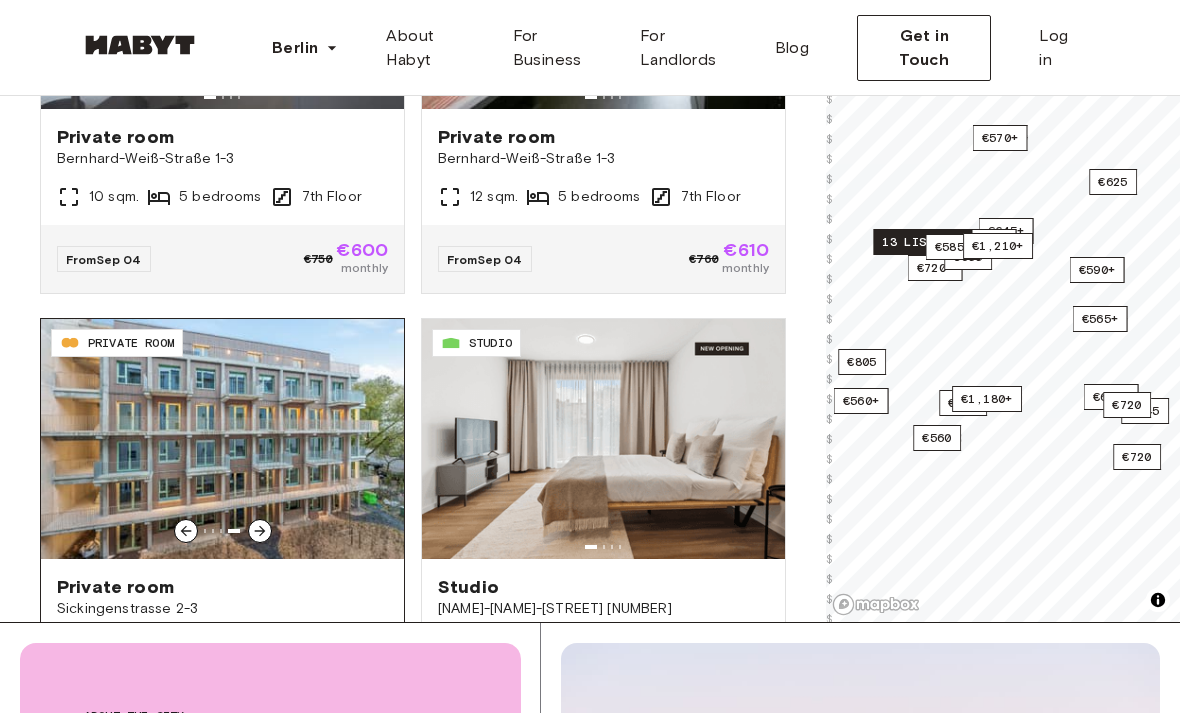 click on "Sickingenstrasse 2-3" at bounding box center [222, 609] 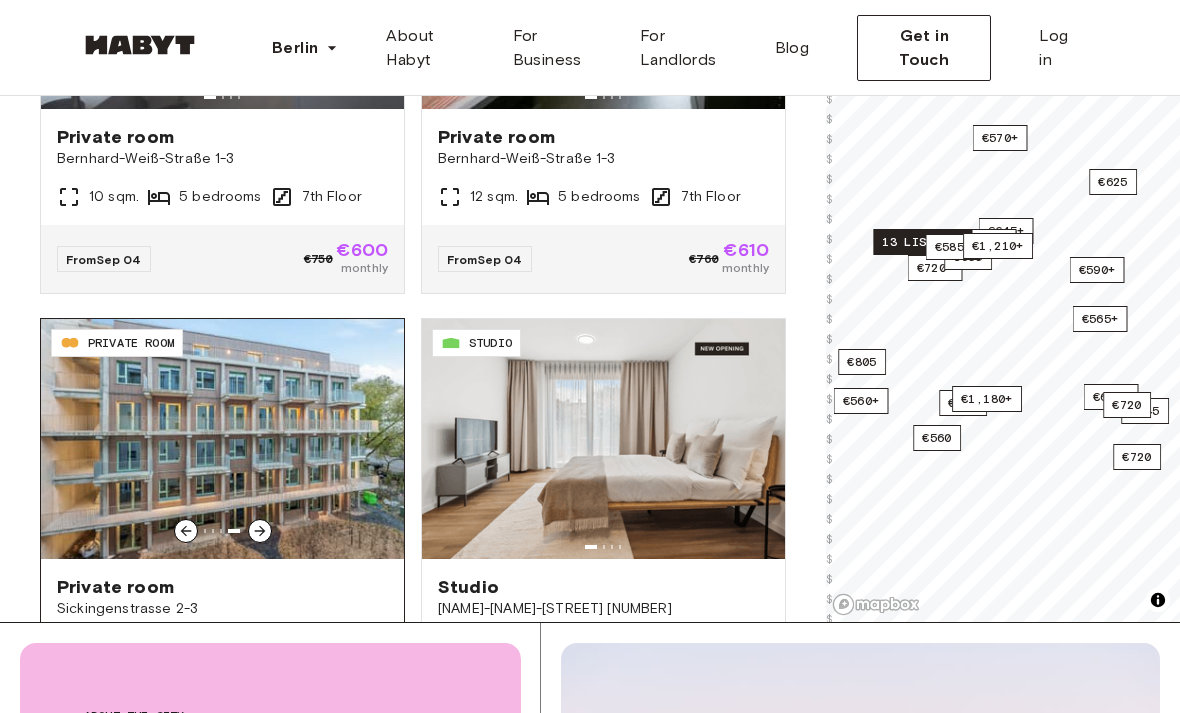 scroll, scrollTop: 398, scrollLeft: 0, axis: vertical 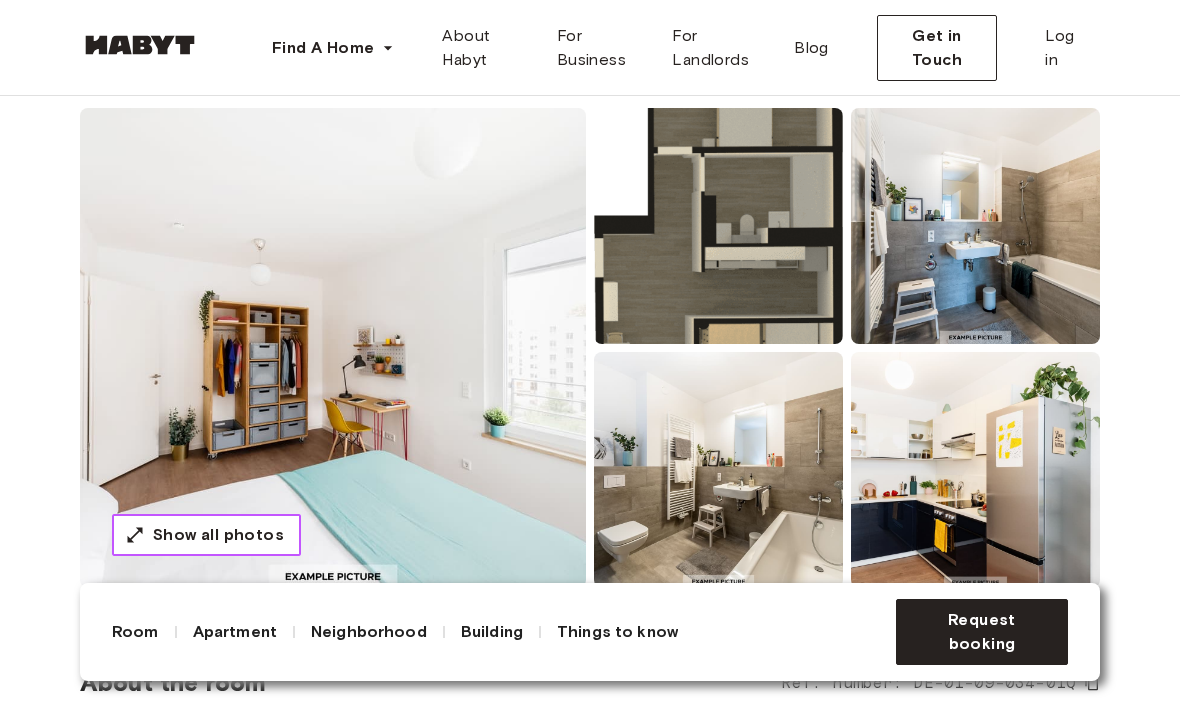 click on "Show all photos" at bounding box center [218, 535] 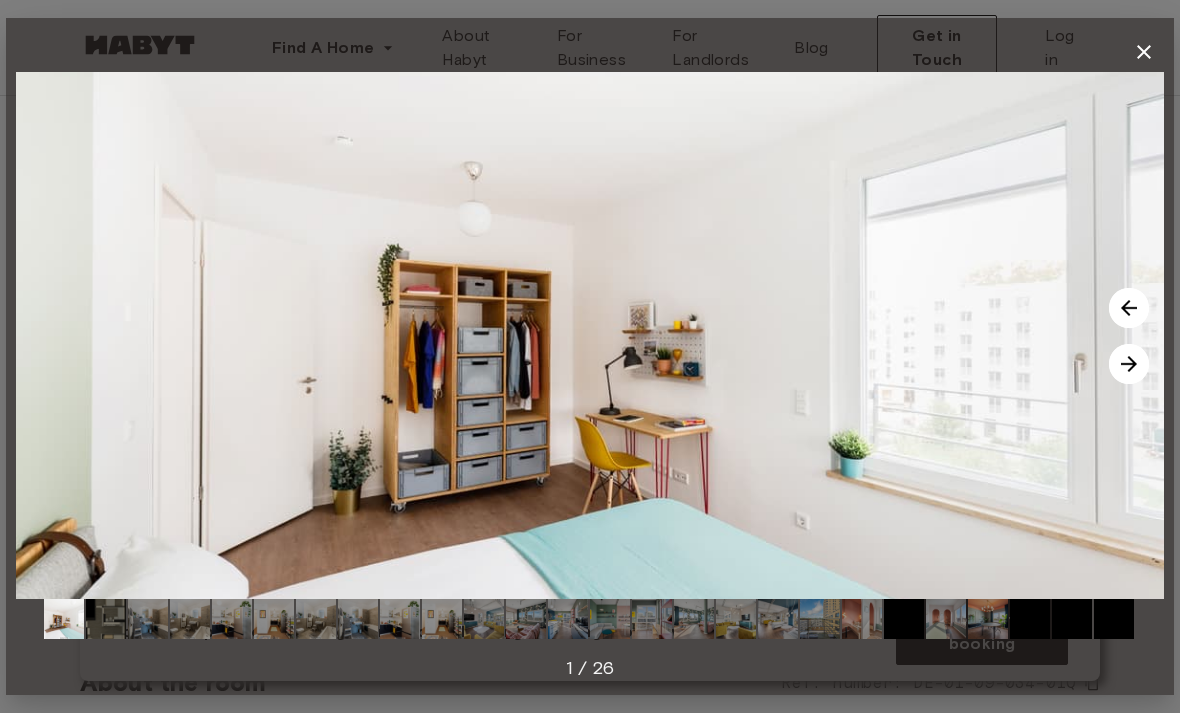 click at bounding box center [1129, 364] 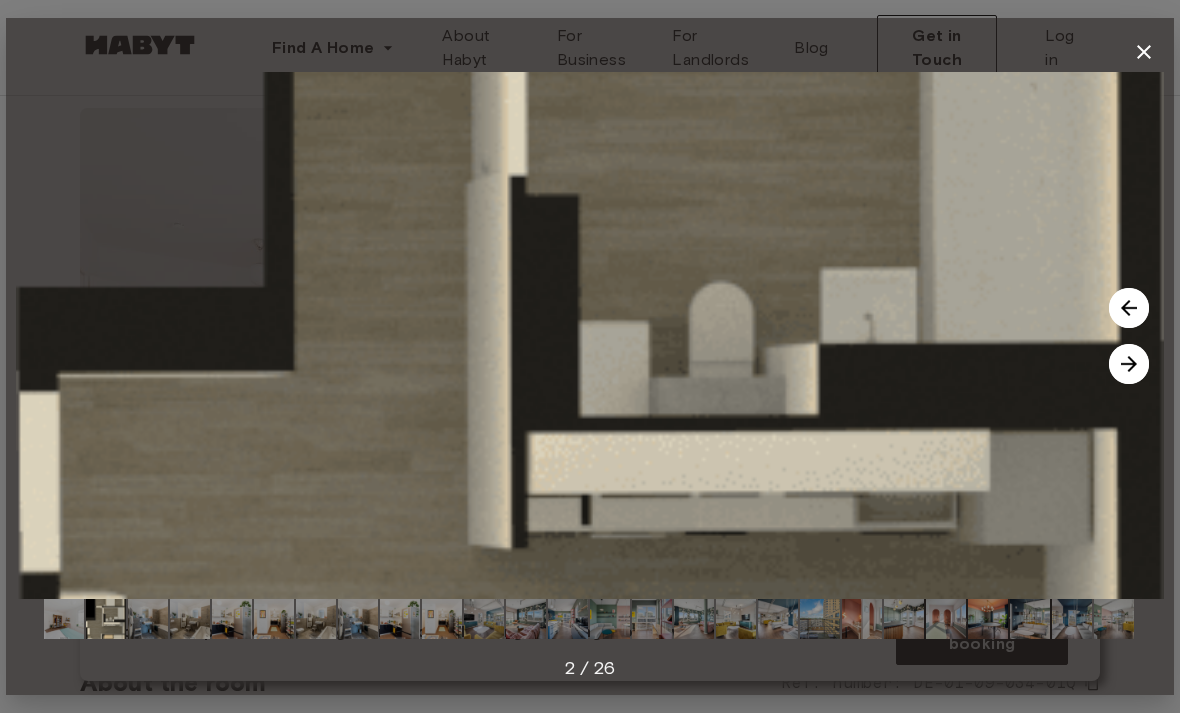 click 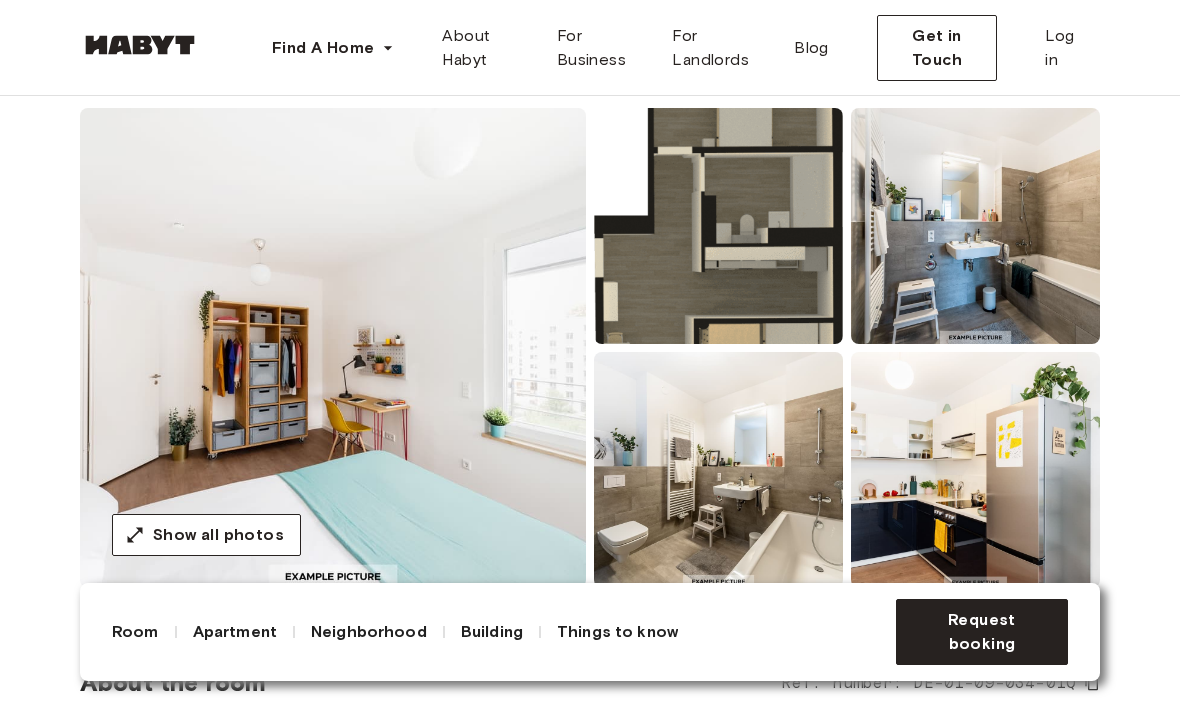 click at bounding box center [718, 226] 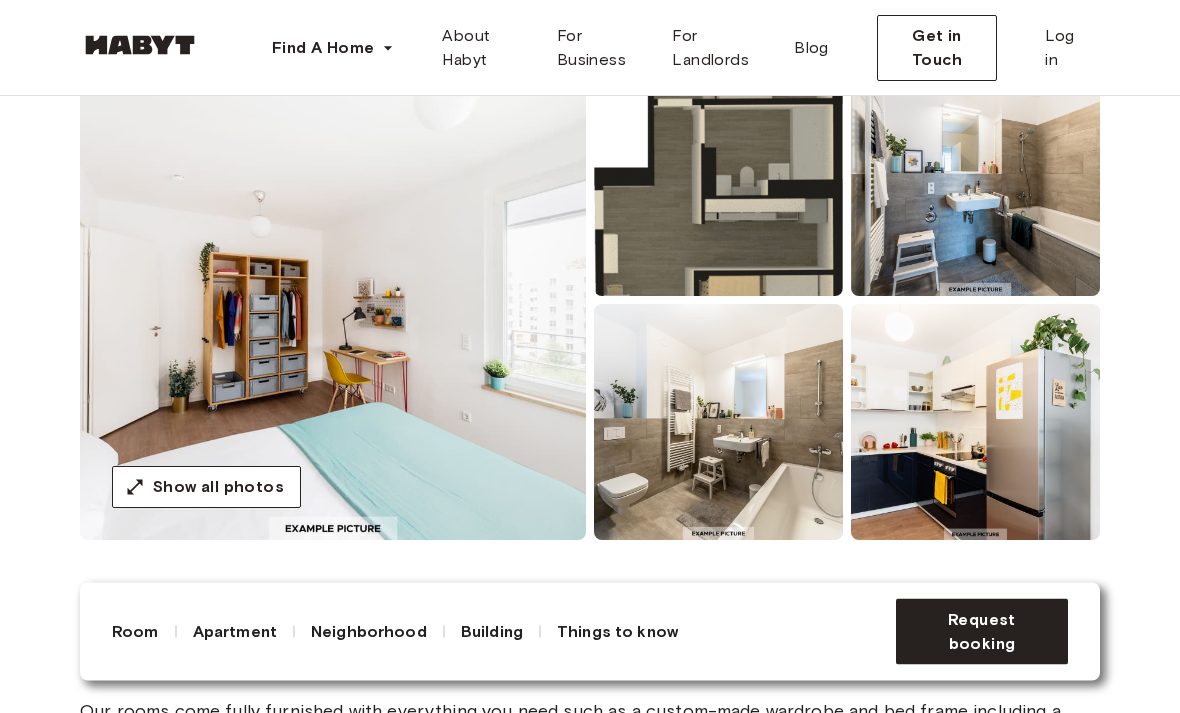 scroll, scrollTop: 210, scrollLeft: 0, axis: vertical 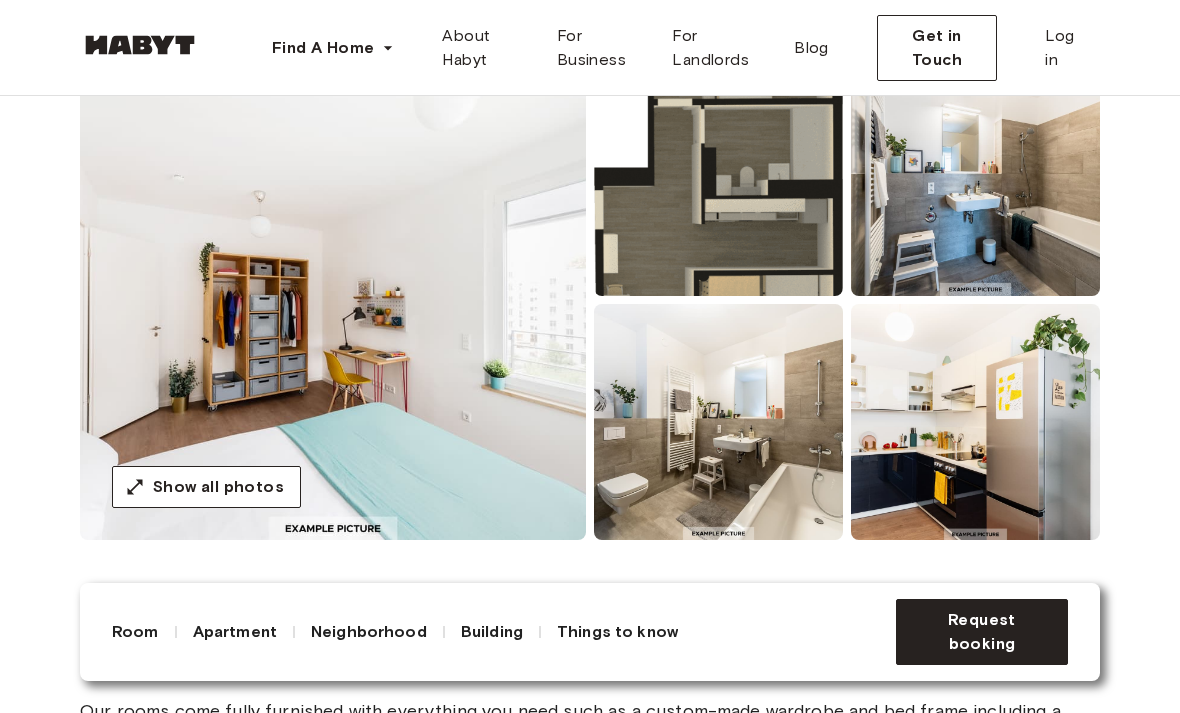 click at bounding box center [718, 178] 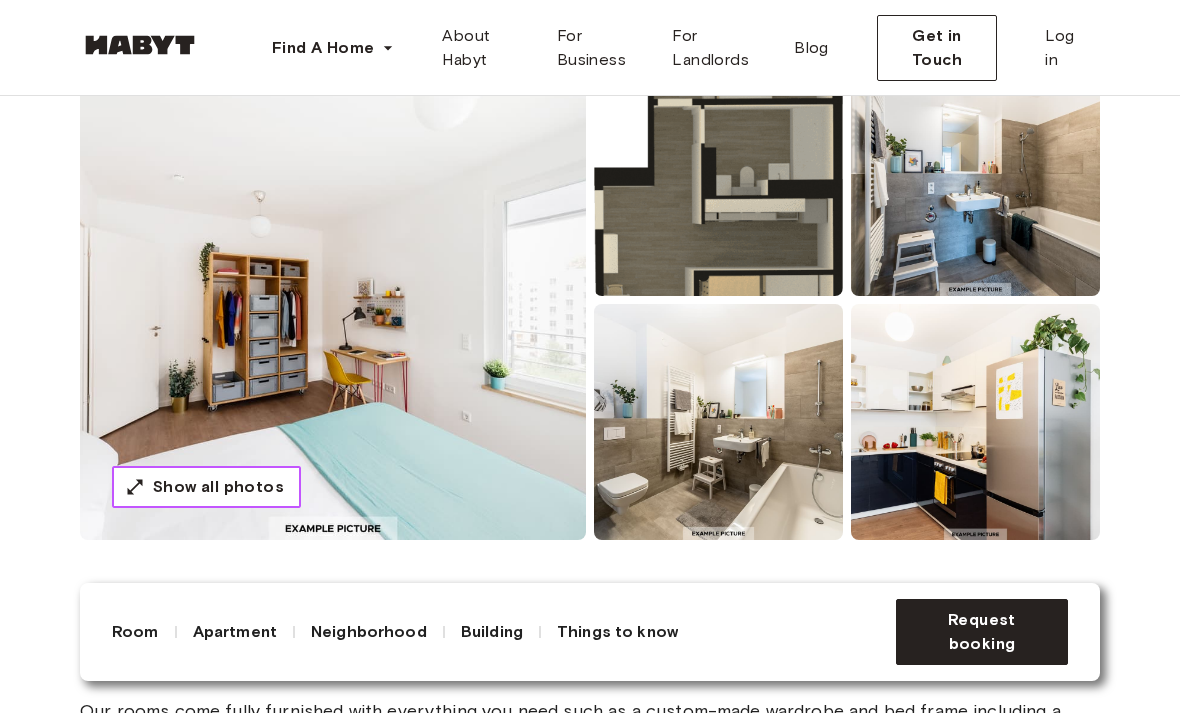 click on "Show all photos" at bounding box center [218, 487] 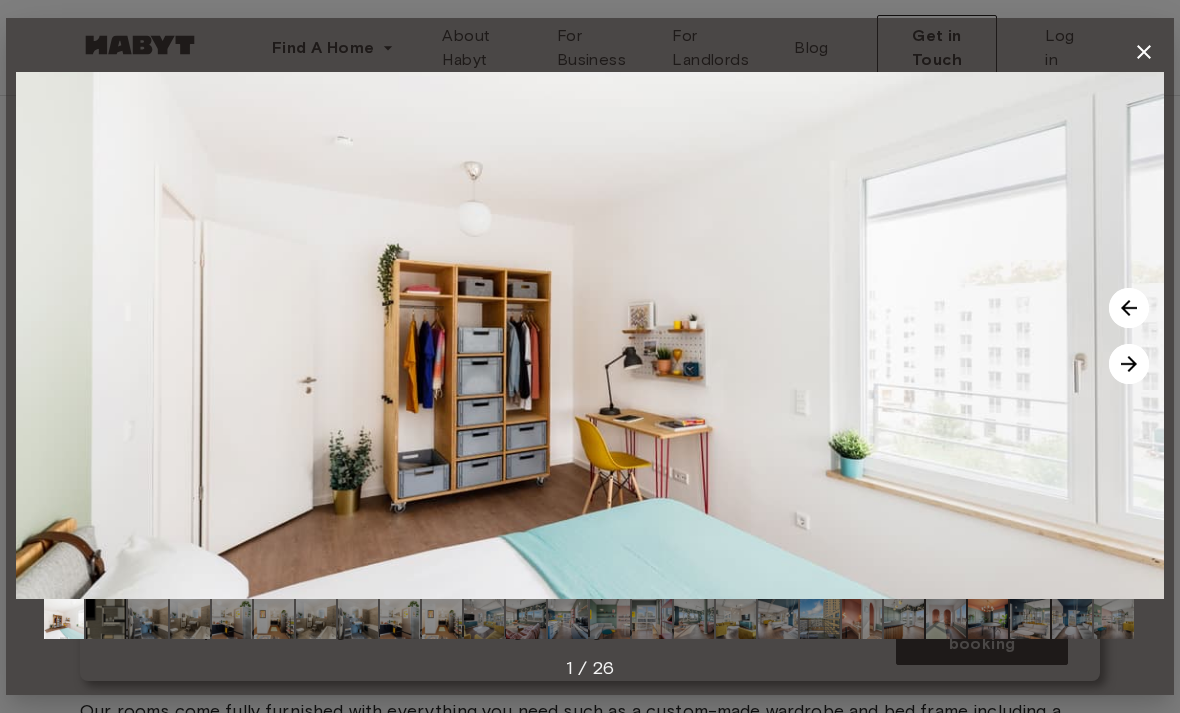 click at bounding box center (1129, 364) 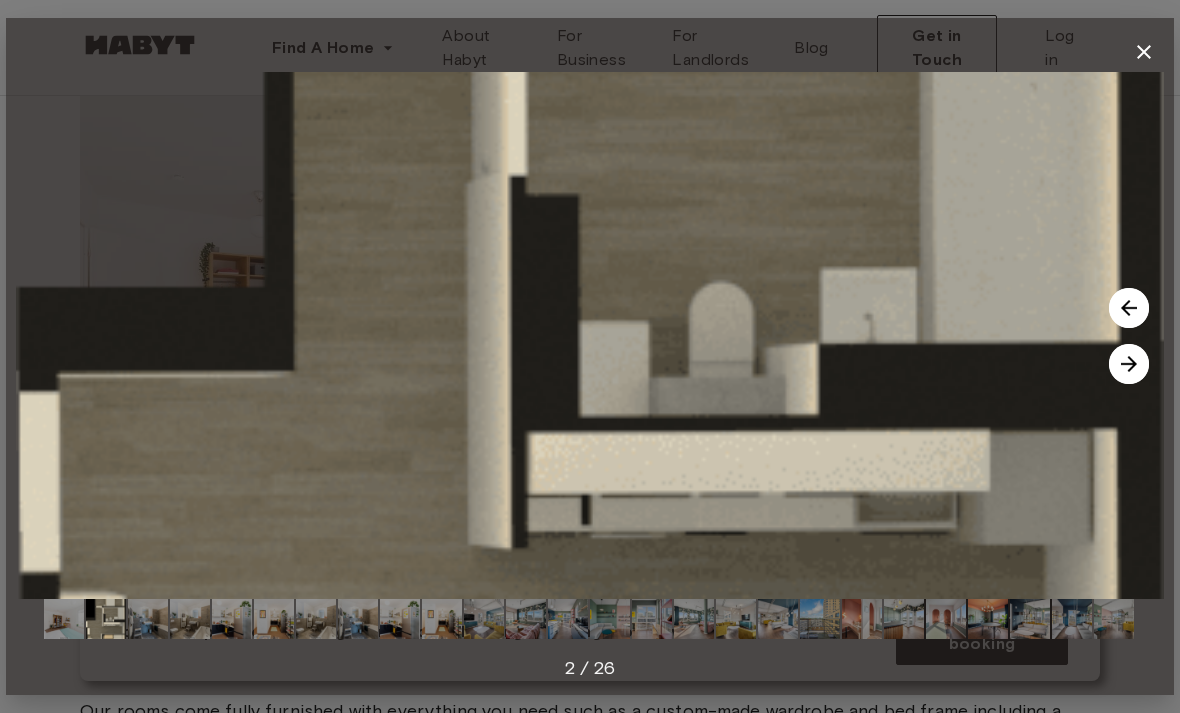 click at bounding box center [1129, 364] 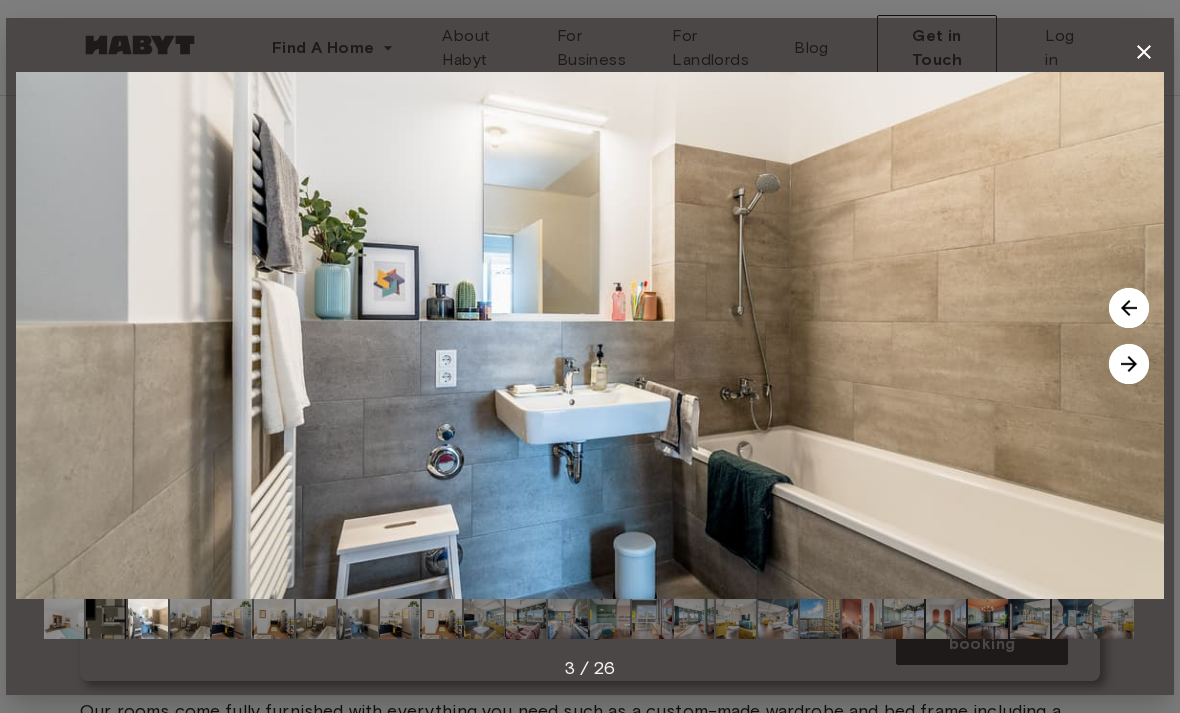 click at bounding box center [1129, 364] 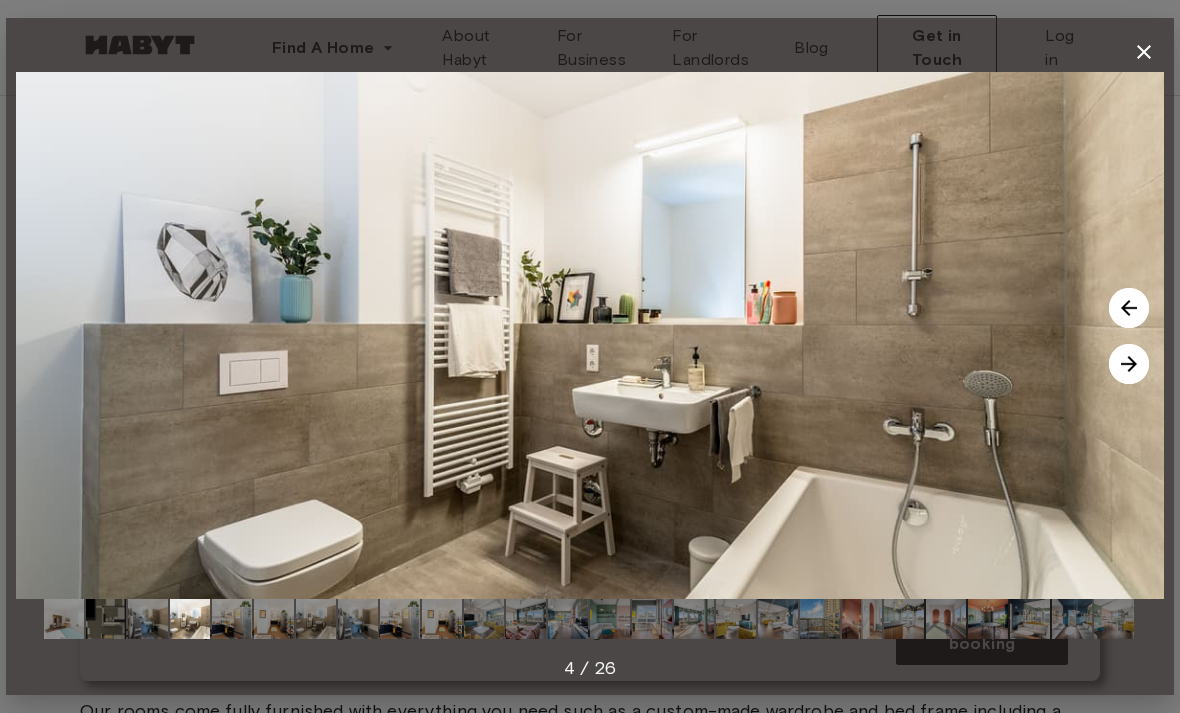 click at bounding box center (1129, 364) 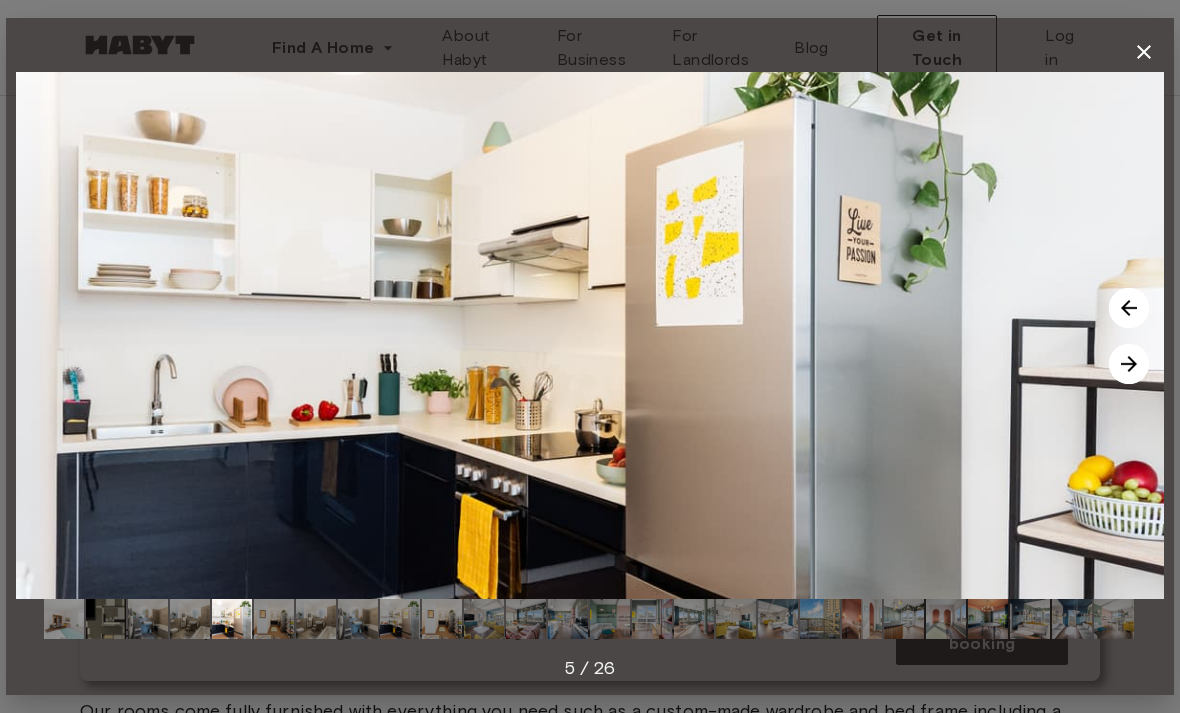 click at bounding box center (1129, 364) 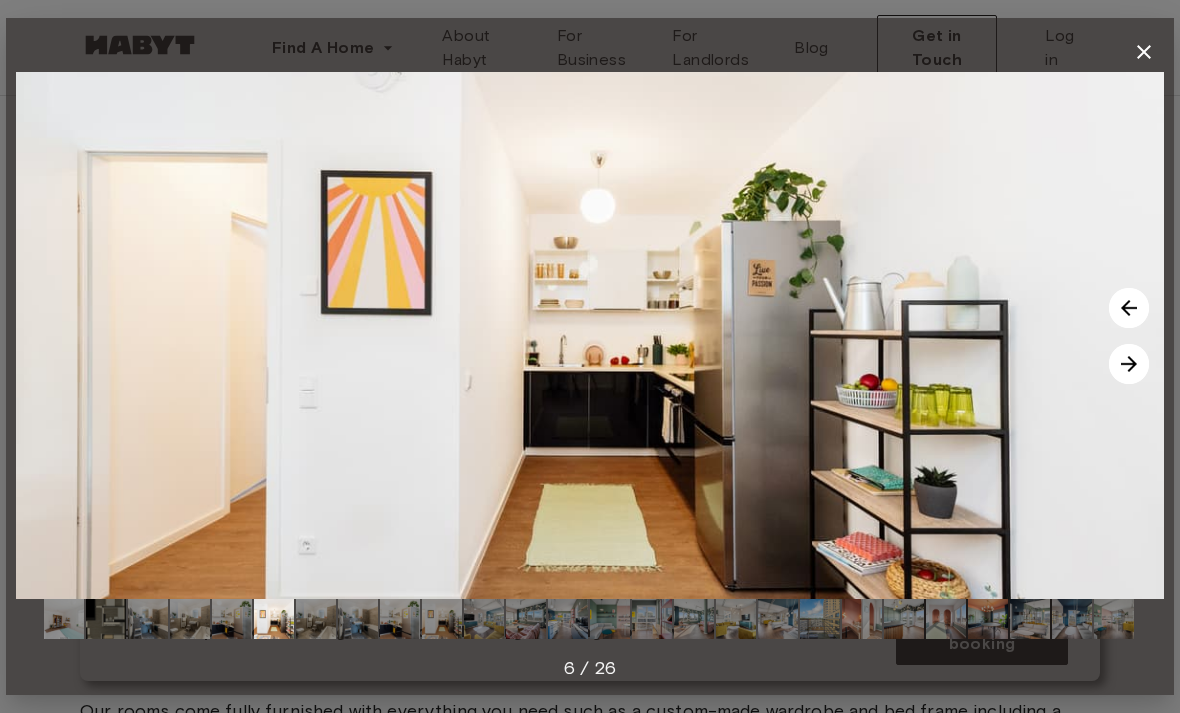 click at bounding box center (1129, 364) 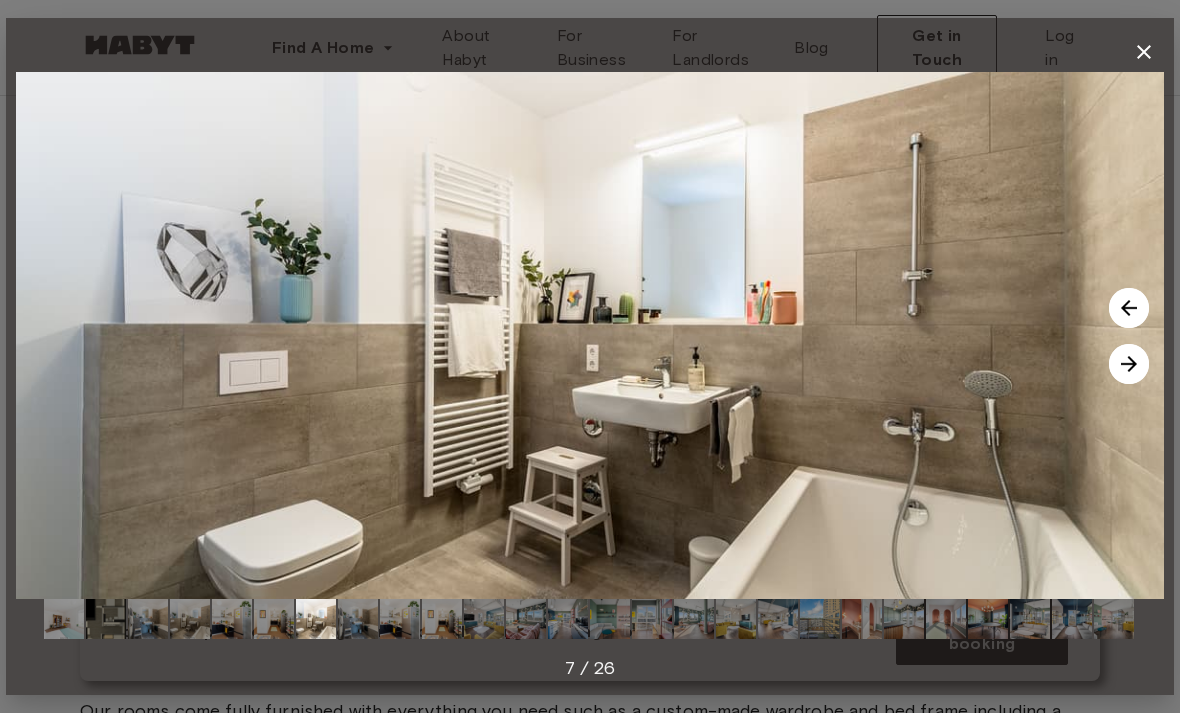 click at bounding box center [1129, 364] 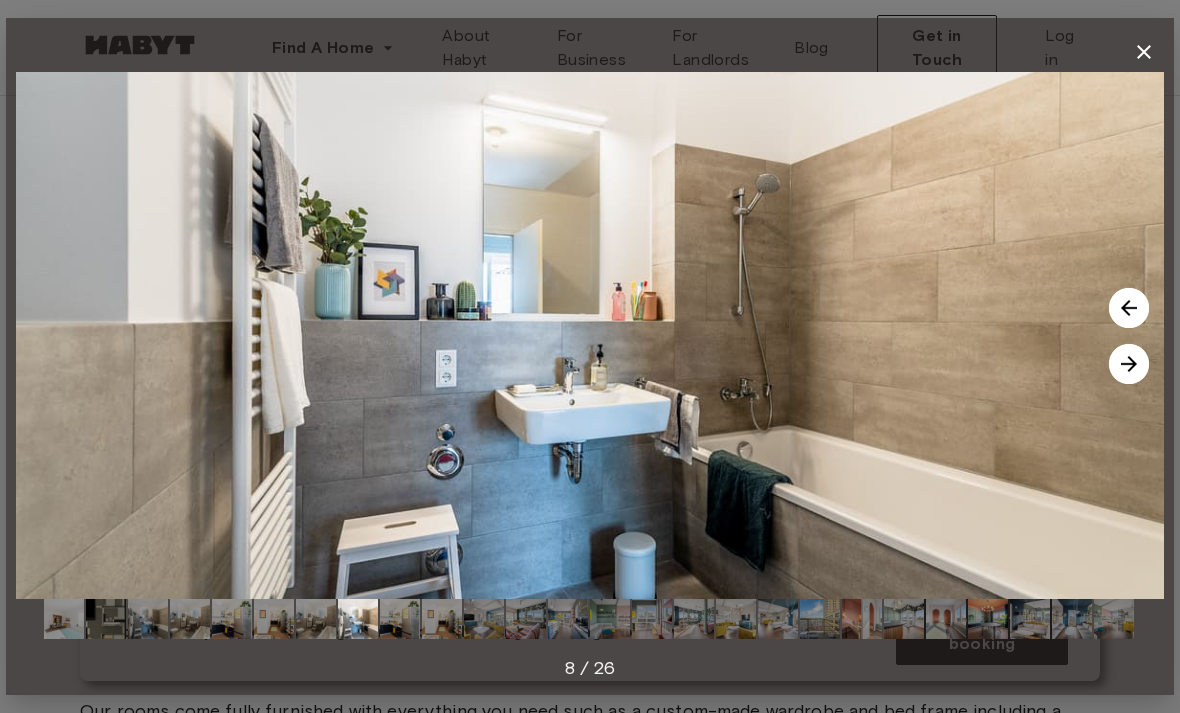click at bounding box center (590, 335) 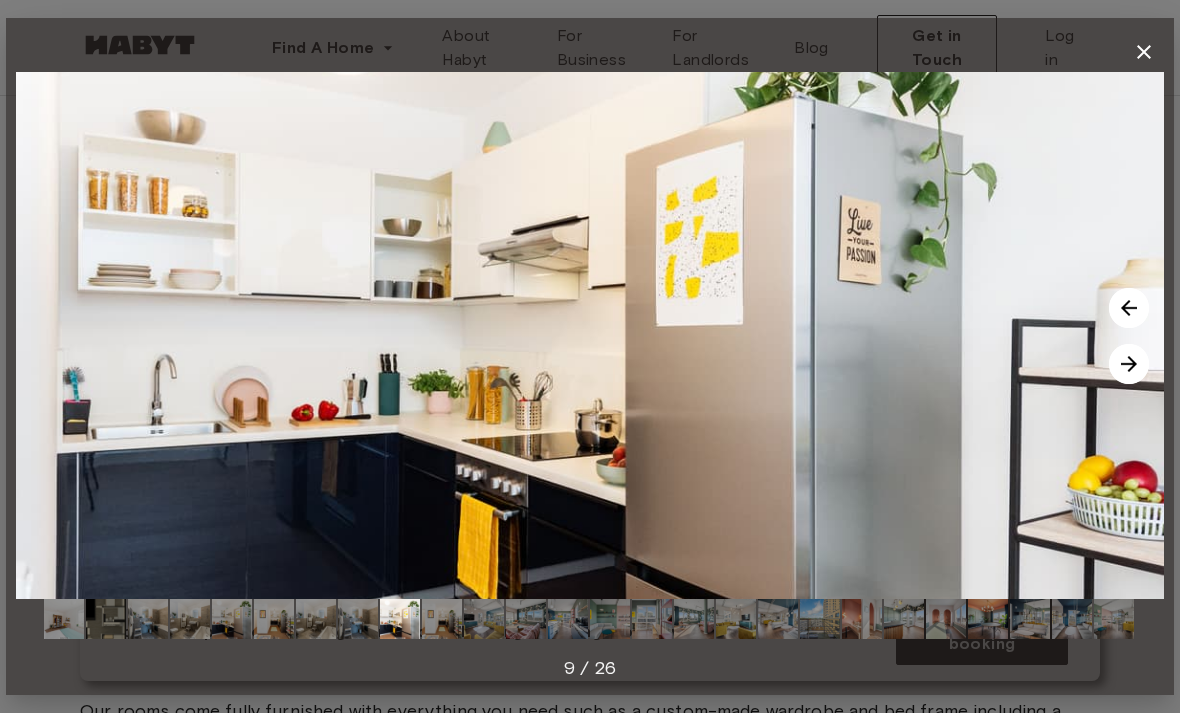 click at bounding box center [1129, 364] 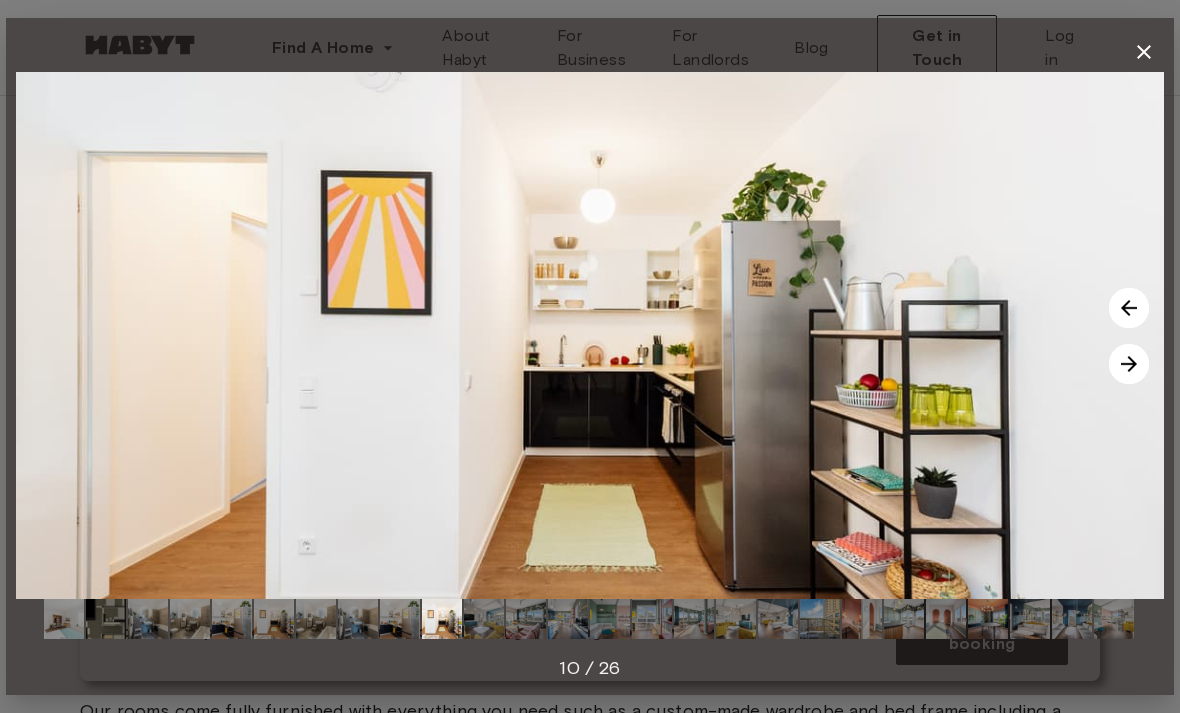 click at bounding box center (1129, 364) 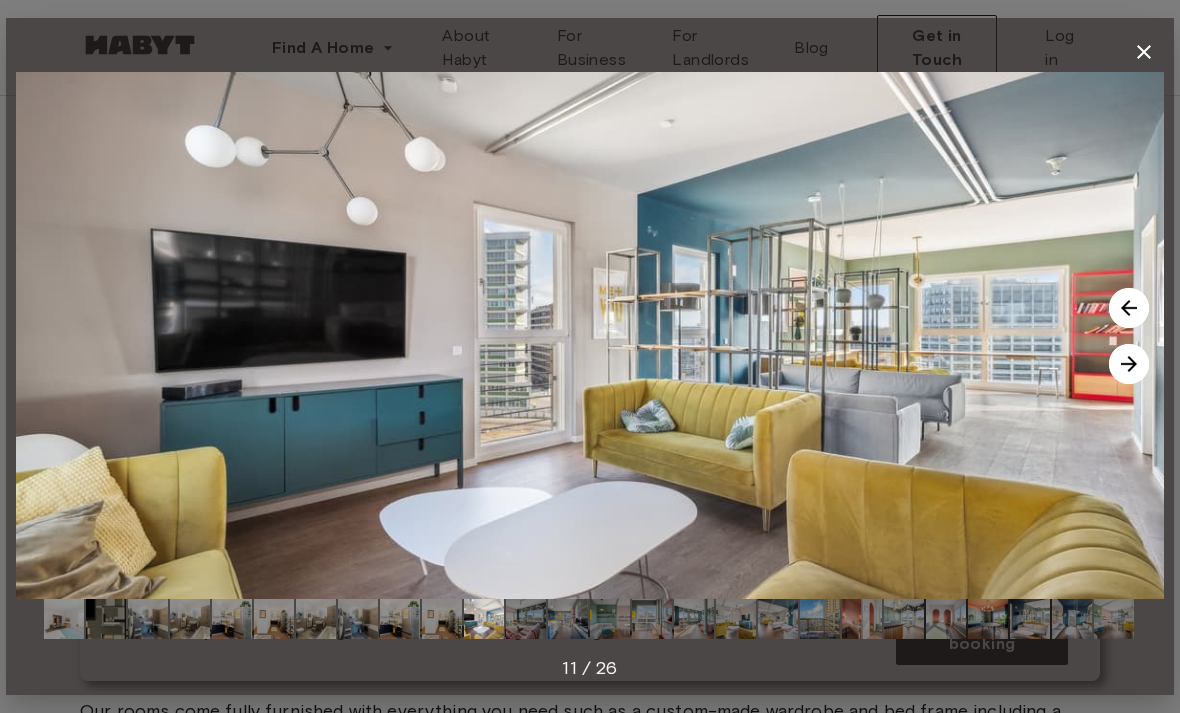 click at bounding box center (1129, 364) 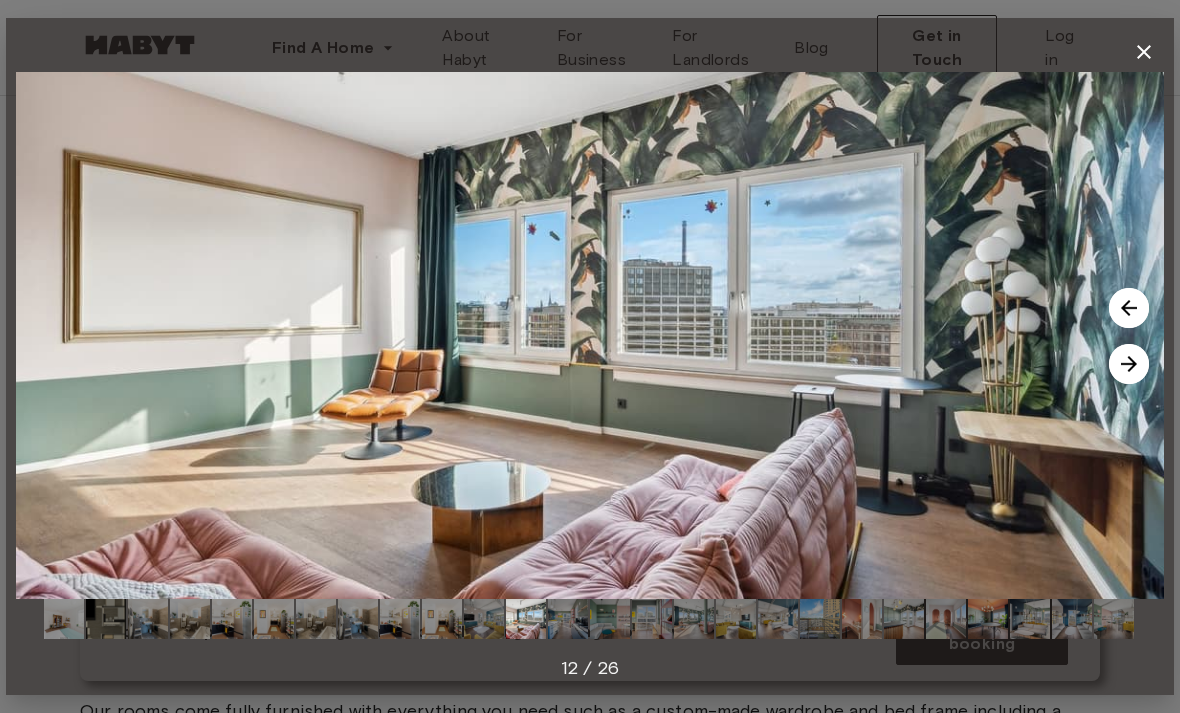 click at bounding box center [1129, 364] 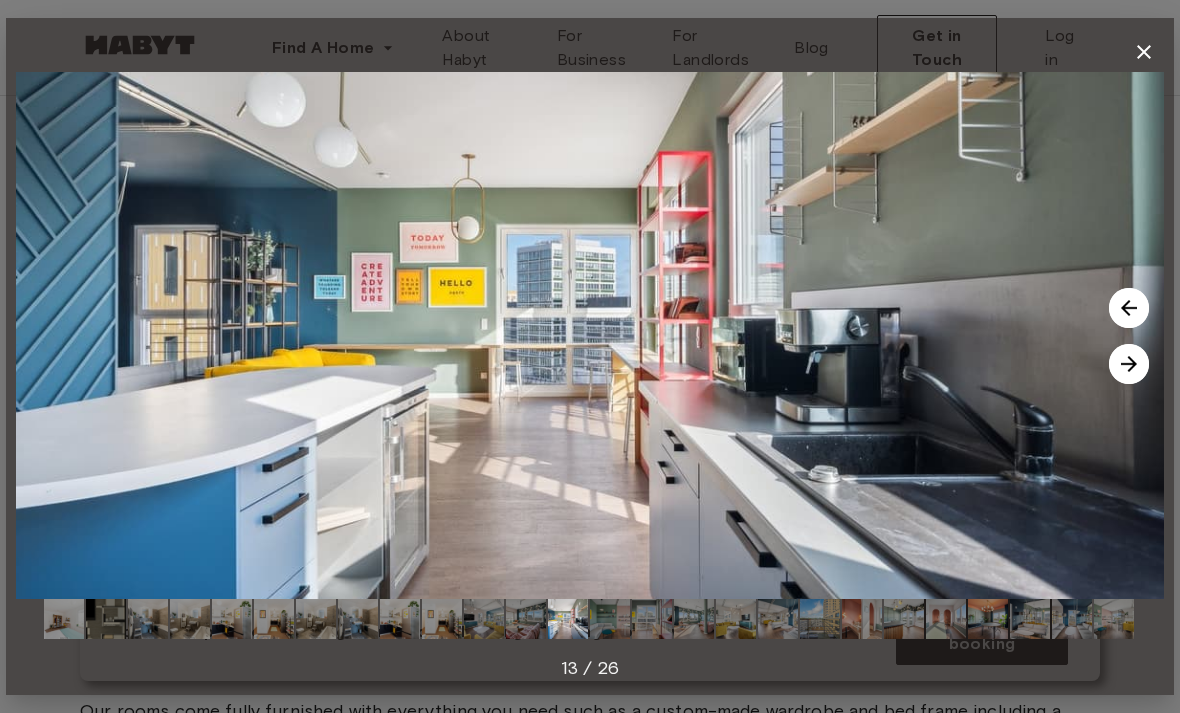 click at bounding box center (1129, 364) 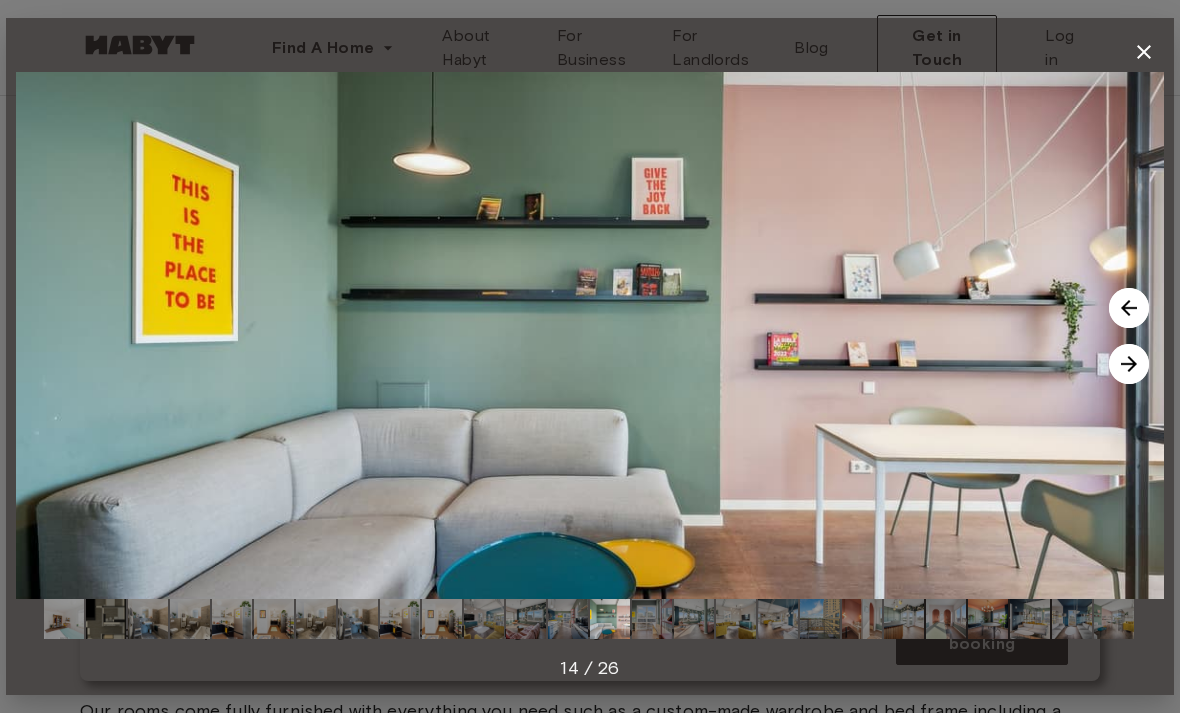 click at bounding box center (1129, 364) 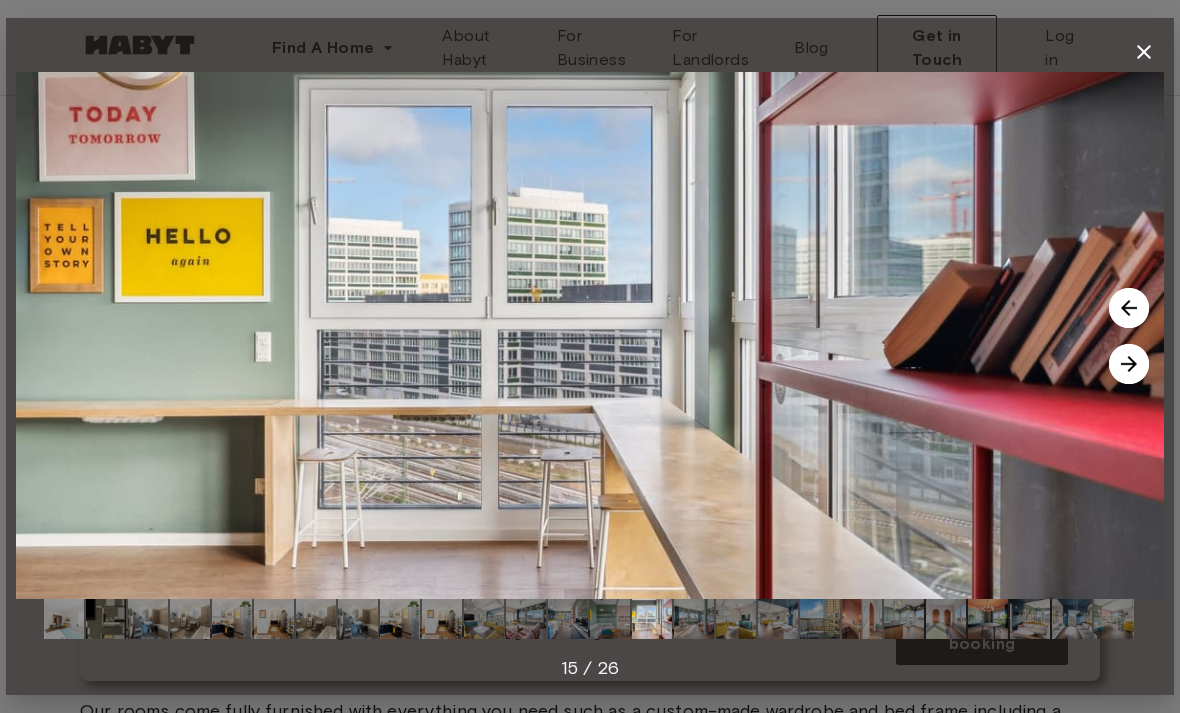 click at bounding box center [1129, 364] 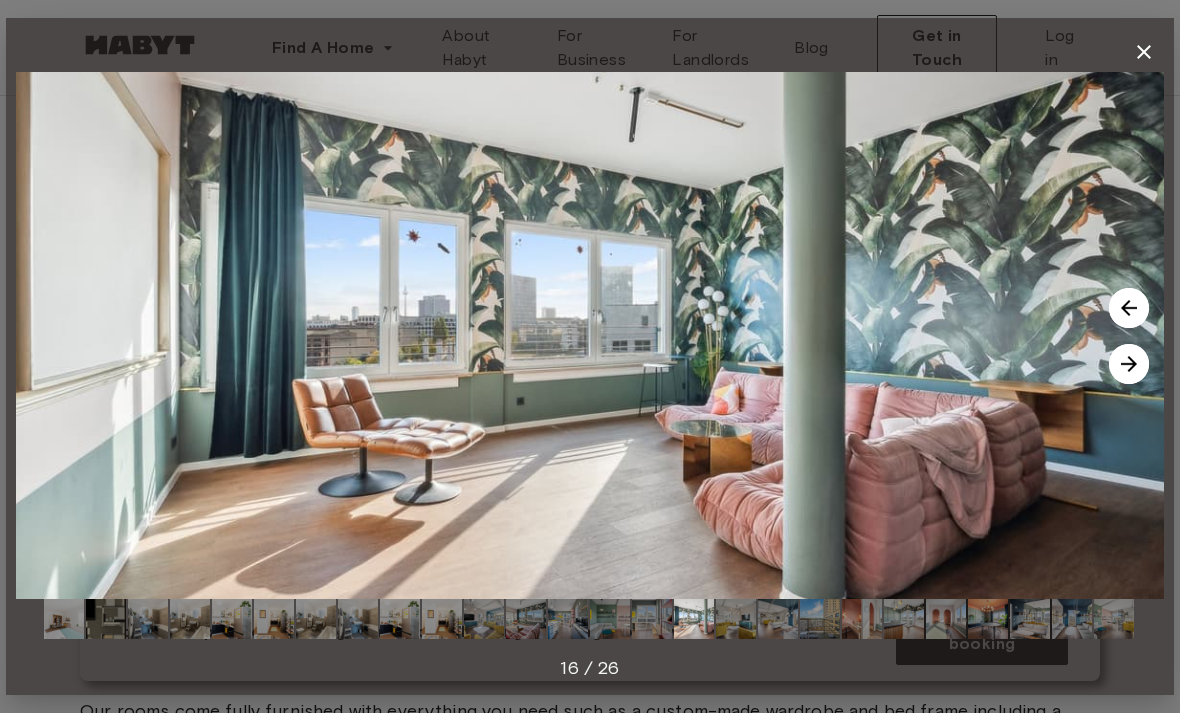 click at bounding box center [1129, 364] 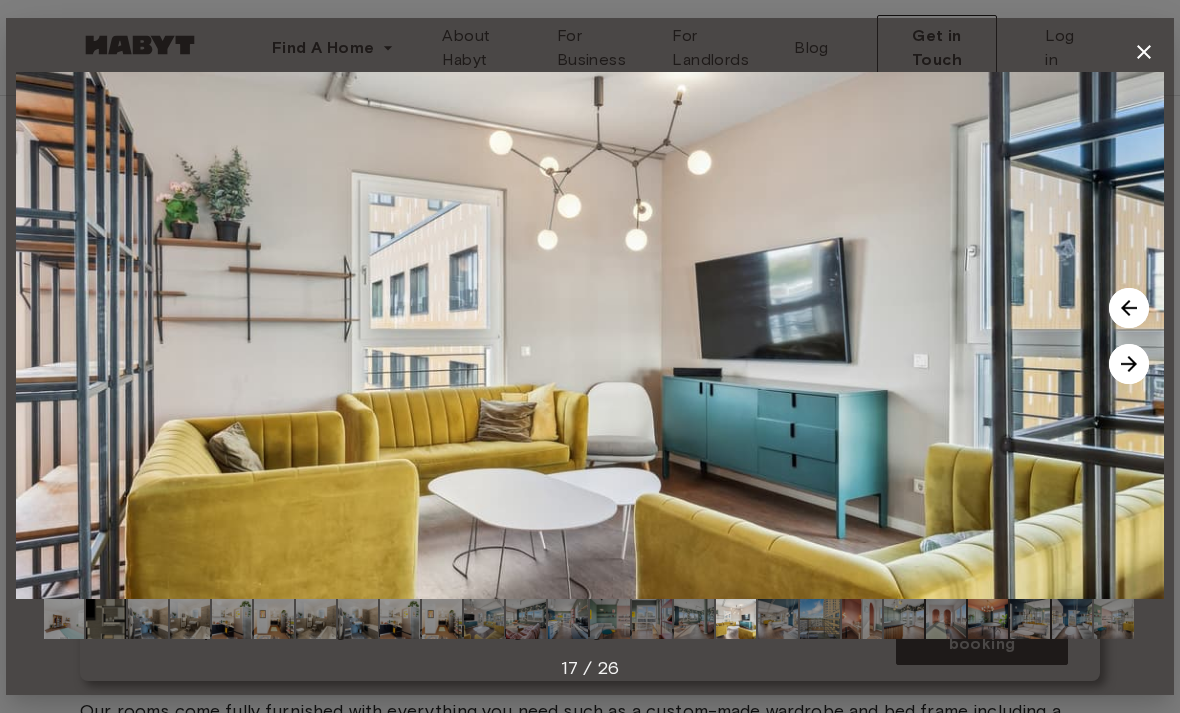 click at bounding box center [1129, 364] 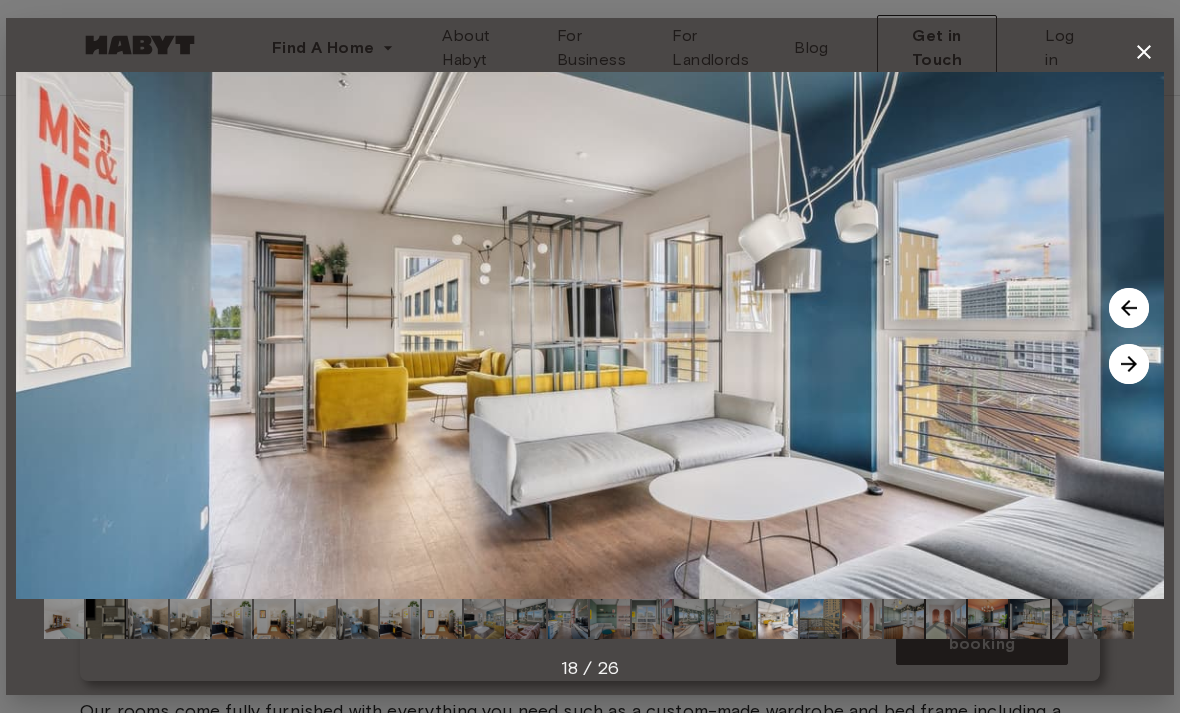 click at bounding box center [1129, 364] 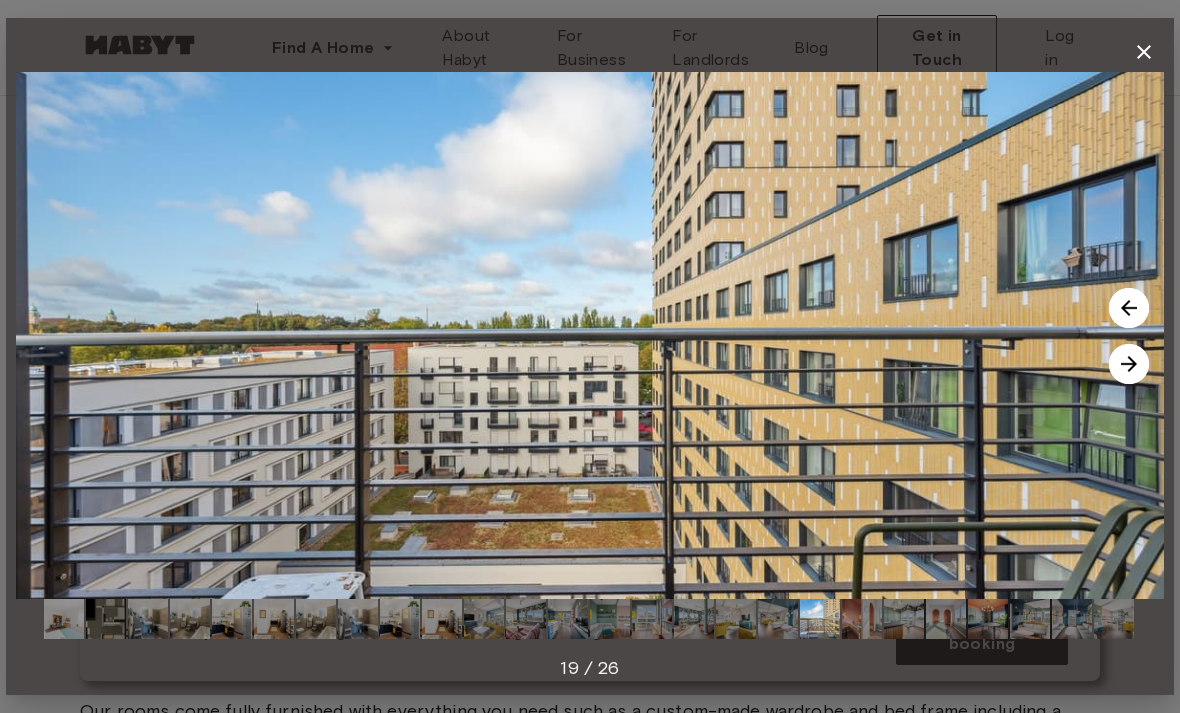 click at bounding box center [1129, 364] 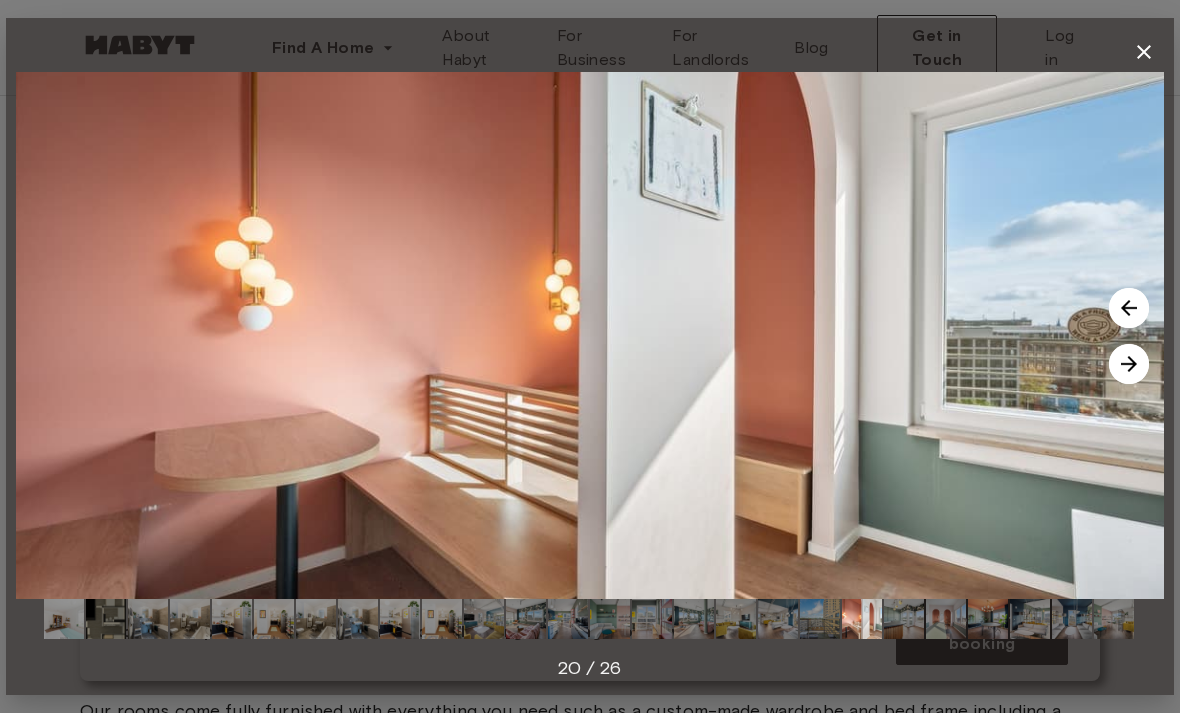 click at bounding box center (1129, 364) 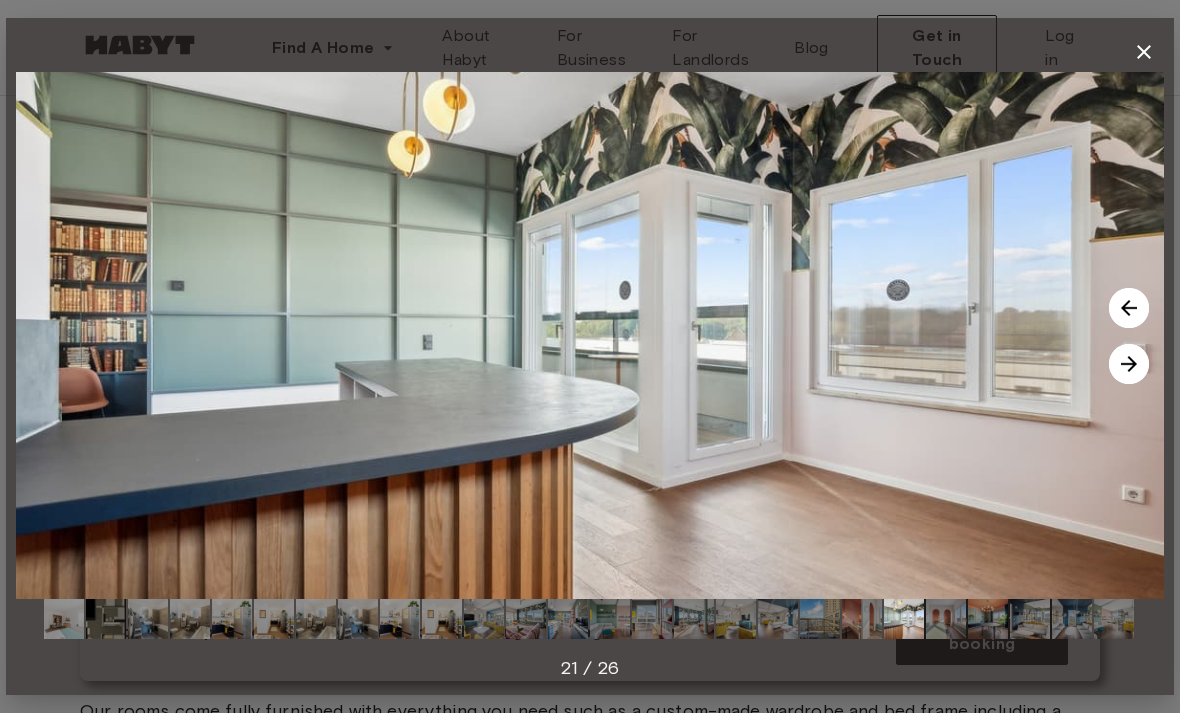 click at bounding box center [1129, 364] 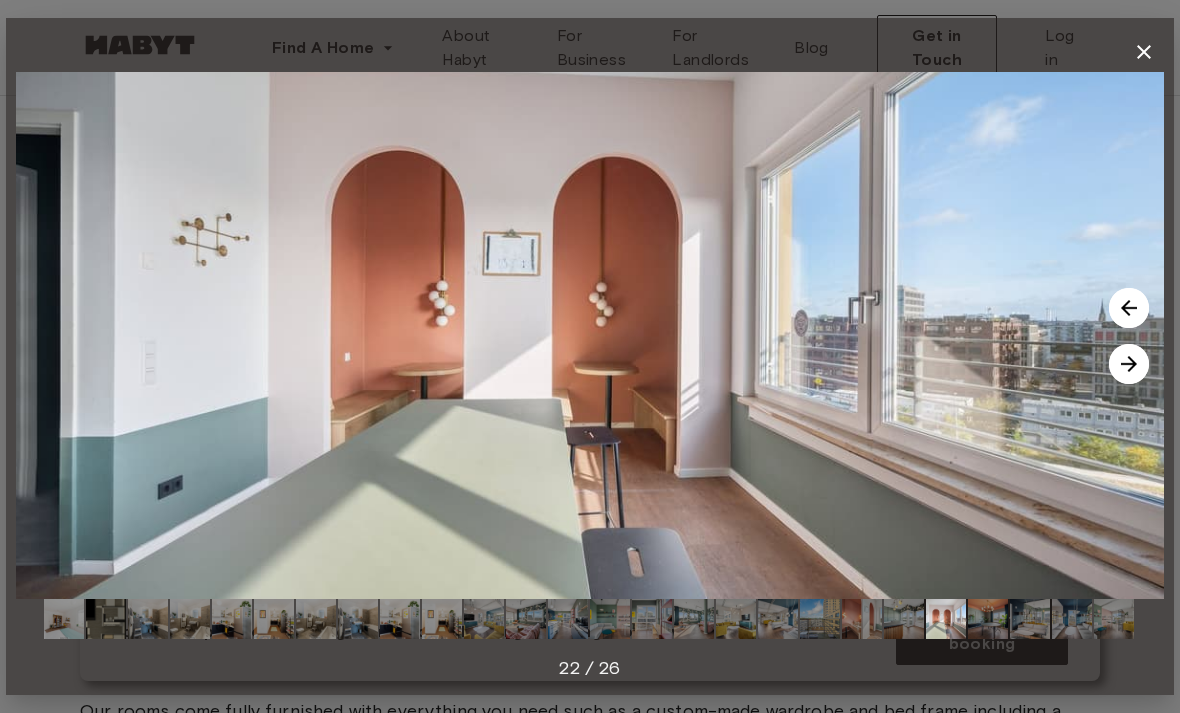 click at bounding box center (1129, 364) 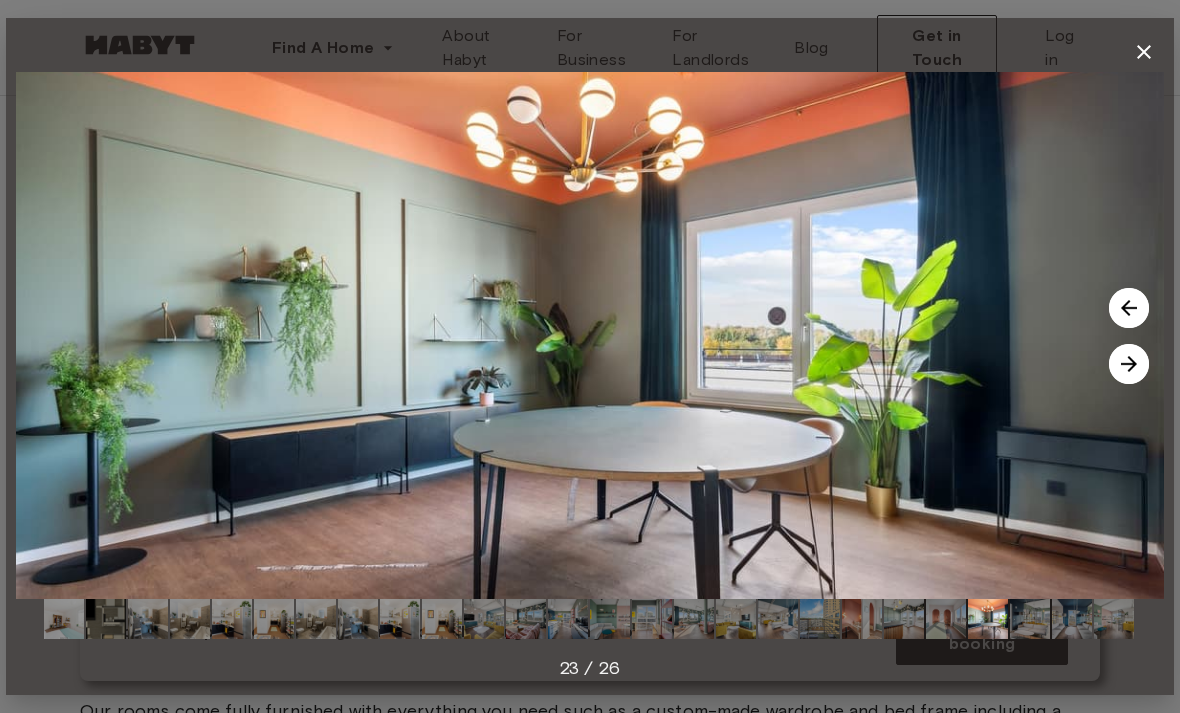 click at bounding box center [1129, 364] 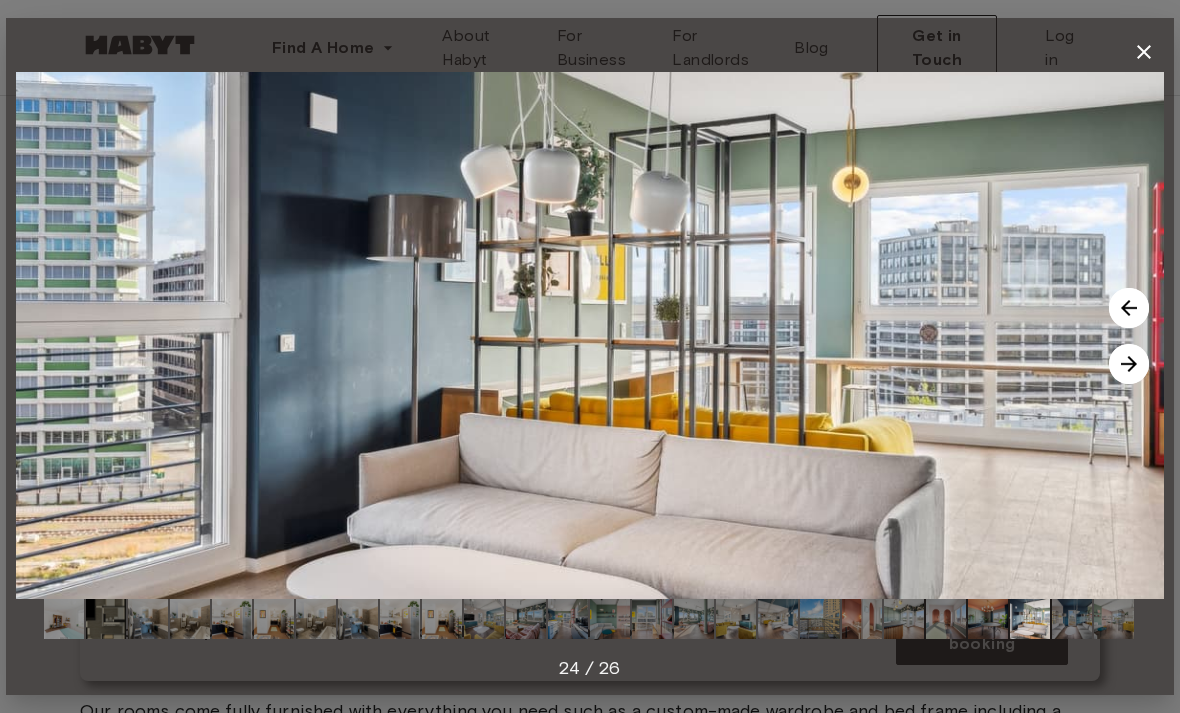 click at bounding box center (1129, 364) 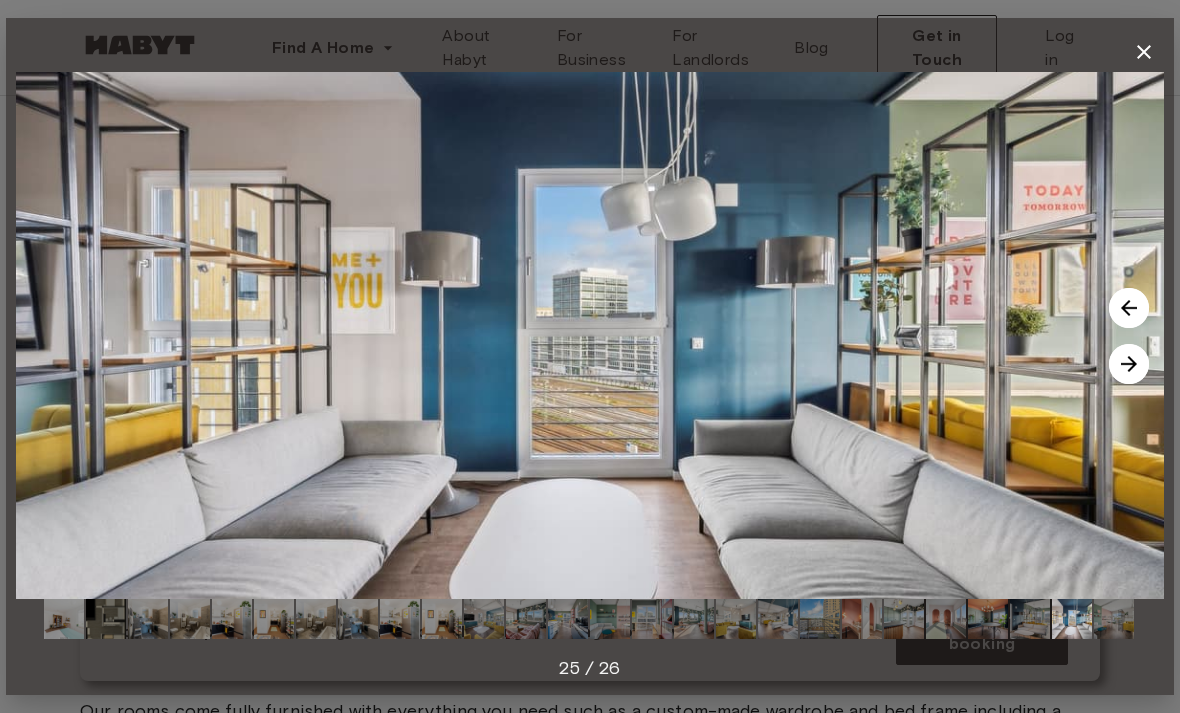 click at bounding box center (1129, 364) 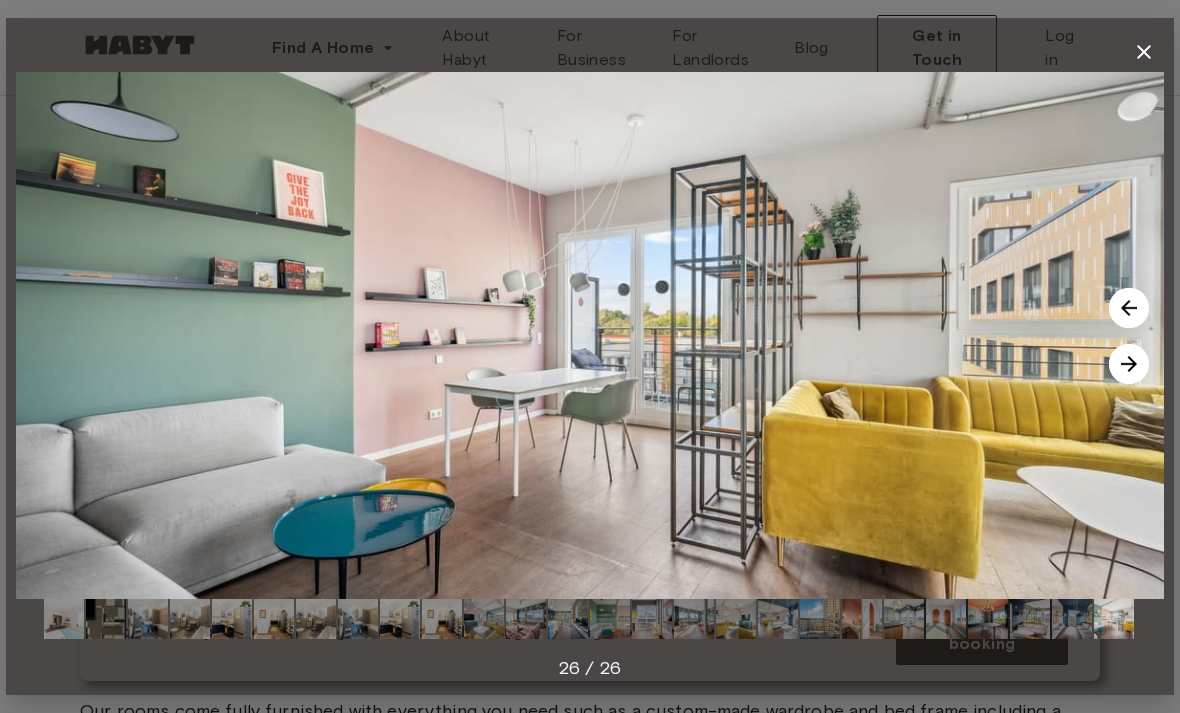 click at bounding box center (1129, 364) 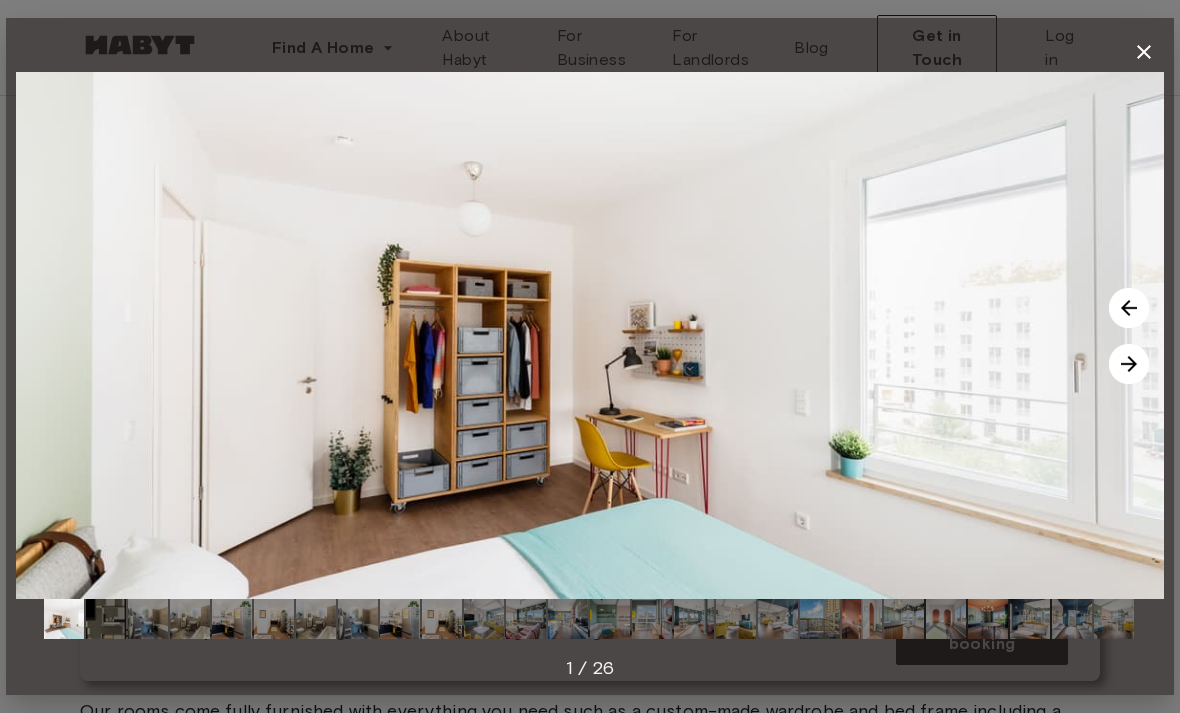 click at bounding box center (1129, 364) 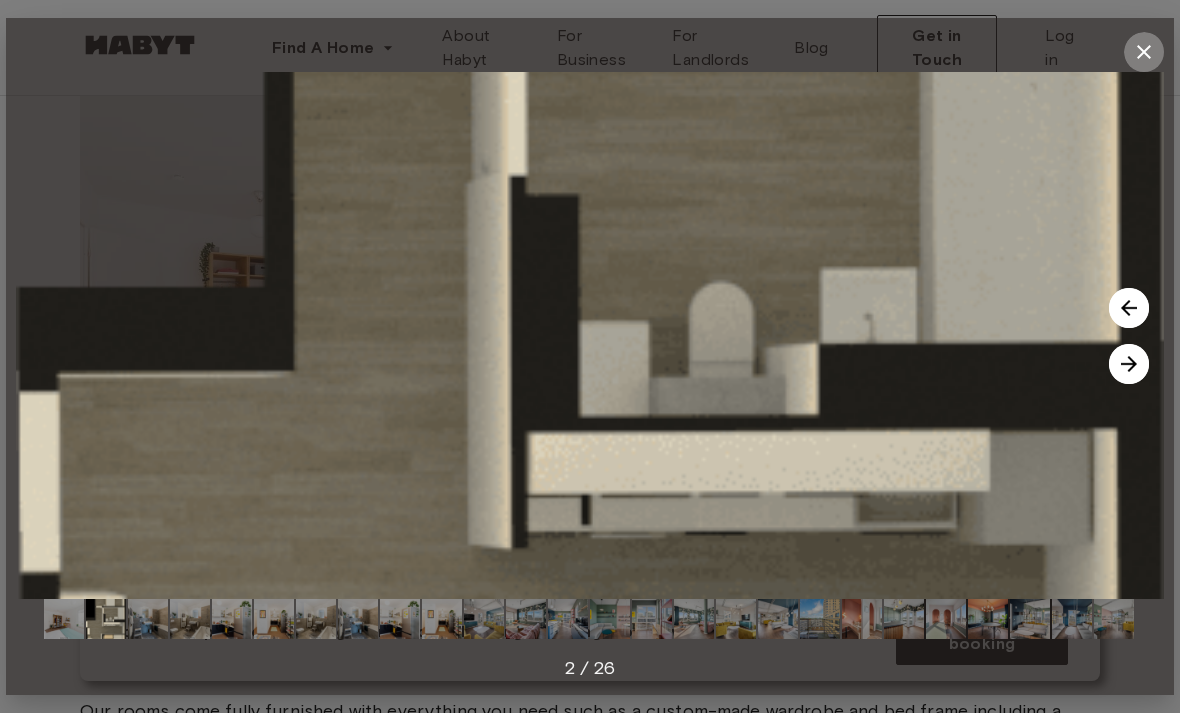 click 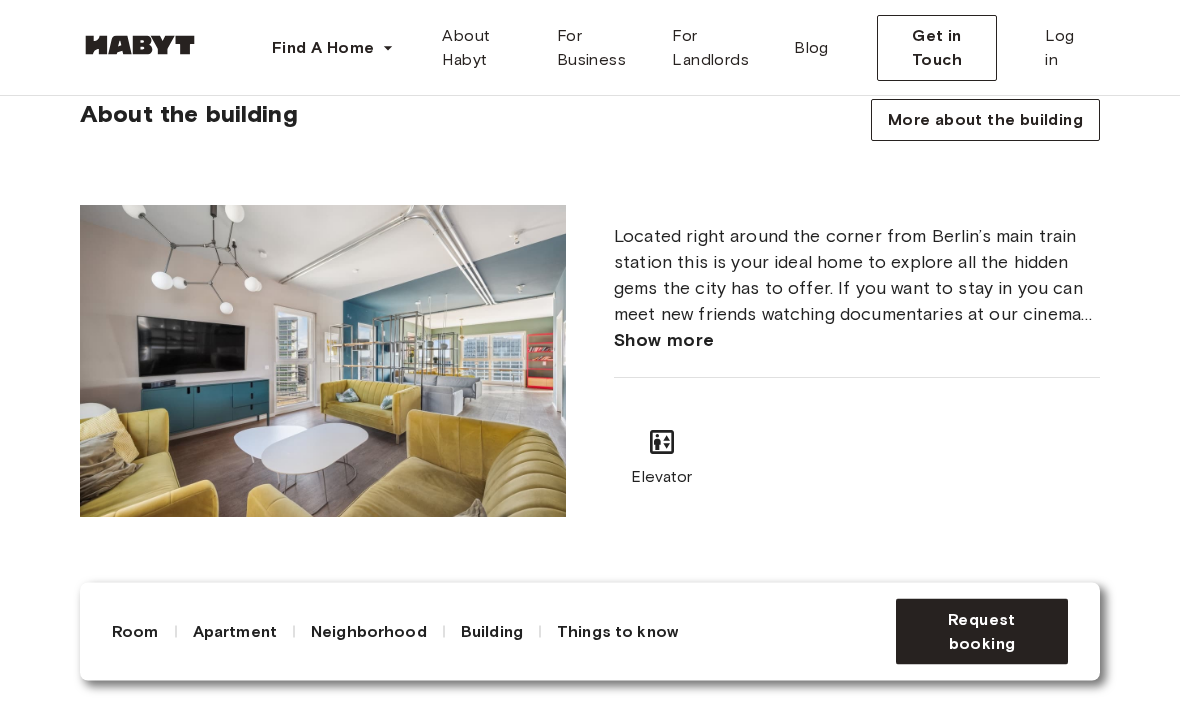scroll, scrollTop: 2118, scrollLeft: 0, axis: vertical 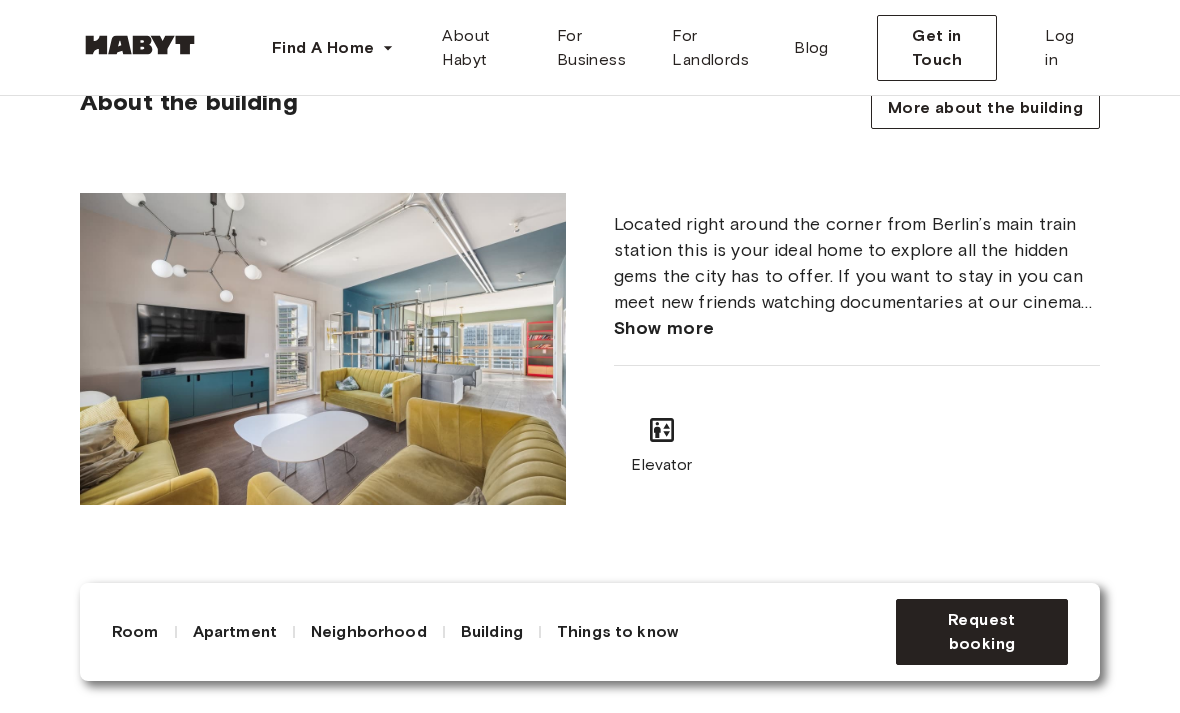 click on "Located right around the corner from Berlin’s main train station this is your ideal home to explore all the hidden gems the city has to offer. If you want to stay in you can meet new friends watching documentaries at our cinema room or work a little while overlooking the city in our community spaces." at bounding box center [857, 263] 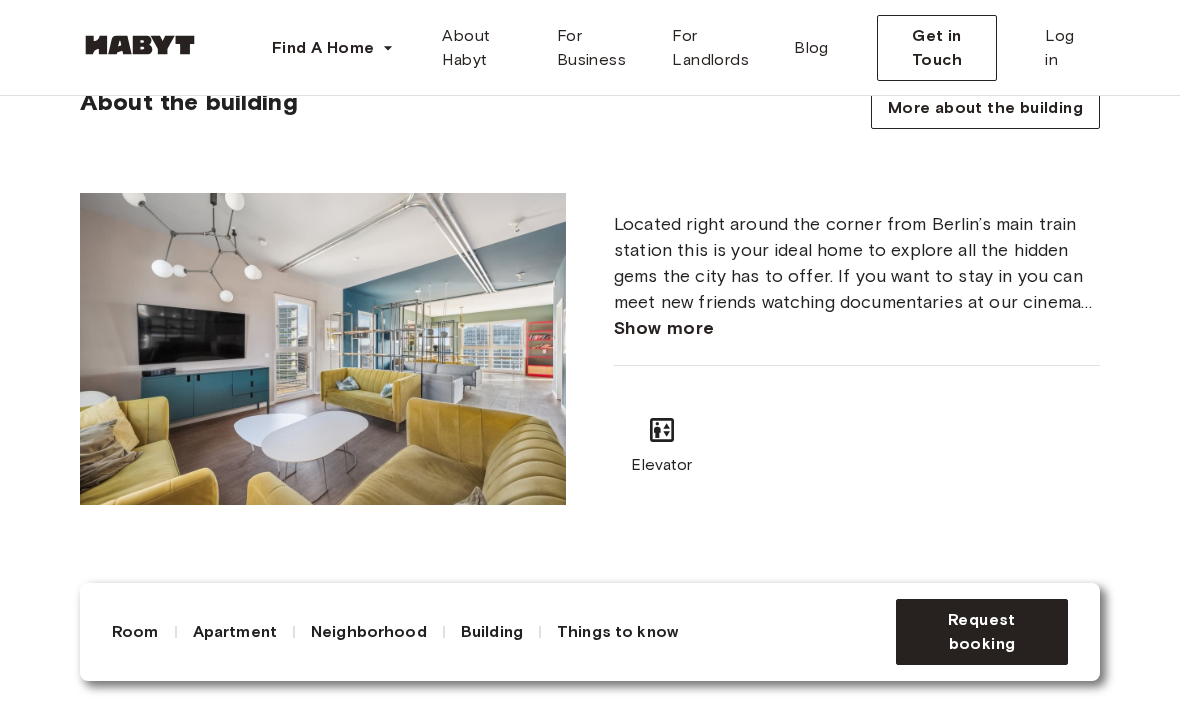 click on "Show more" at bounding box center [664, 328] 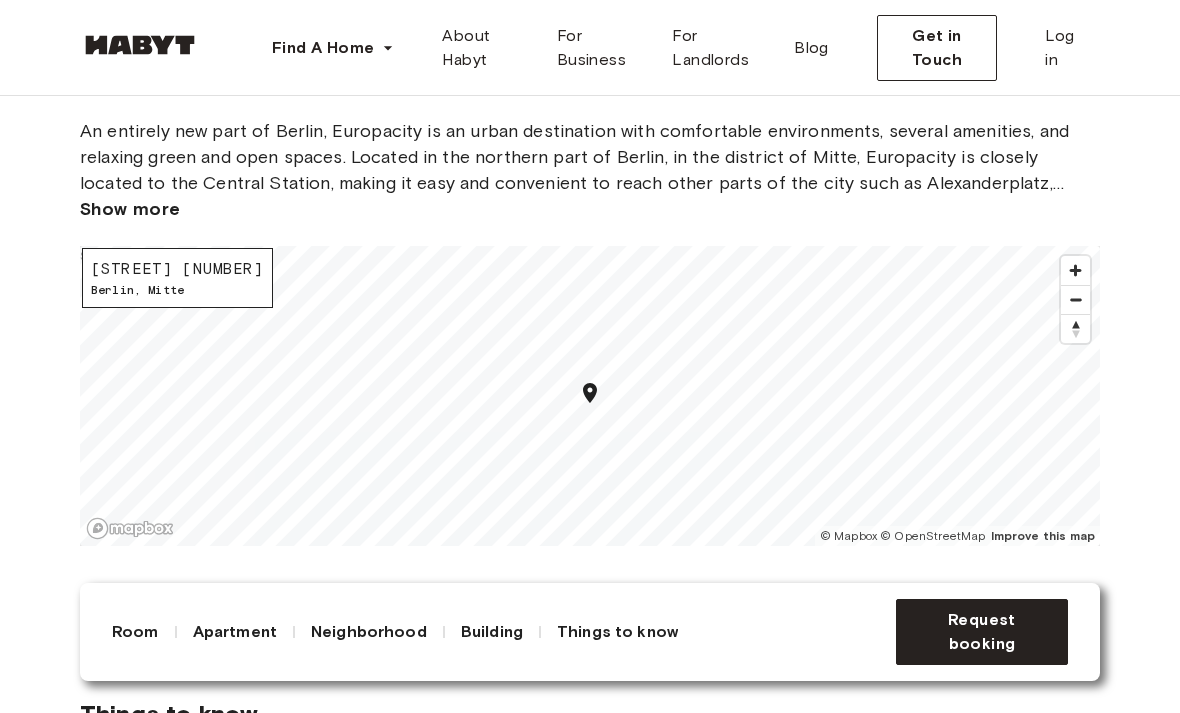 scroll, scrollTop: 2874, scrollLeft: 0, axis: vertical 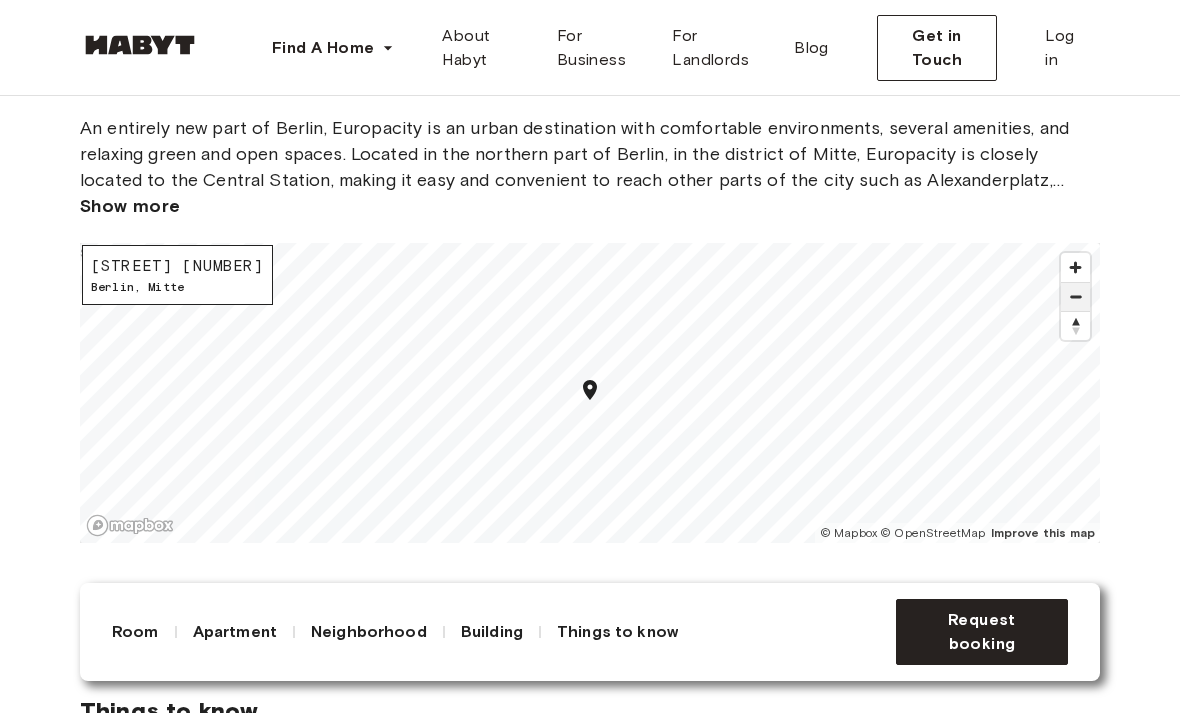 click at bounding box center [1075, 297] 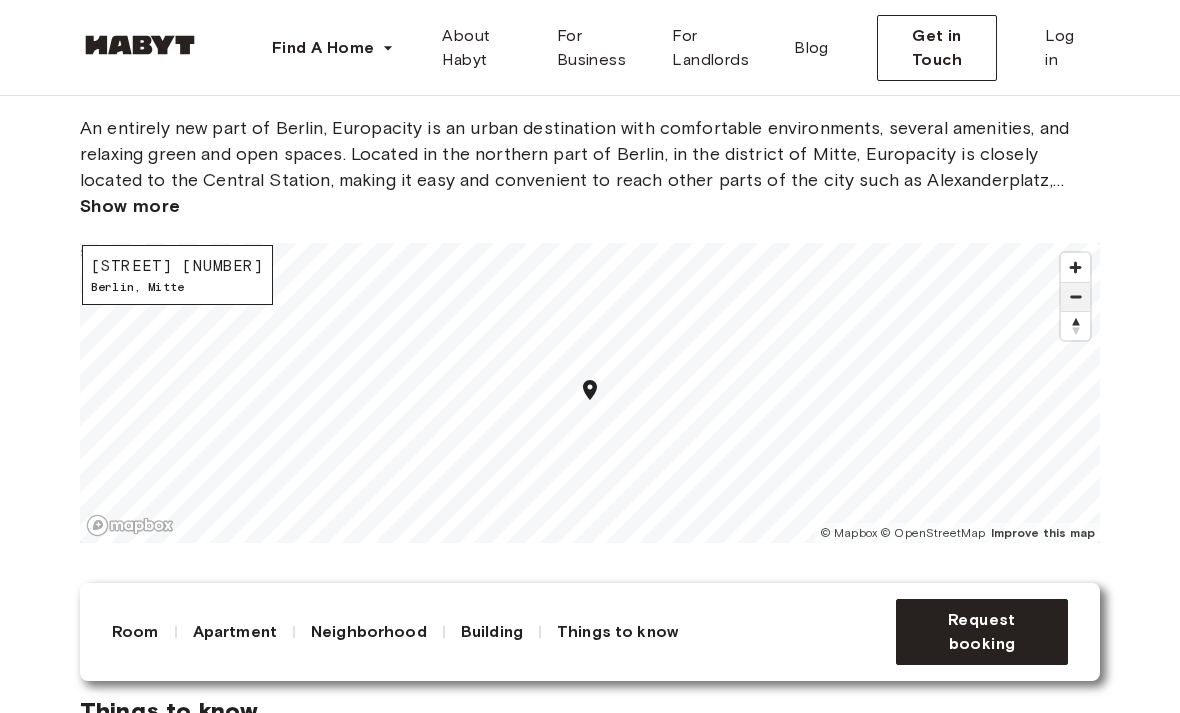 click at bounding box center (1075, 297) 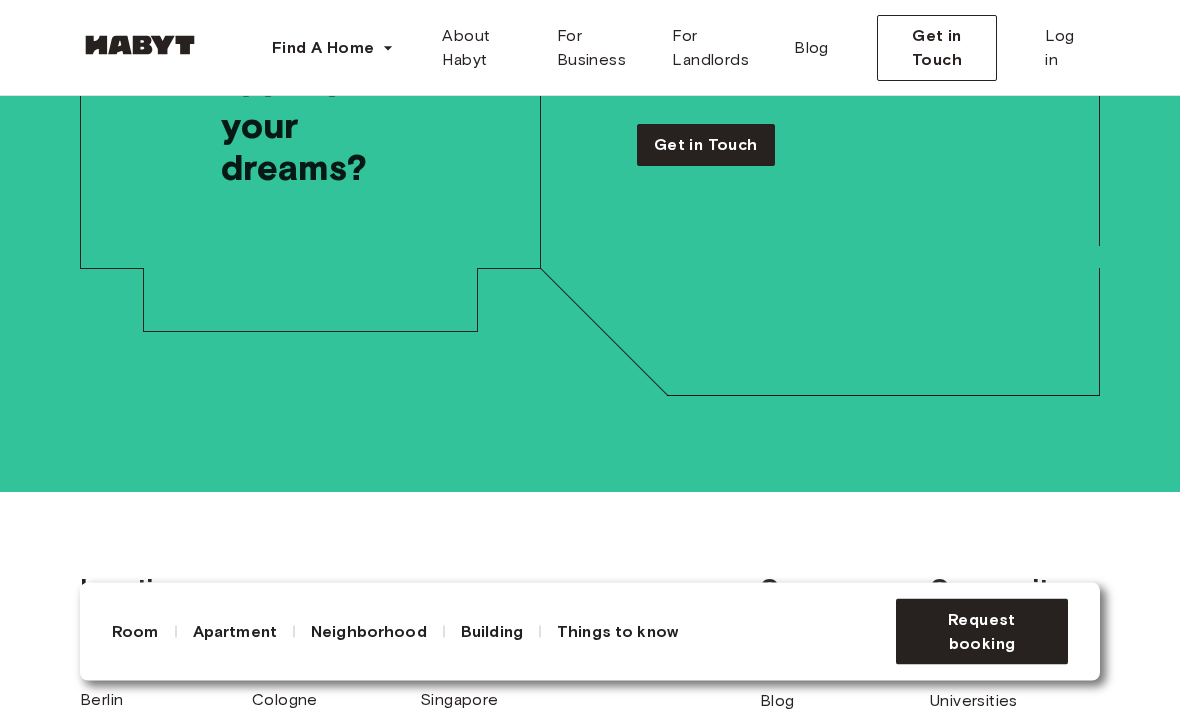 scroll, scrollTop: 6208, scrollLeft: 0, axis: vertical 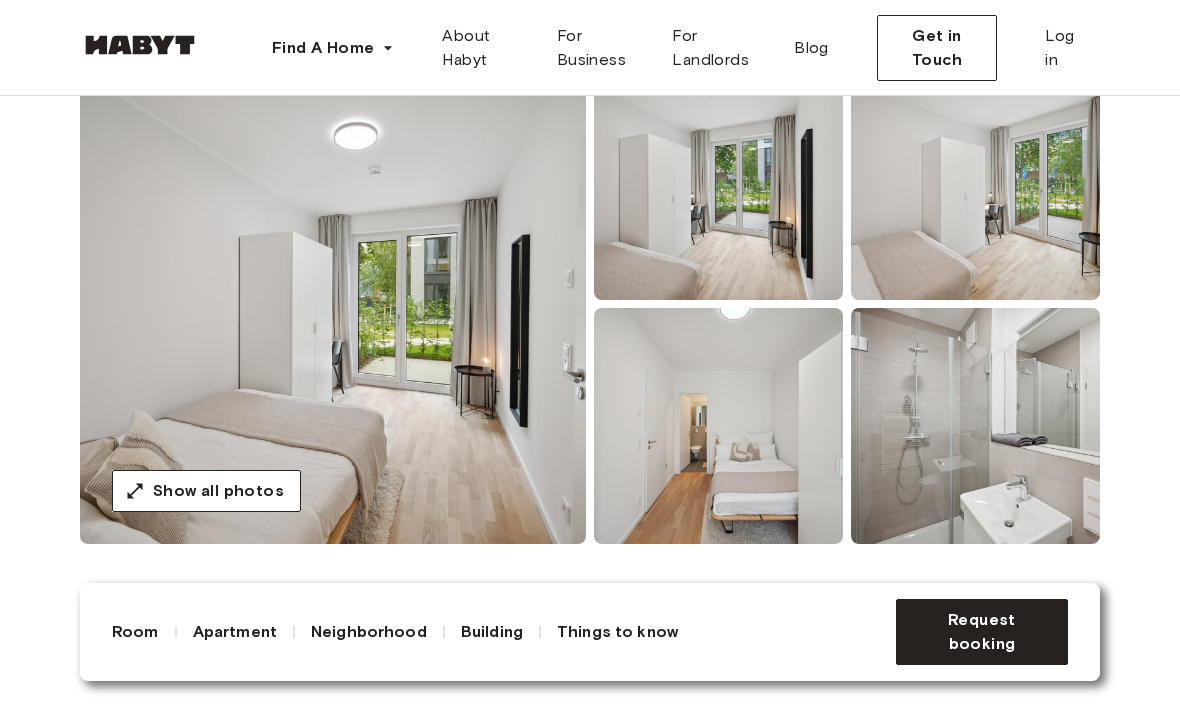 click at bounding box center (333, 304) 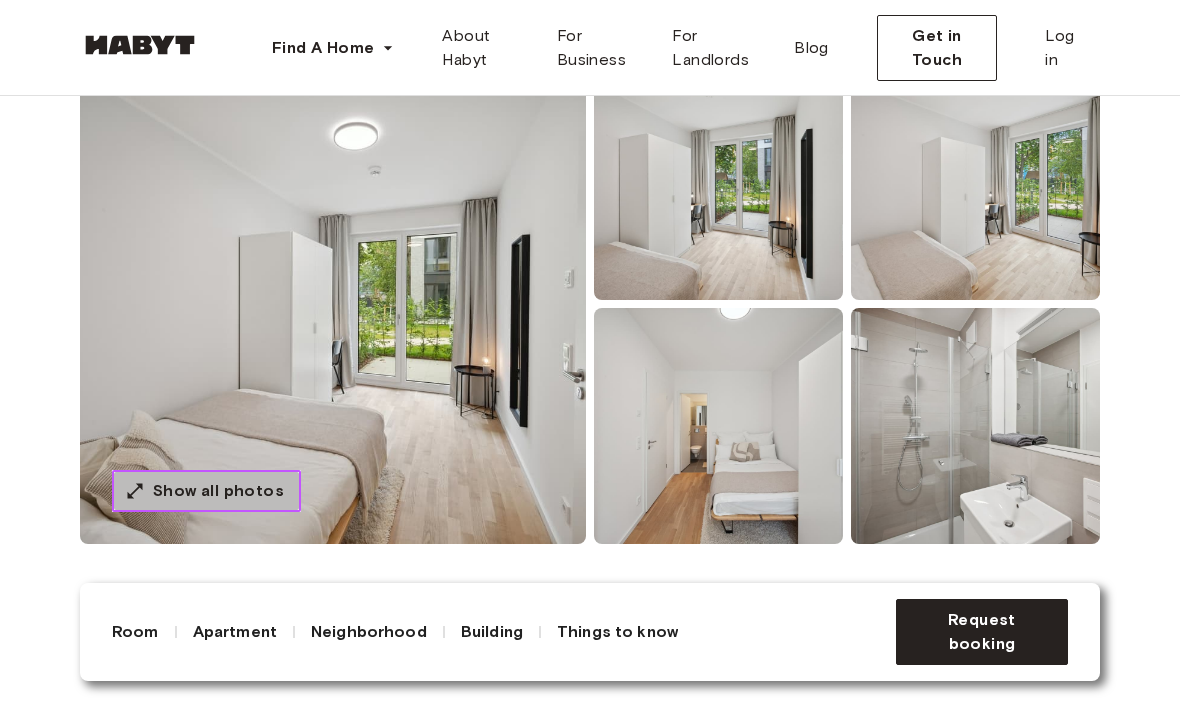 click on "Show all photos" at bounding box center [218, 491] 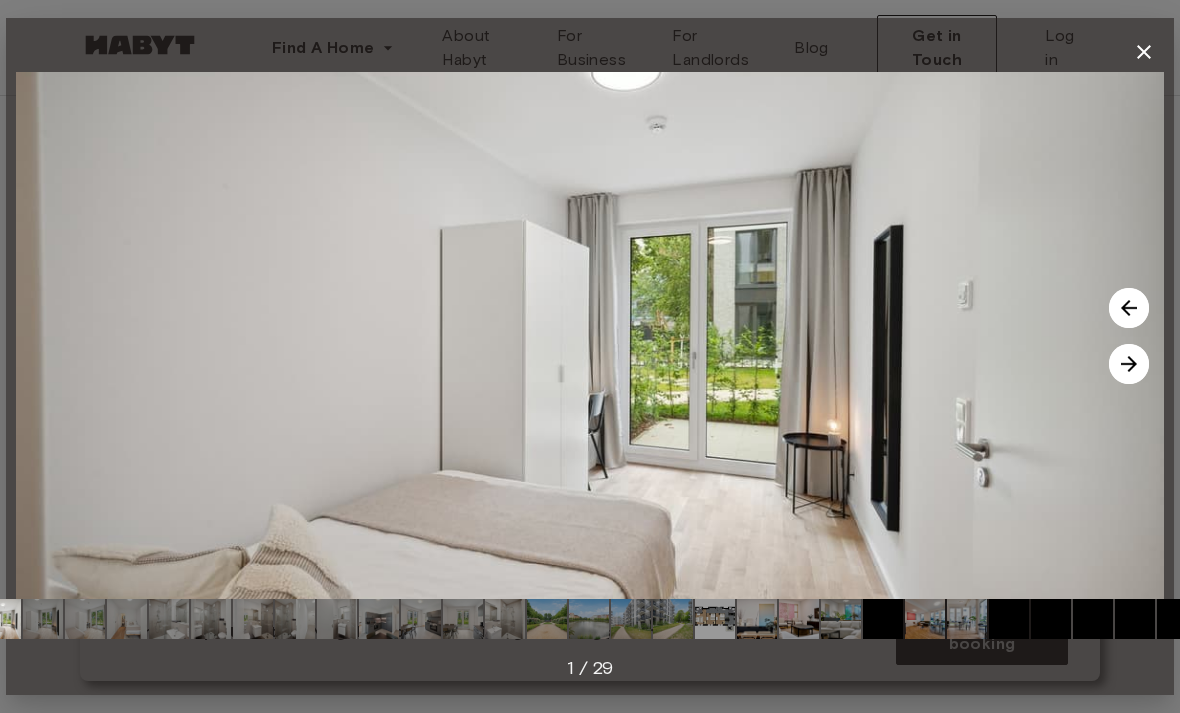 click at bounding box center [1129, 364] 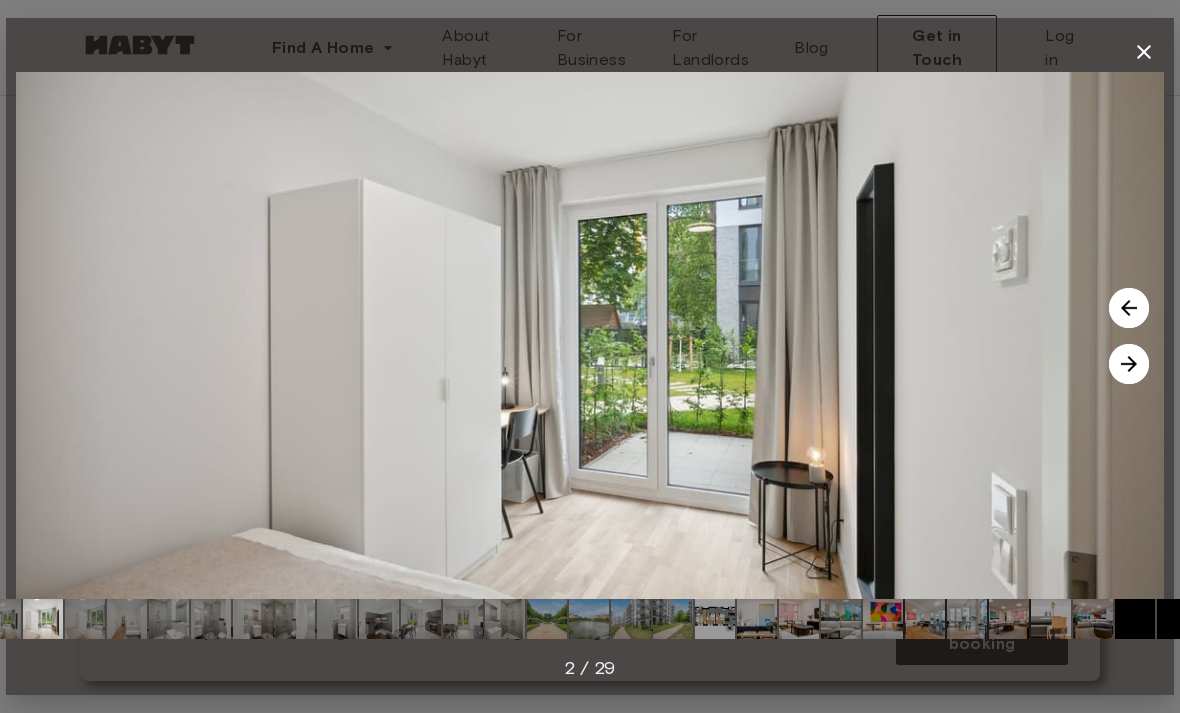 click at bounding box center (1129, 364) 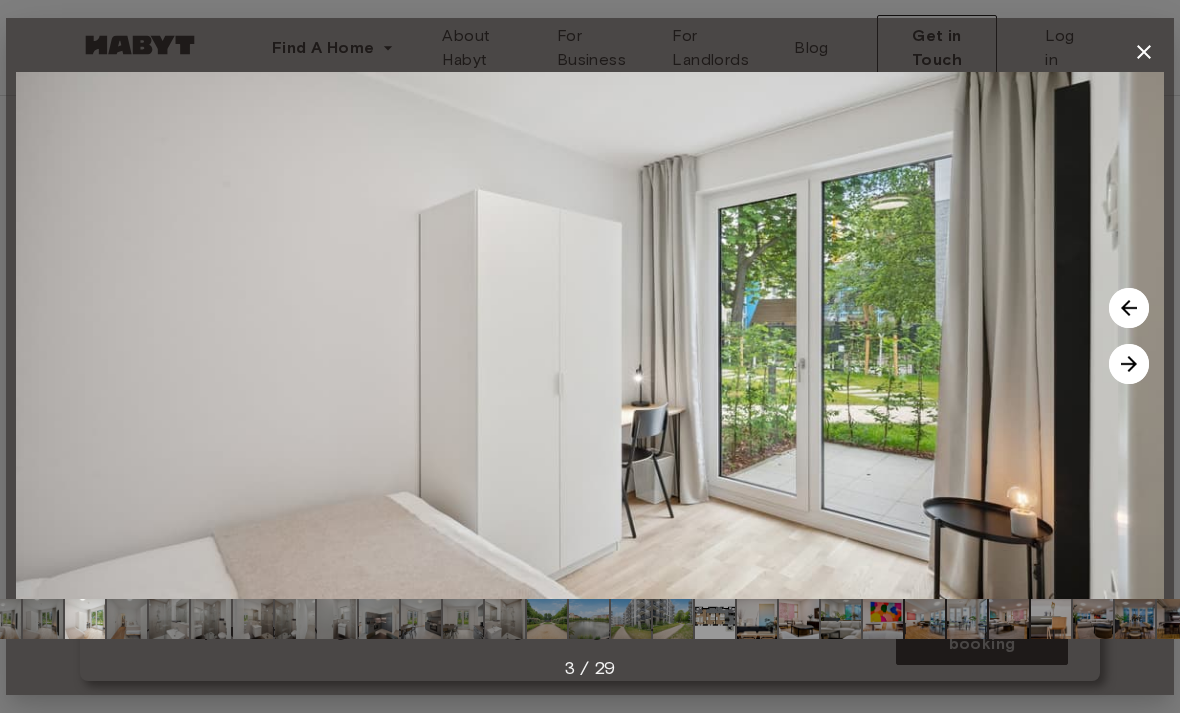click at bounding box center (1129, 364) 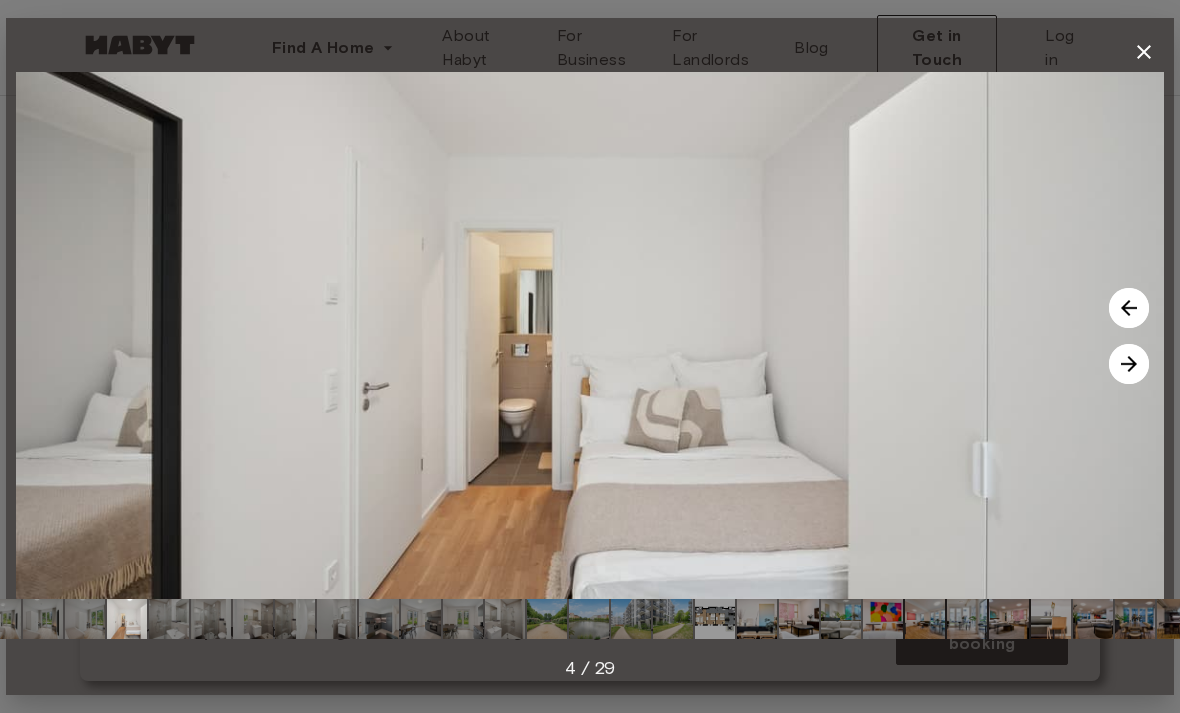 click at bounding box center (1129, 364) 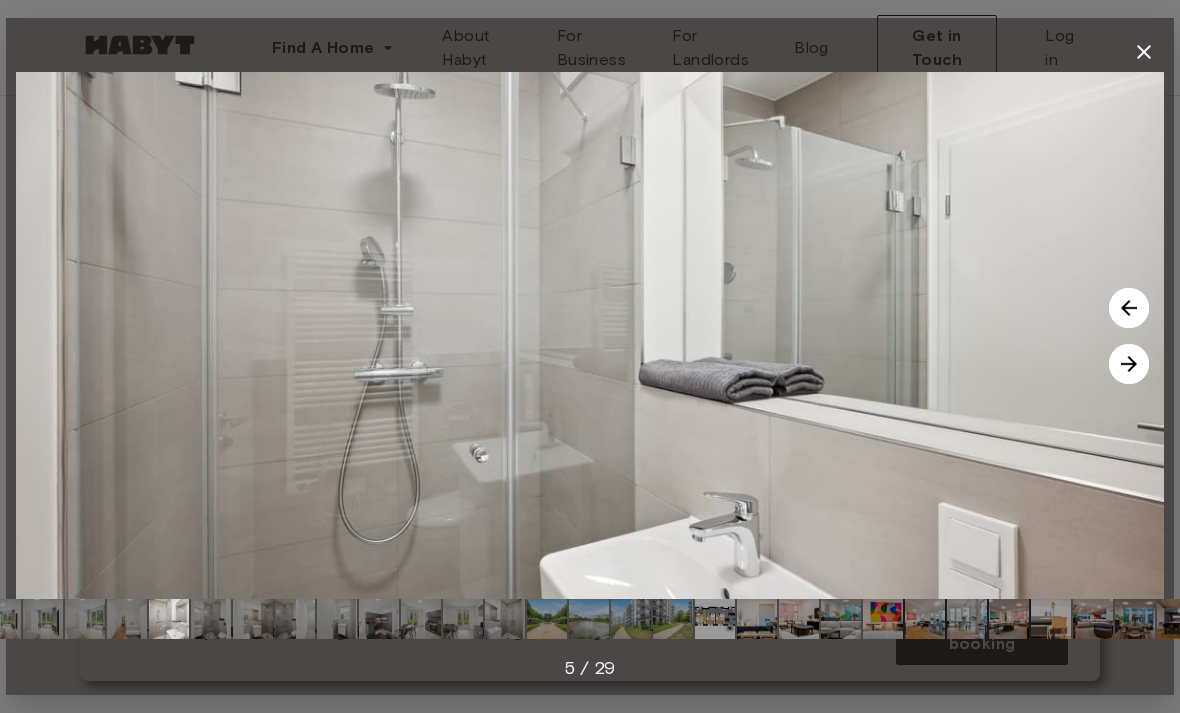 click at bounding box center (1129, 364) 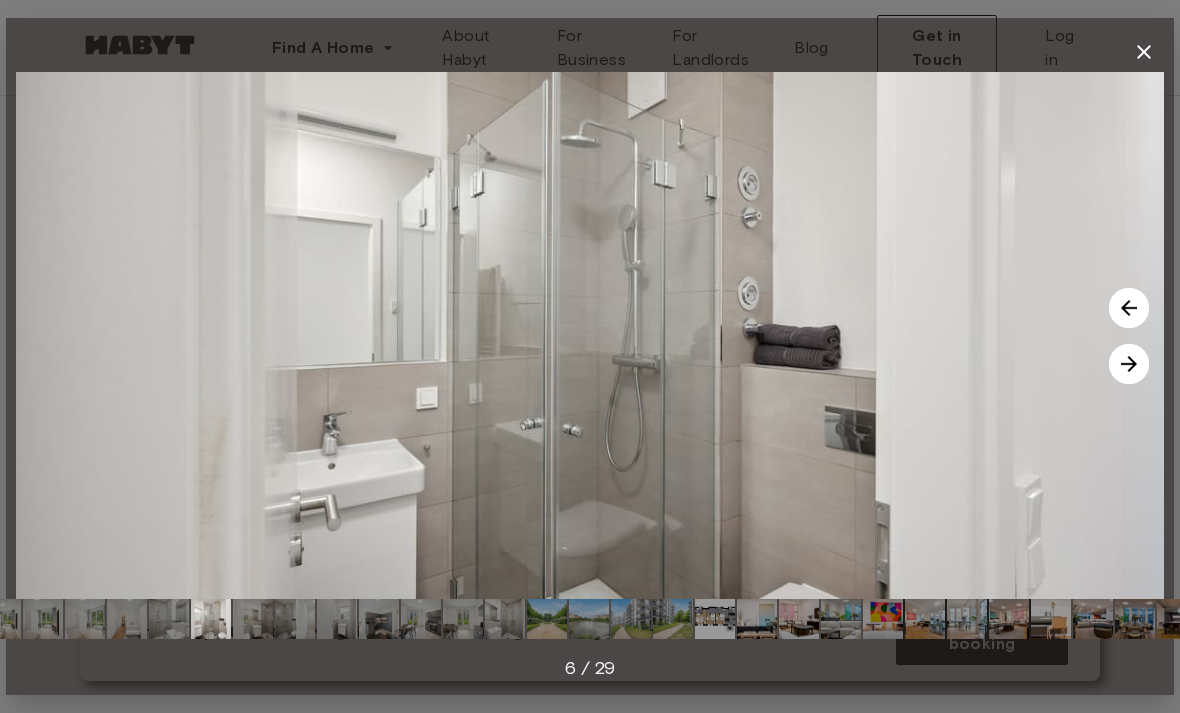click at bounding box center (1129, 364) 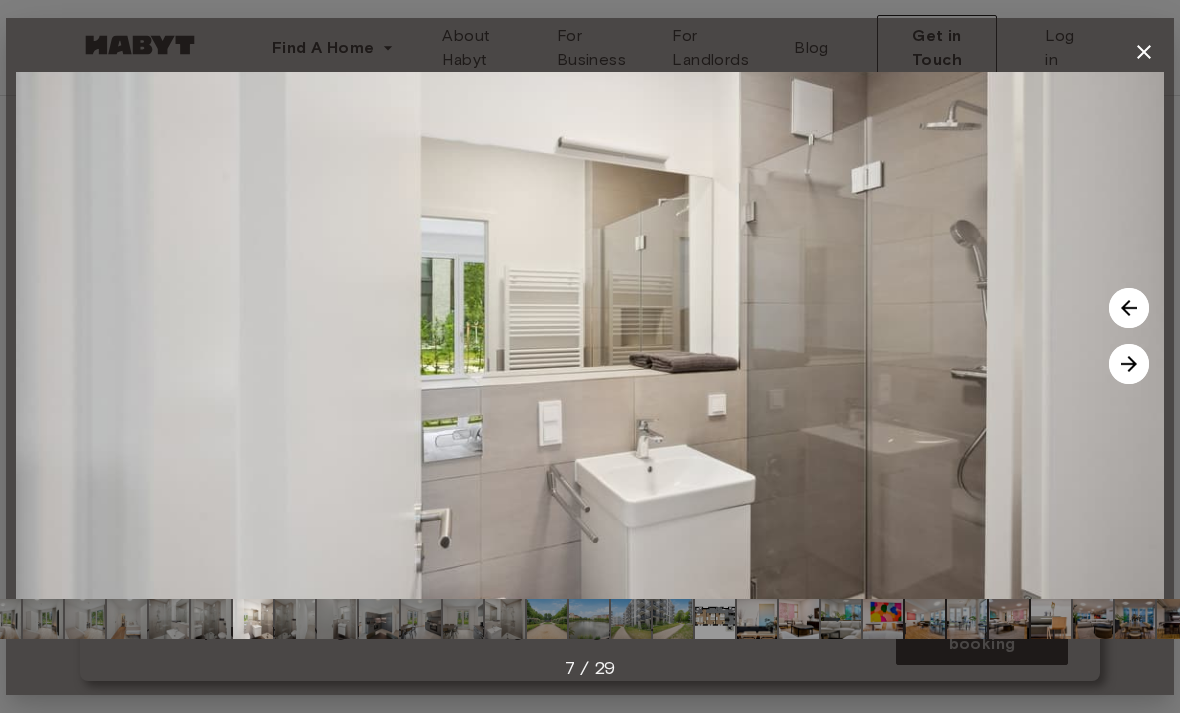 click at bounding box center [1129, 364] 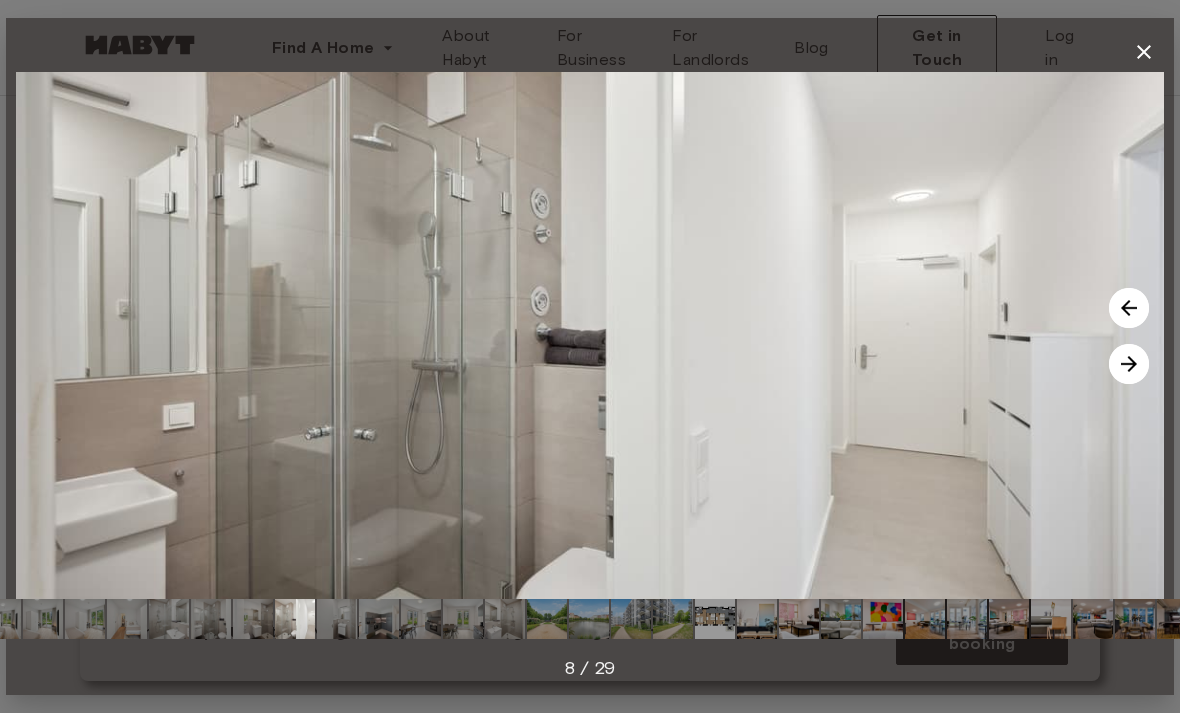 click at bounding box center [1129, 364] 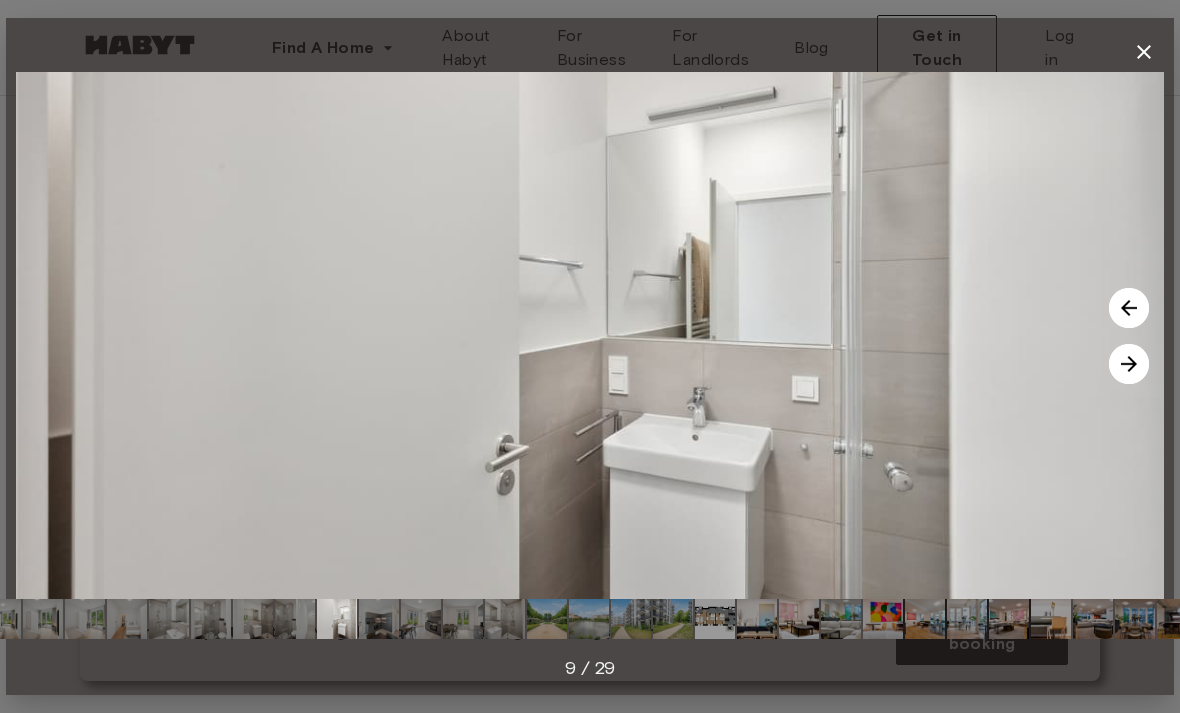 click at bounding box center (1129, 364) 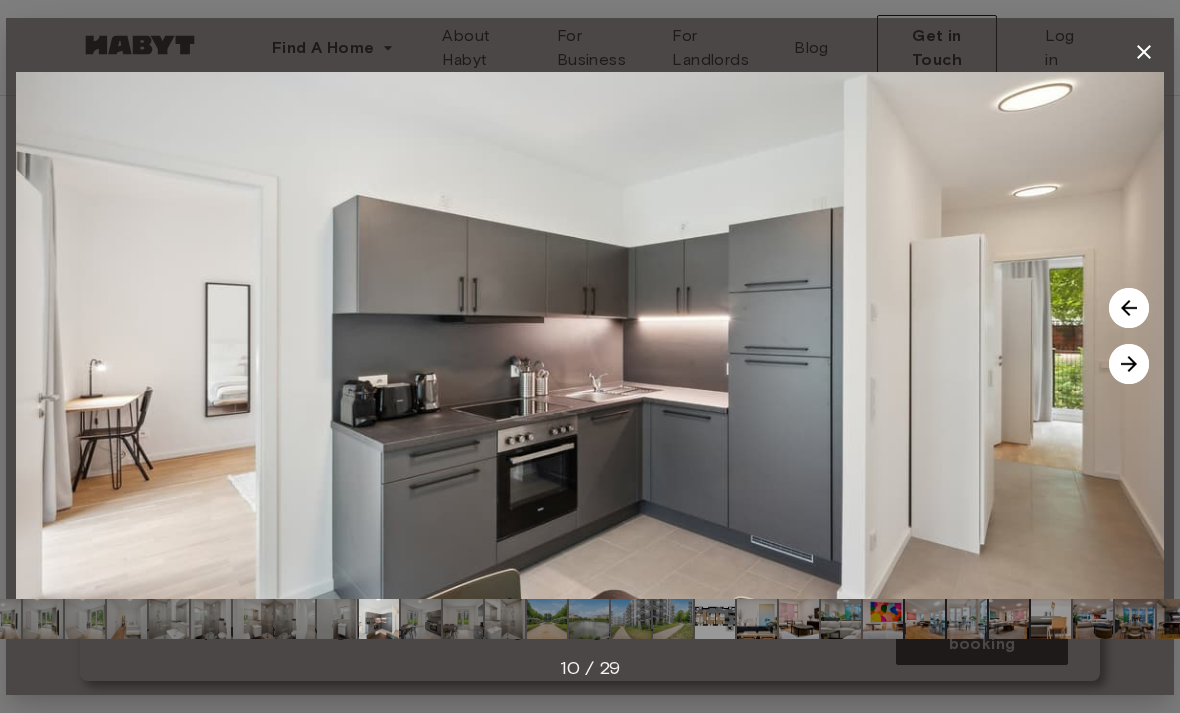 click at bounding box center [1129, 364] 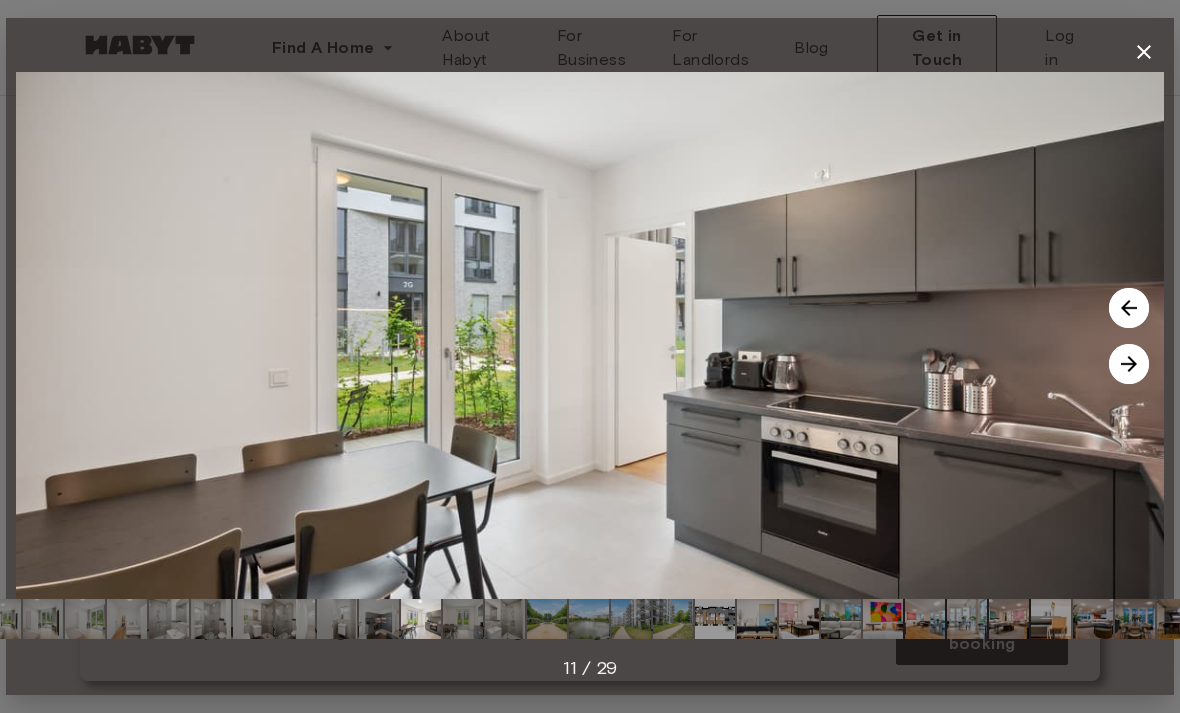 click at bounding box center [1129, 364] 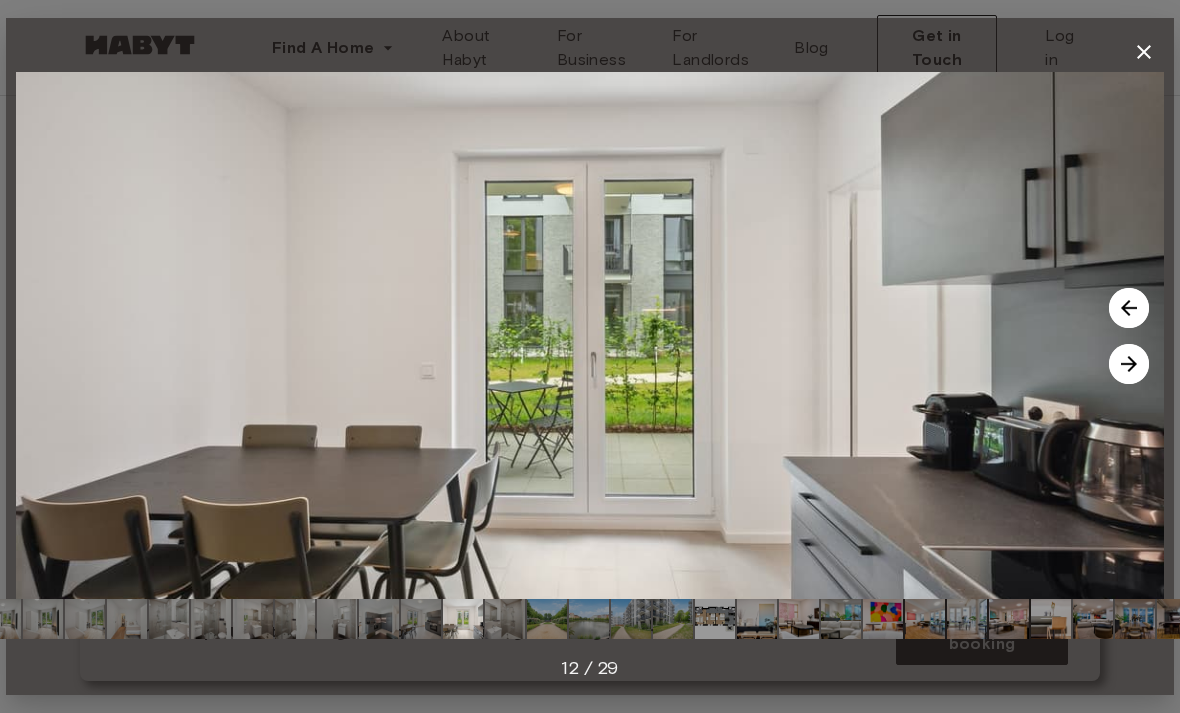 click at bounding box center (1129, 364) 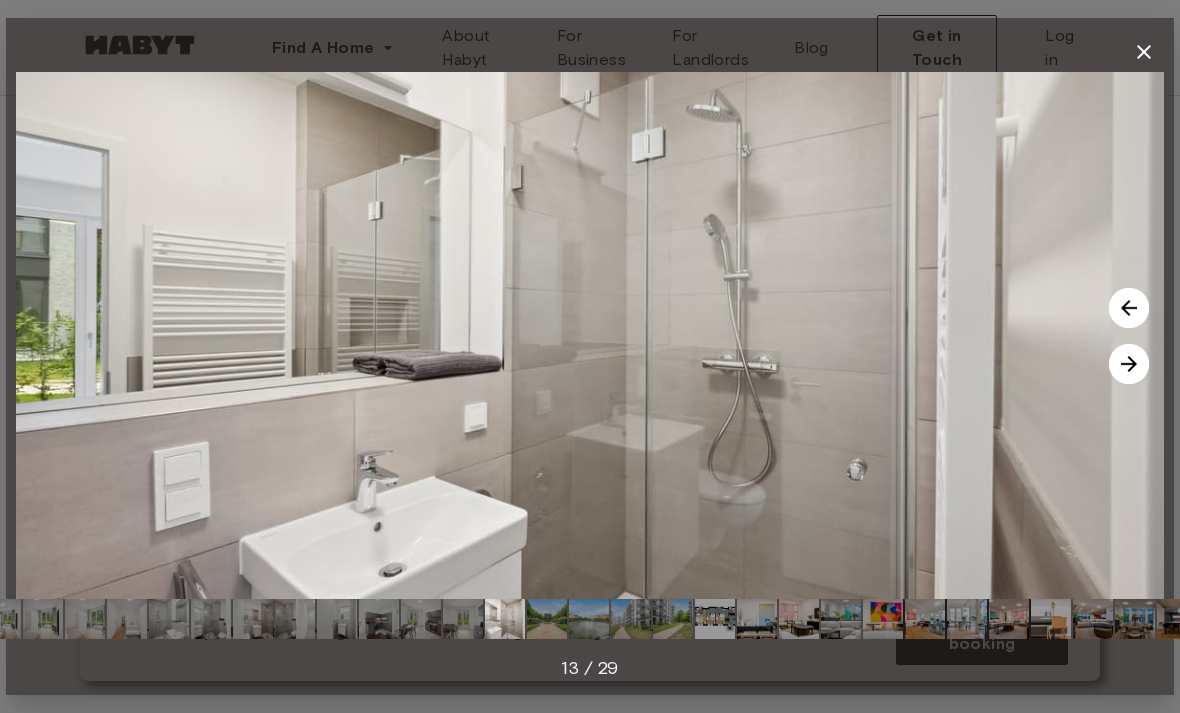 click at bounding box center [1129, 364] 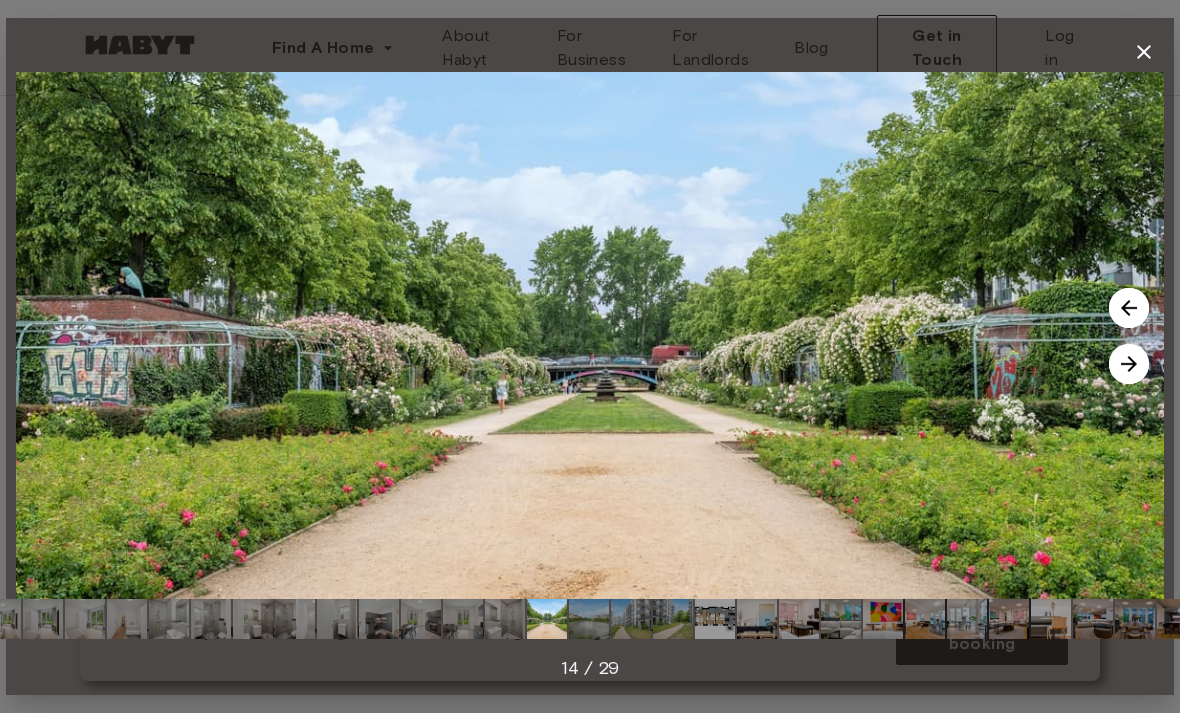 click at bounding box center (1129, 364) 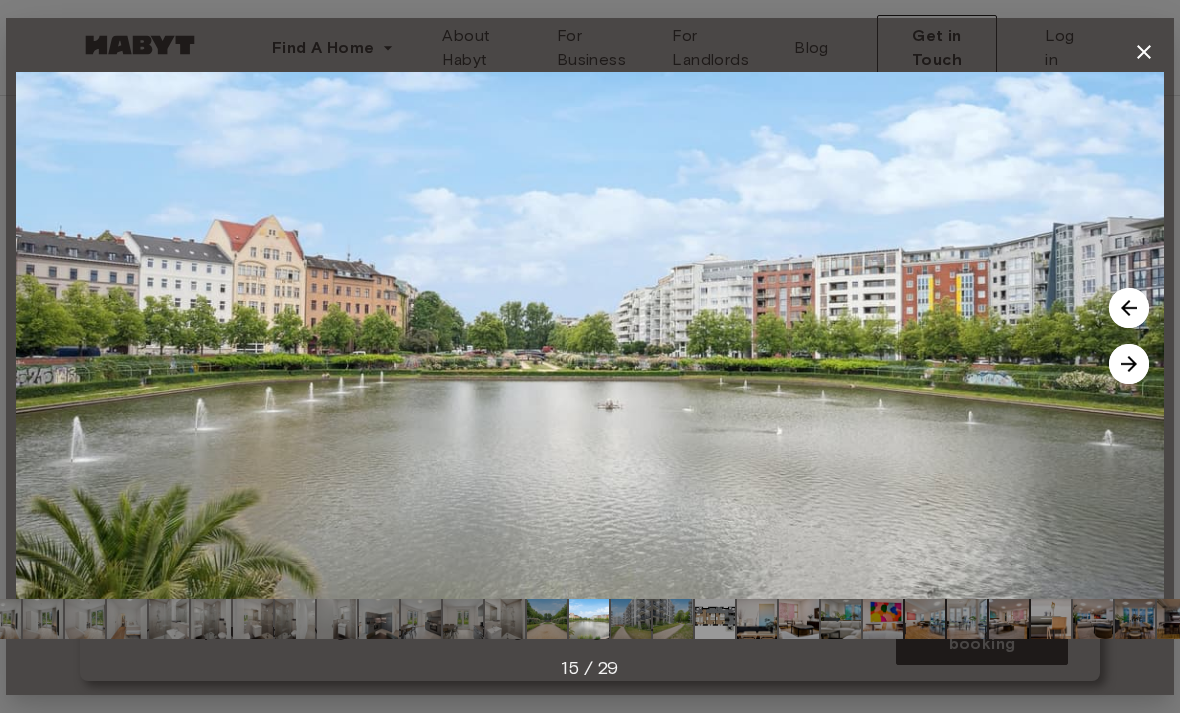click at bounding box center [1129, 364] 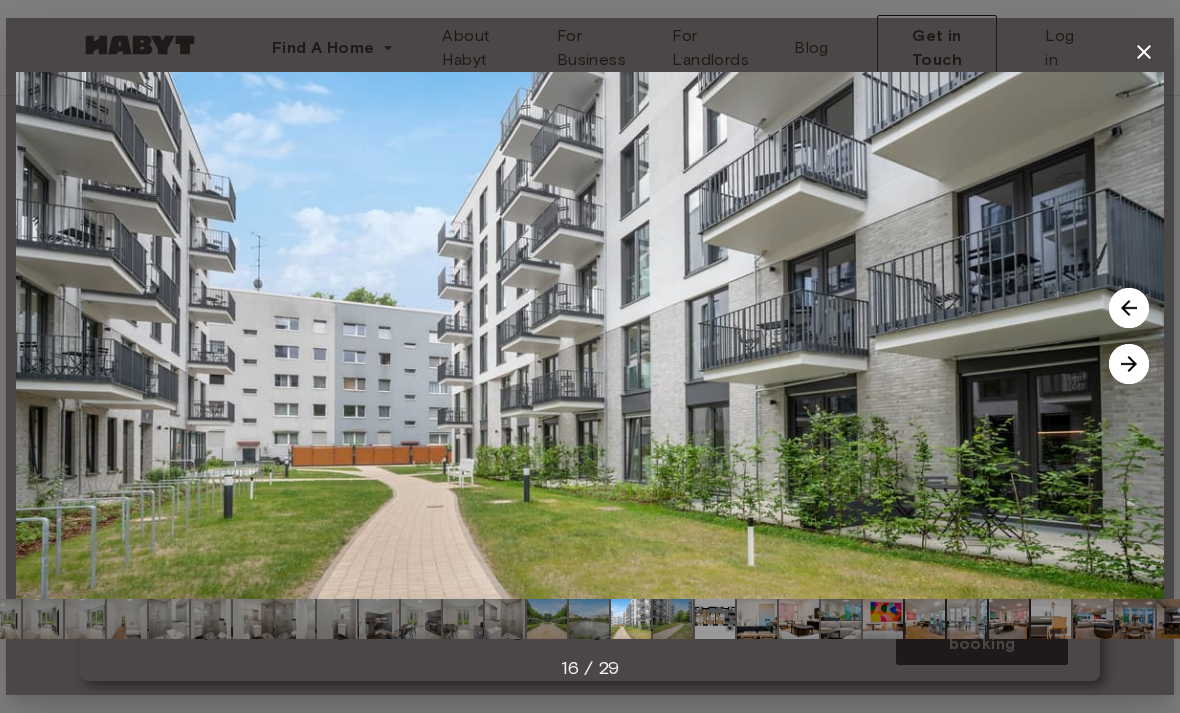click at bounding box center (1129, 364) 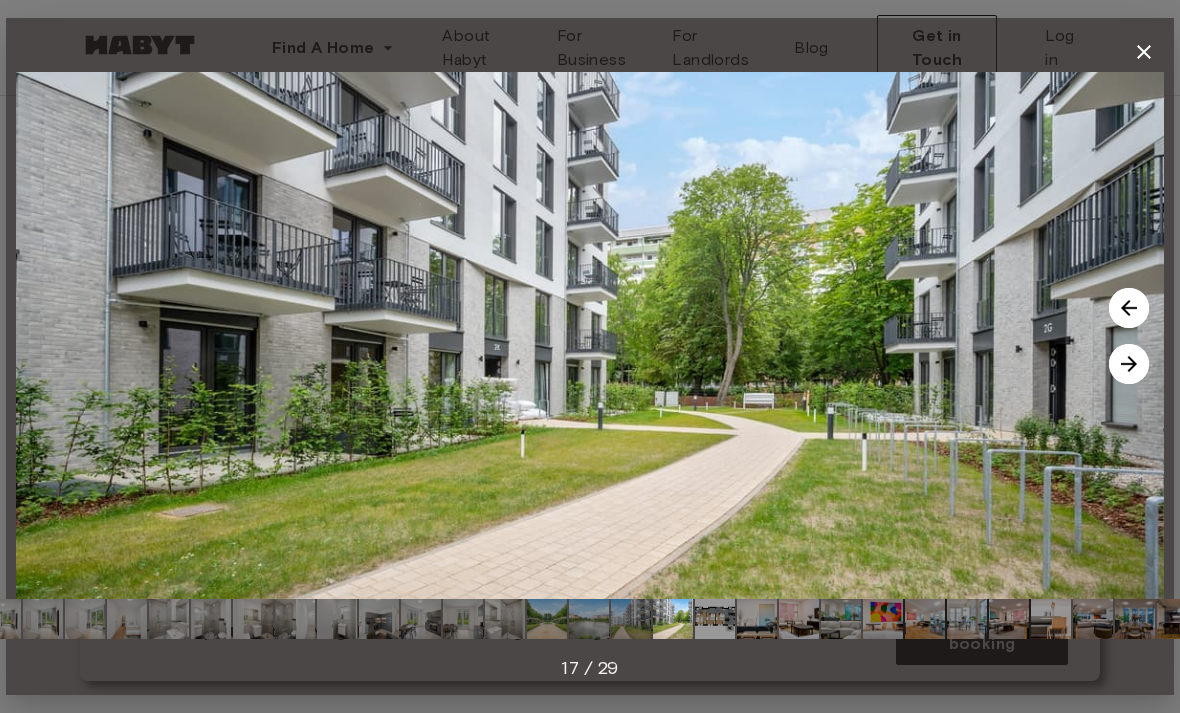 click at bounding box center [1129, 364] 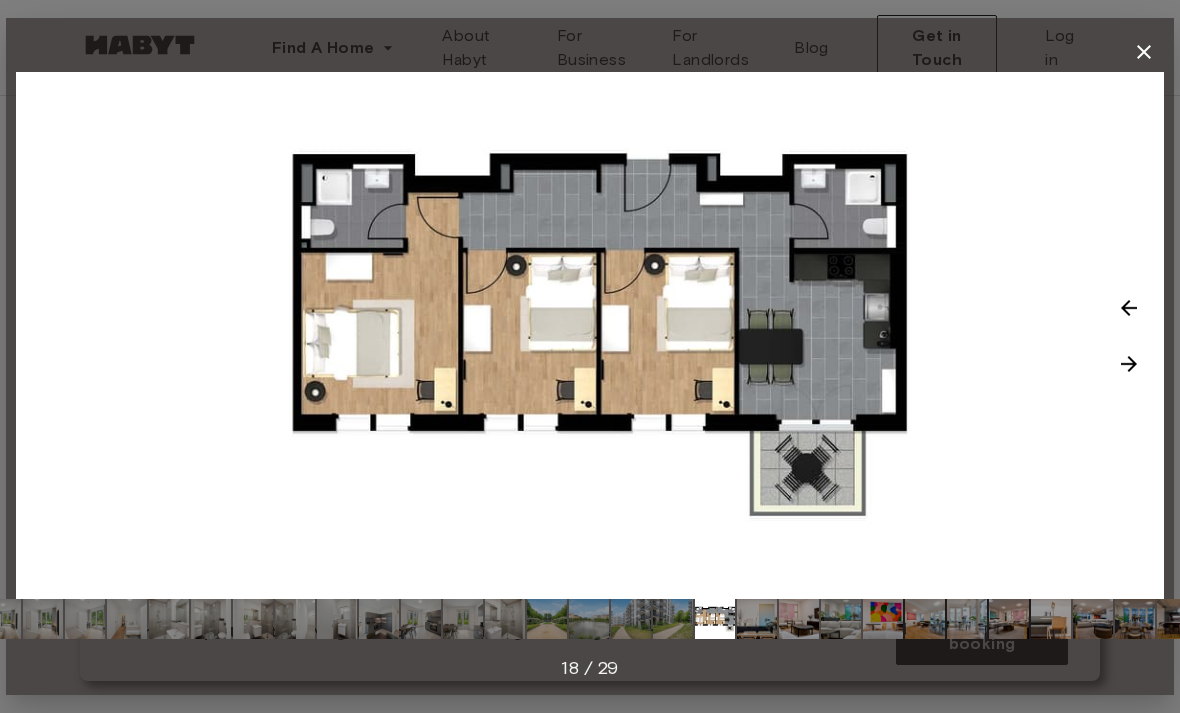 click at bounding box center (1129, 364) 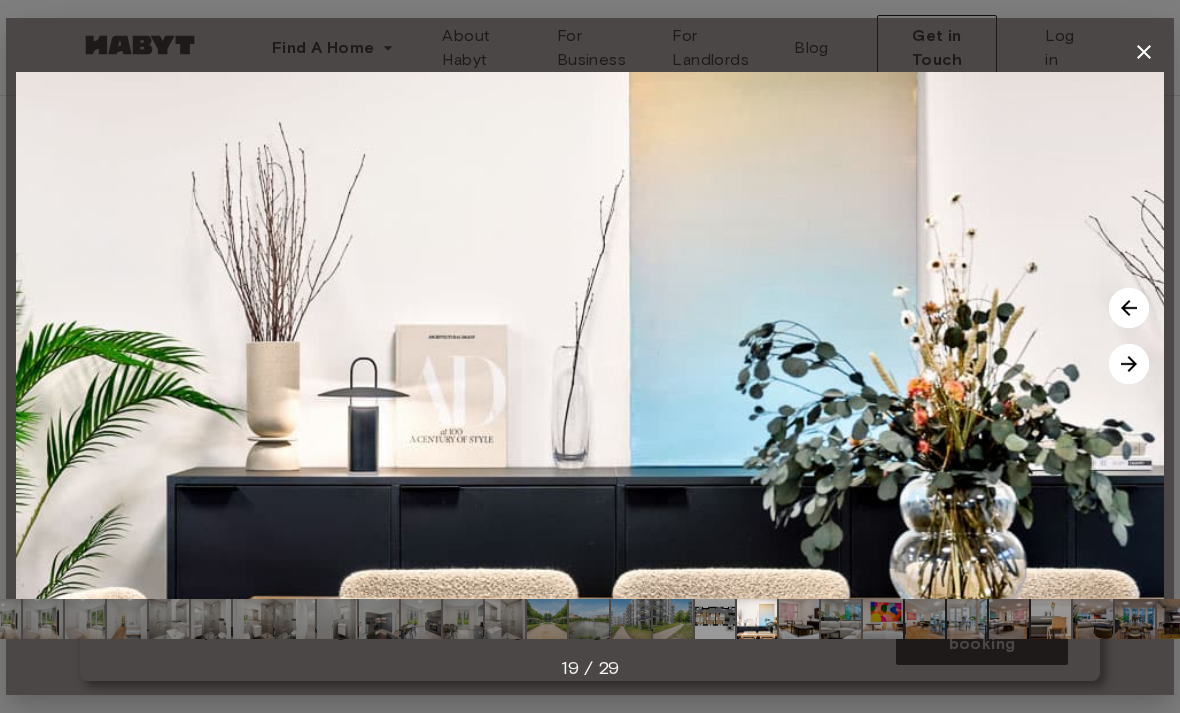 click at bounding box center [1129, 364] 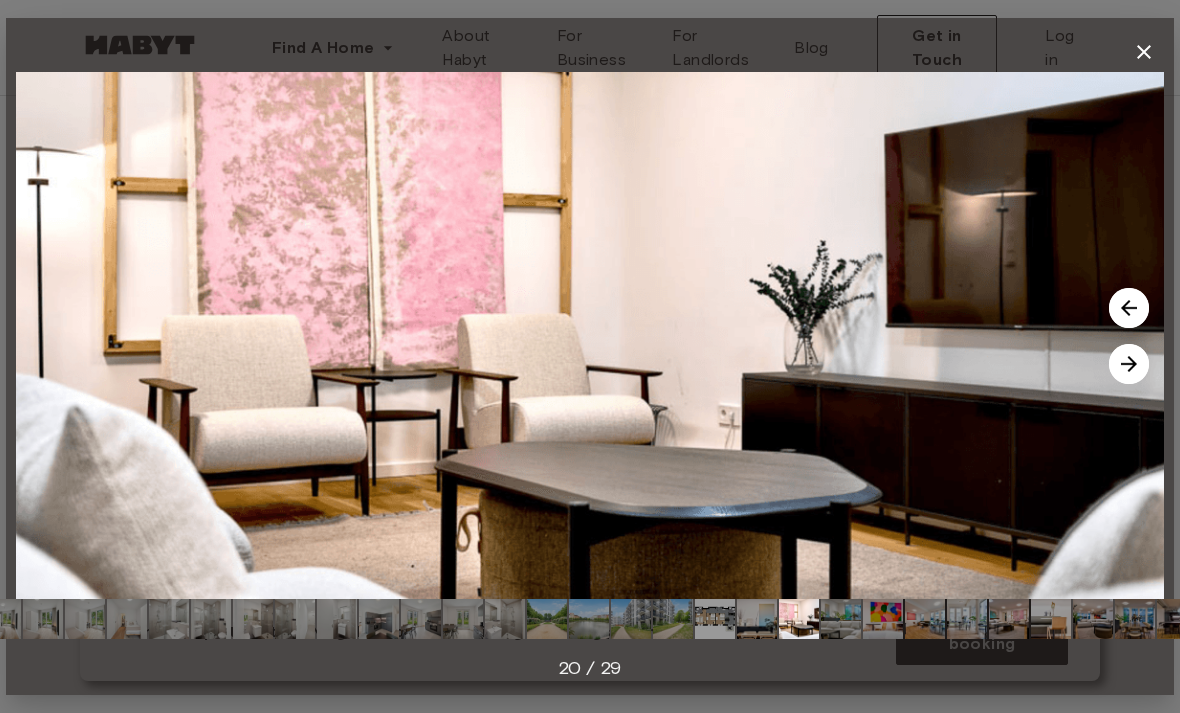 click at bounding box center [1129, 364] 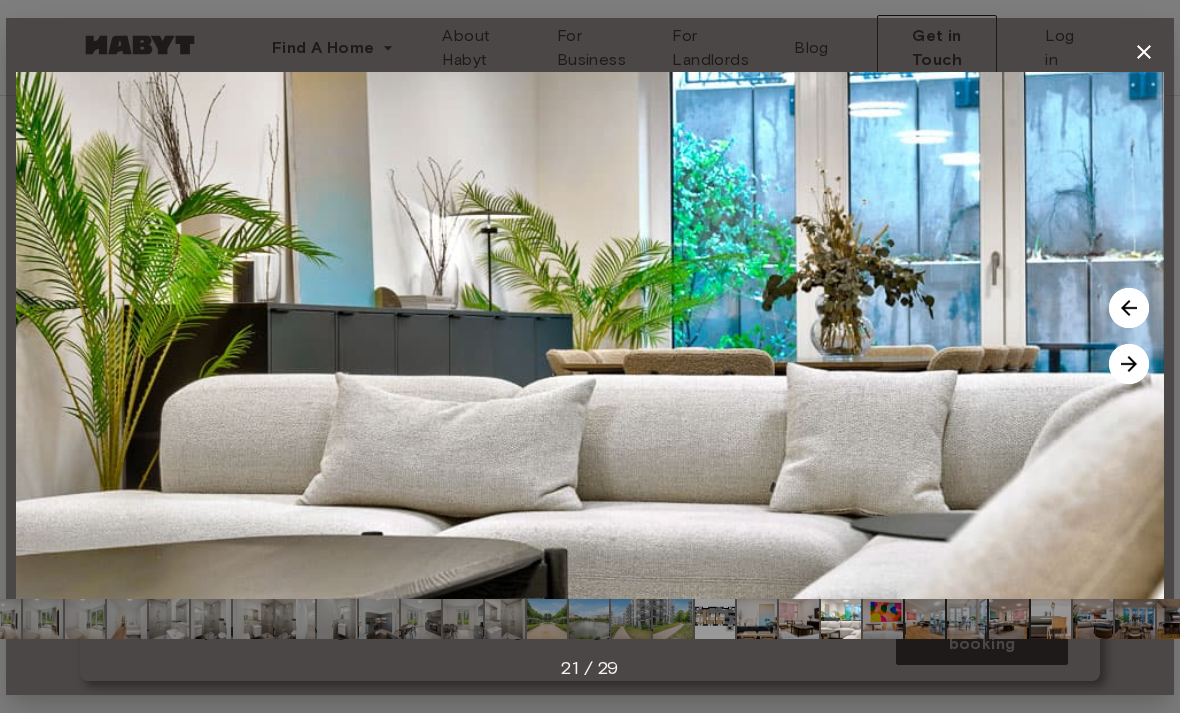 click at bounding box center (1129, 364) 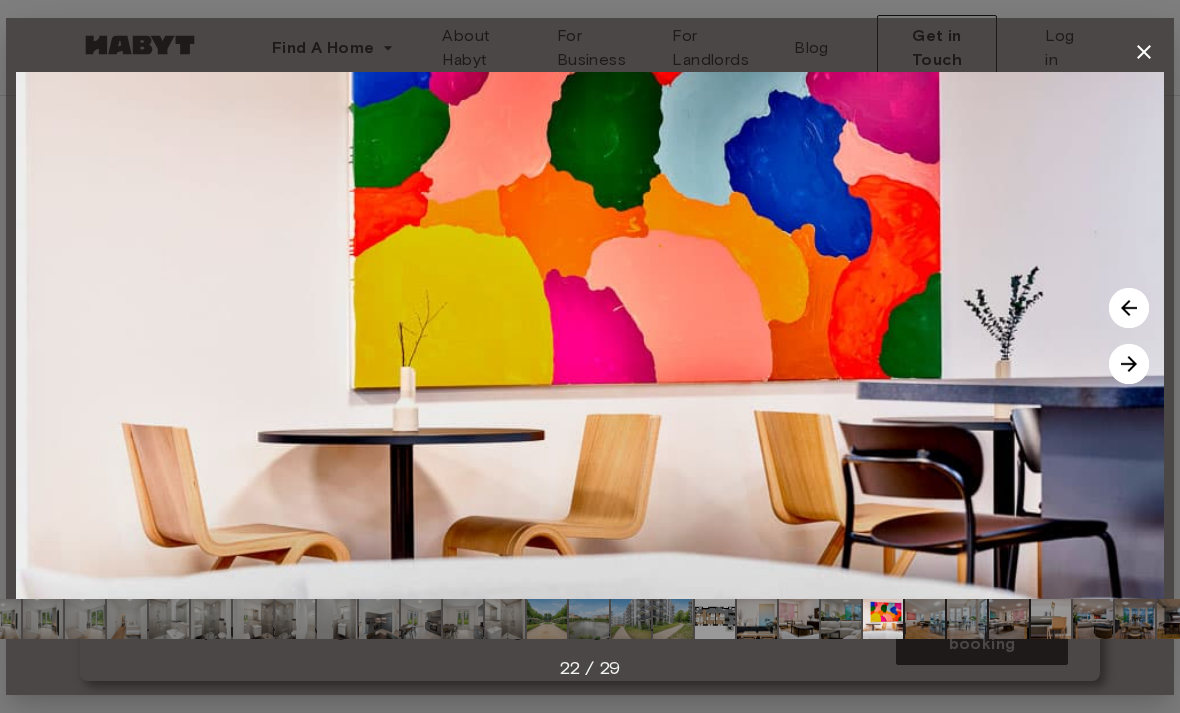 click 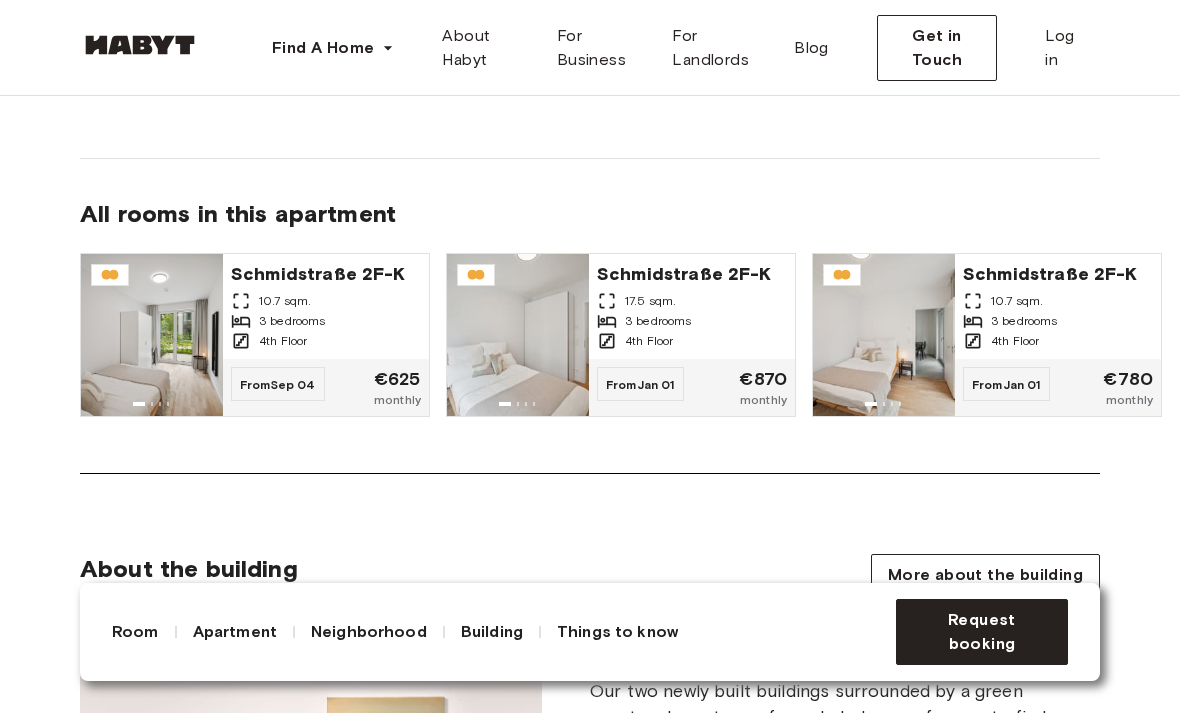 scroll, scrollTop: 1745, scrollLeft: 0, axis: vertical 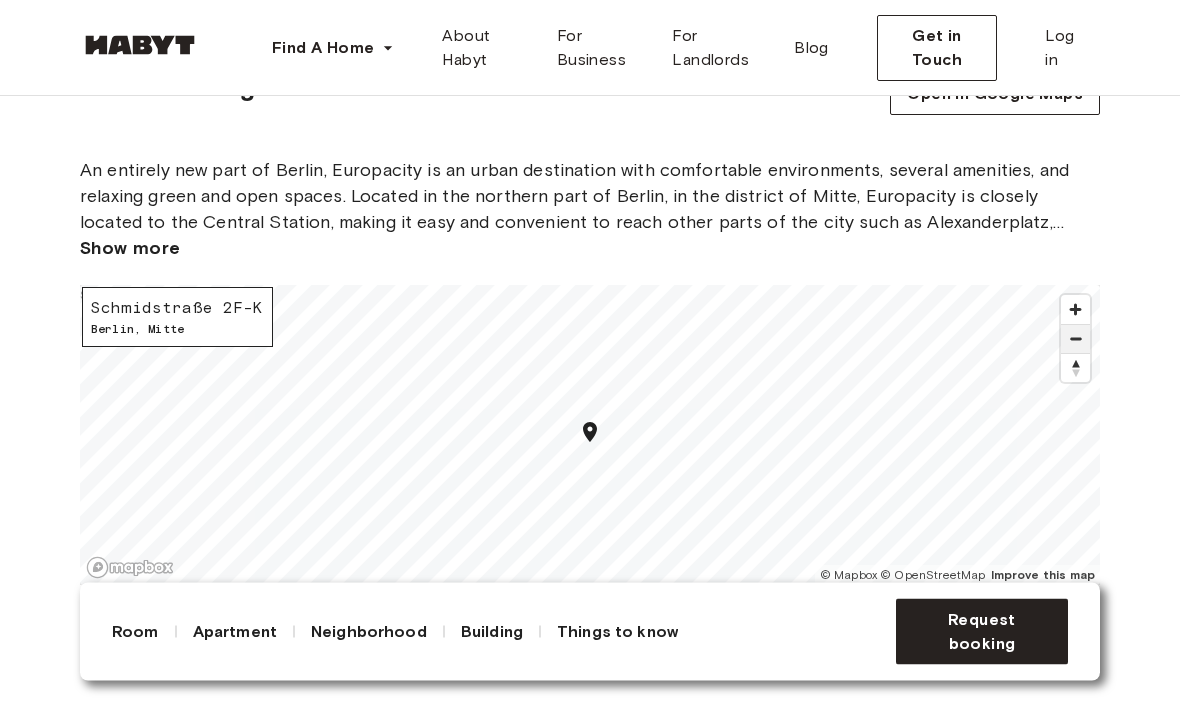 click at bounding box center (1075, 340) 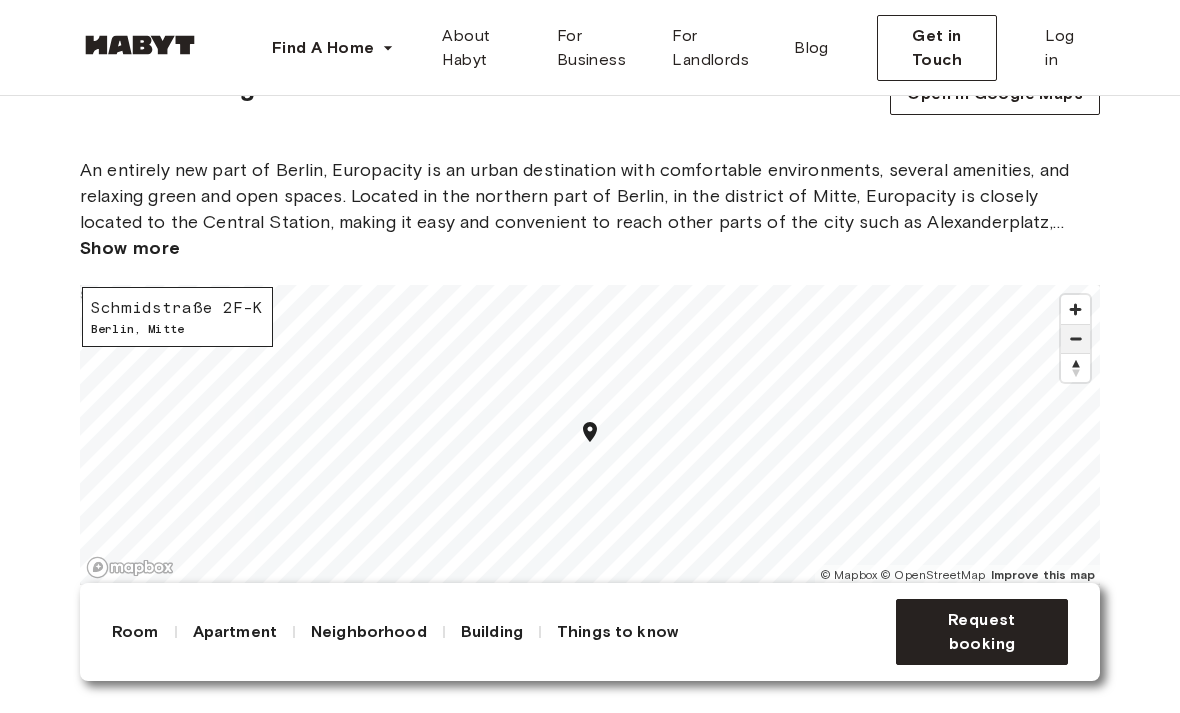 click at bounding box center (1075, 339) 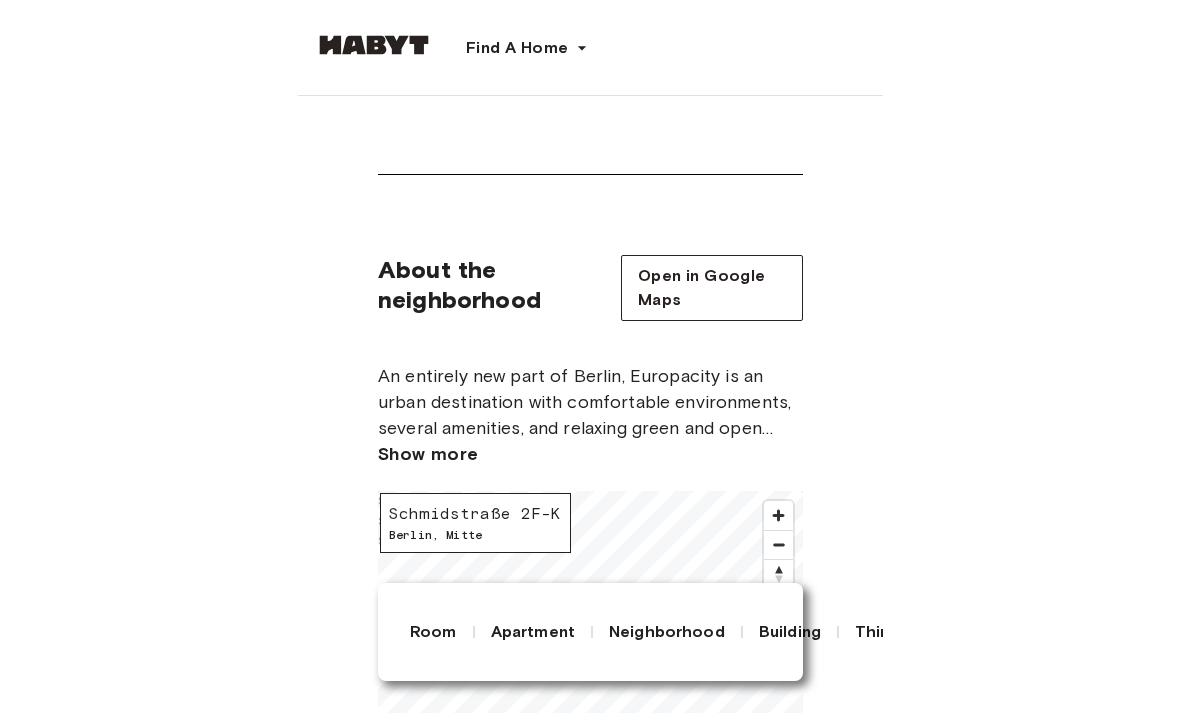 scroll, scrollTop: 2995, scrollLeft: 0, axis: vertical 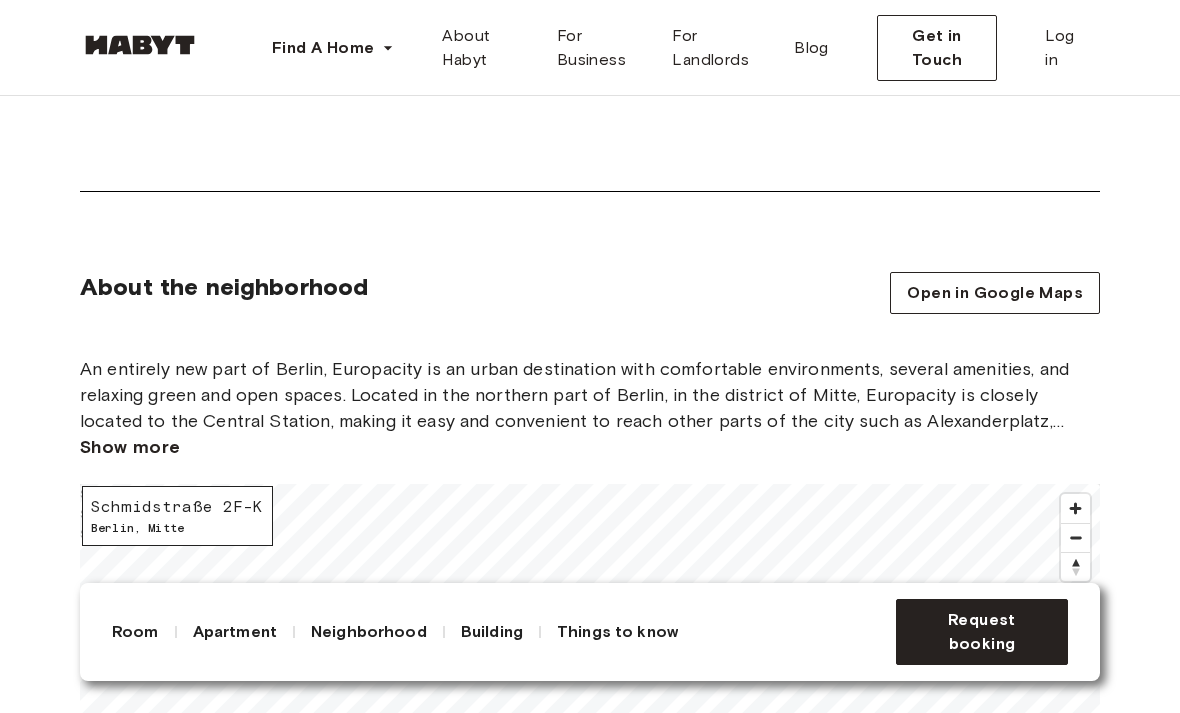 click on "Show more" at bounding box center [130, 447] 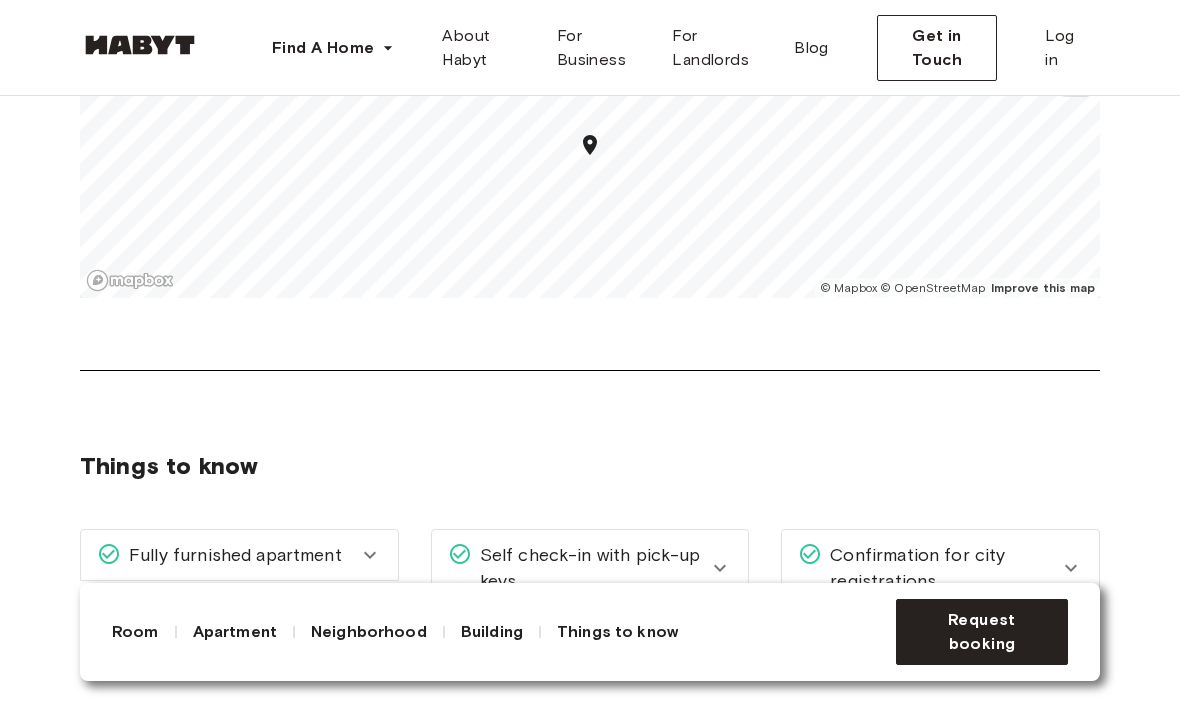 scroll, scrollTop: 3249, scrollLeft: 0, axis: vertical 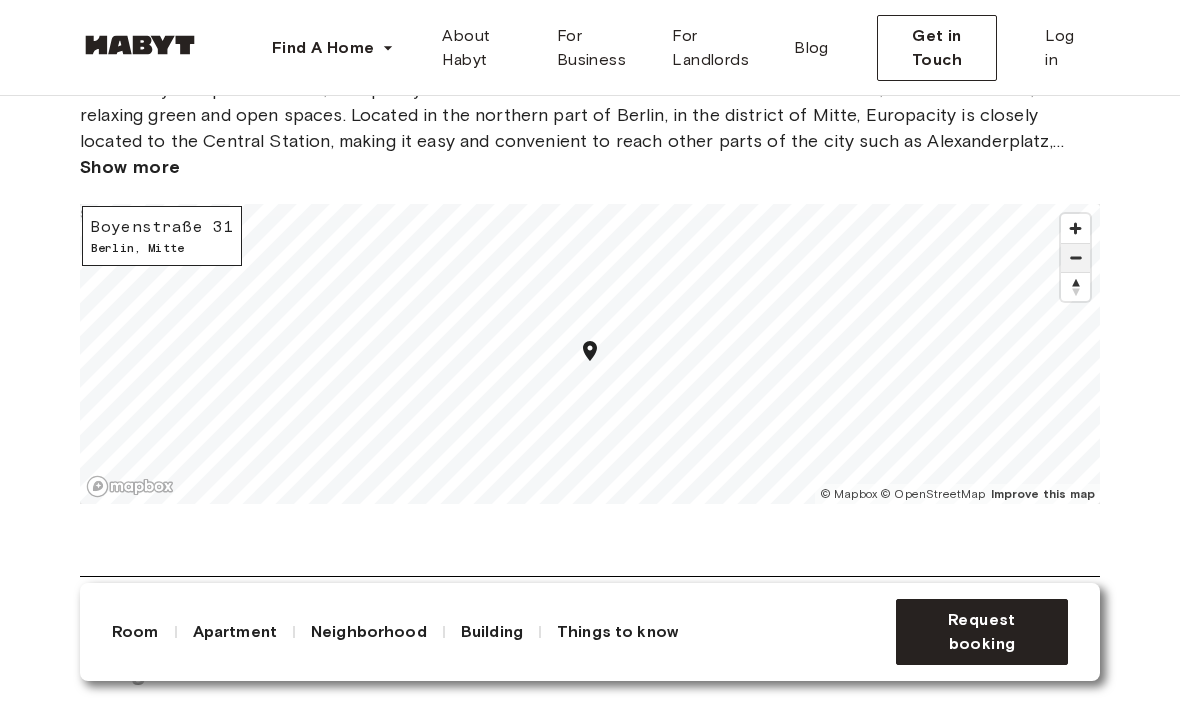 click at bounding box center (1075, 258) 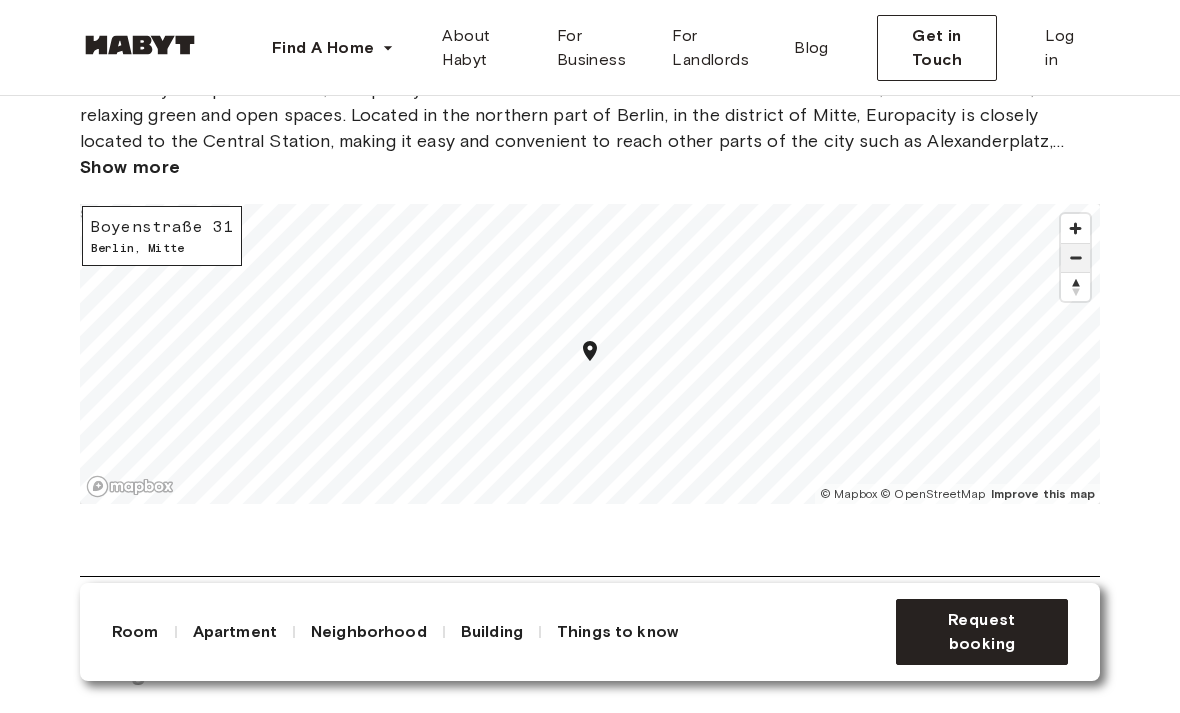 click at bounding box center (1075, 258) 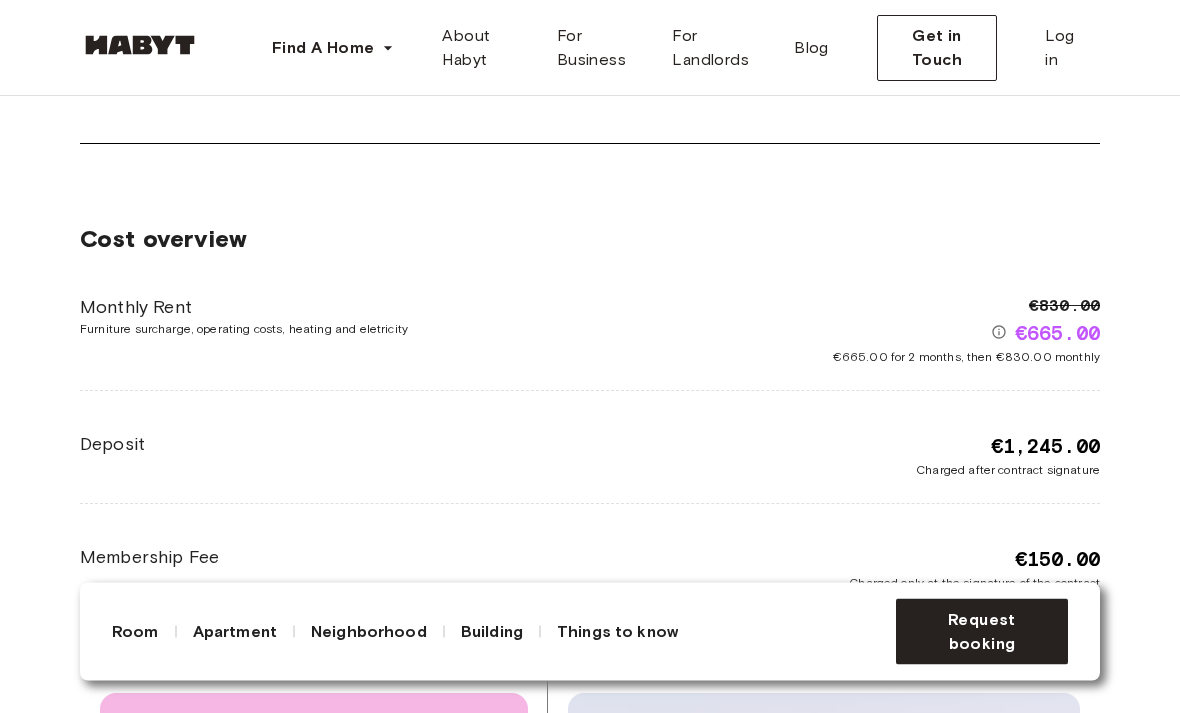 scroll, scrollTop: 3561, scrollLeft: 0, axis: vertical 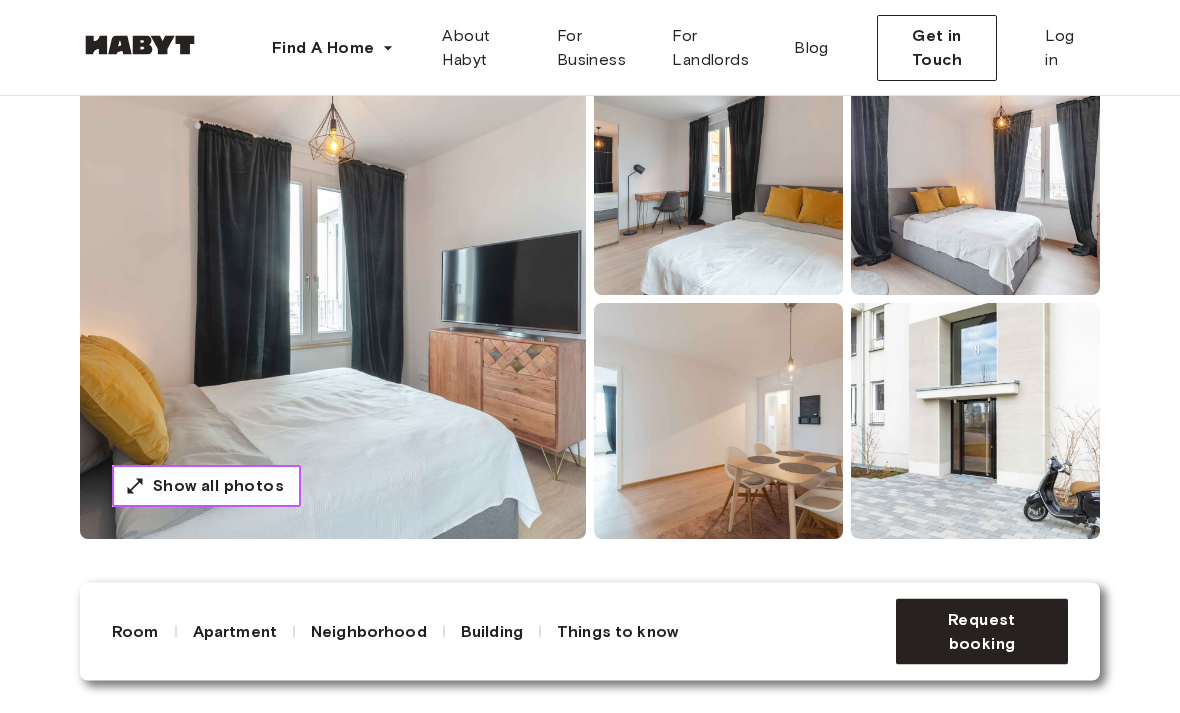 click on "Show all photos" at bounding box center [206, 487] 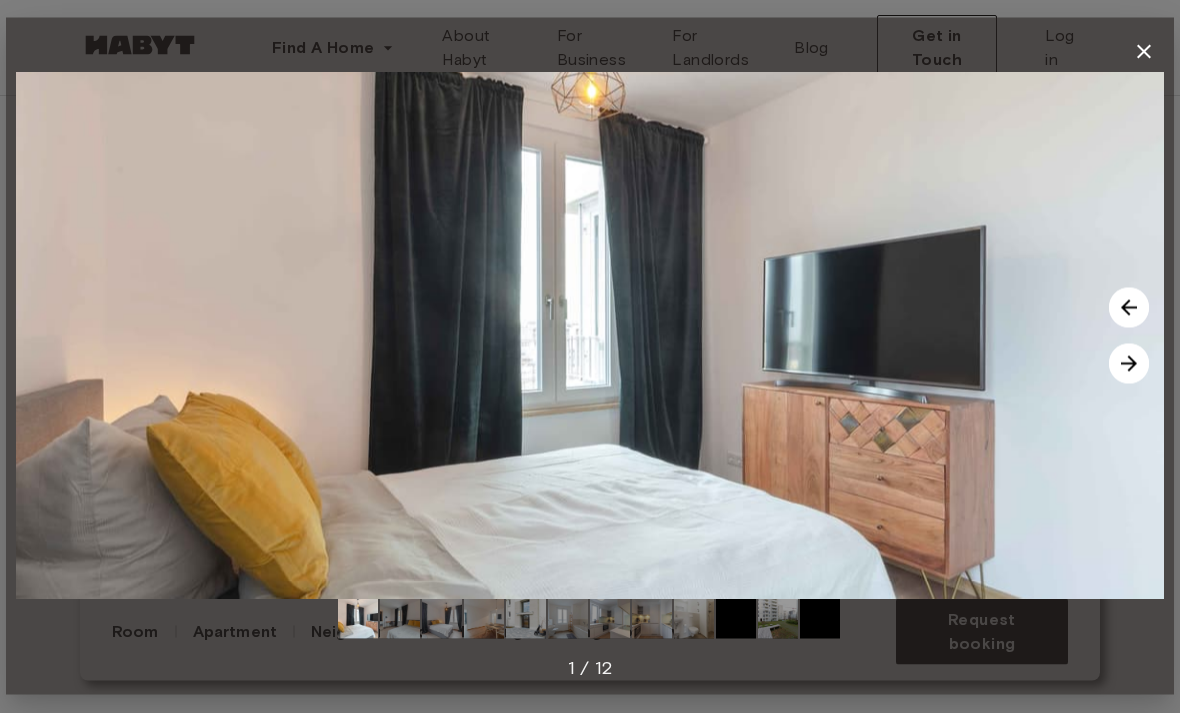 scroll, scrollTop: 211, scrollLeft: 0, axis: vertical 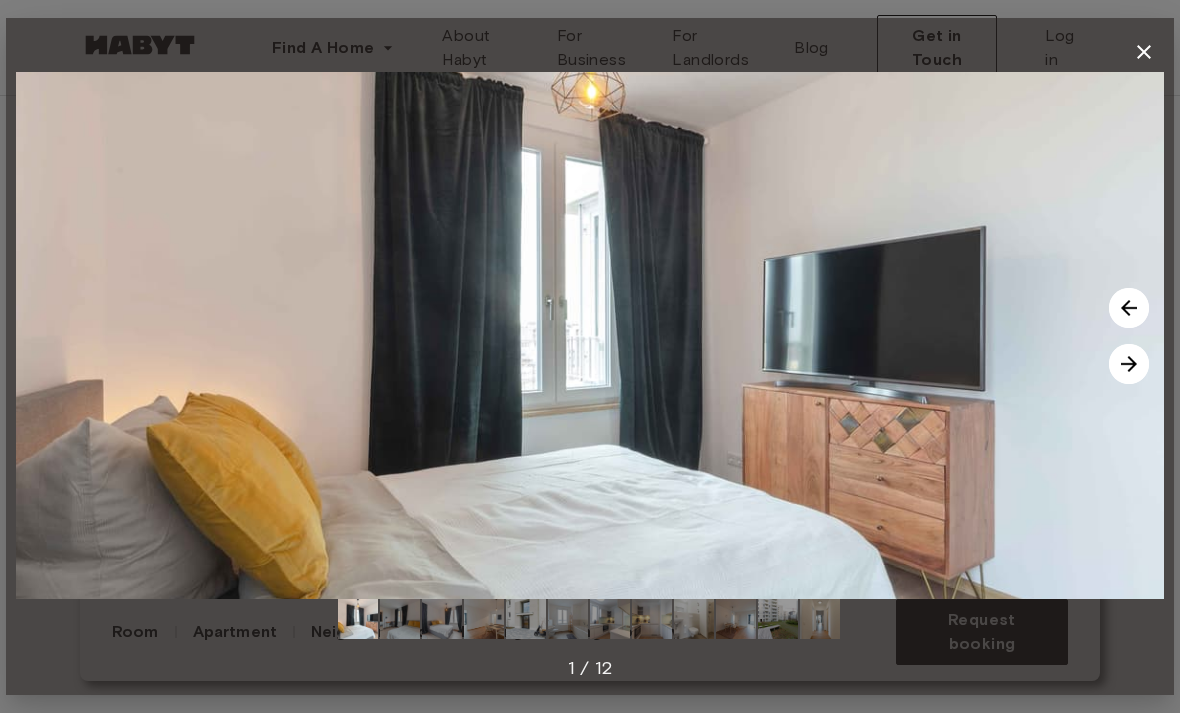click at bounding box center [1129, 364] 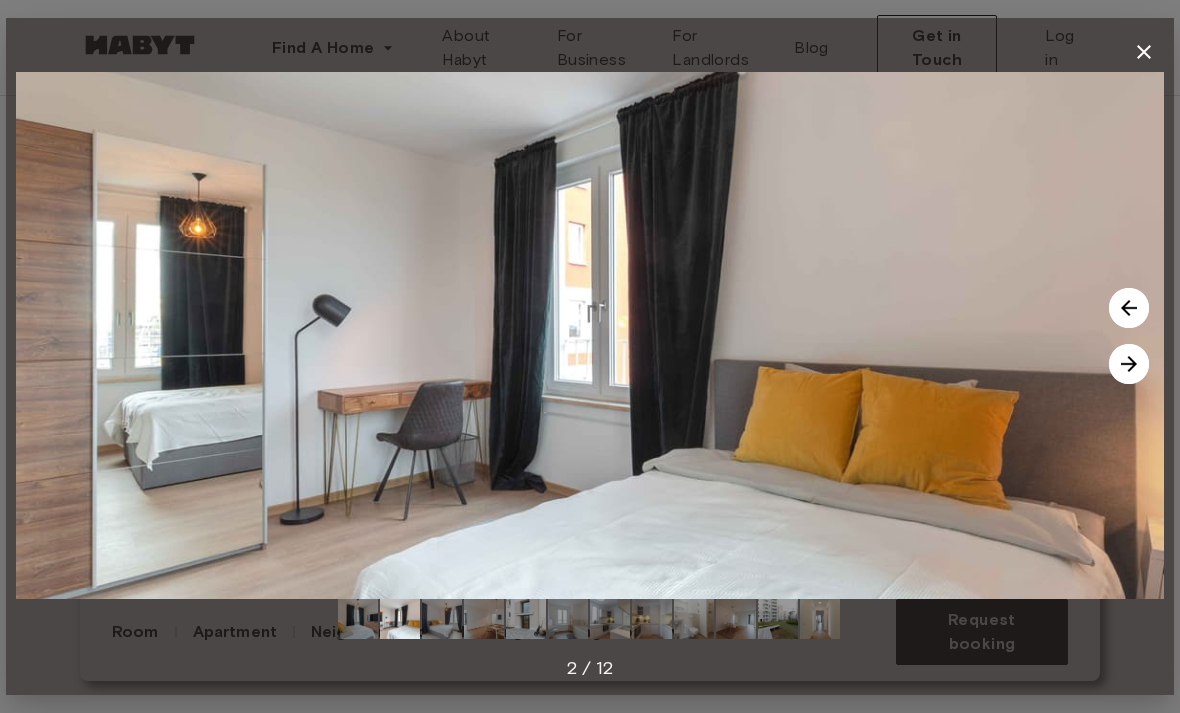 click at bounding box center (1129, 364) 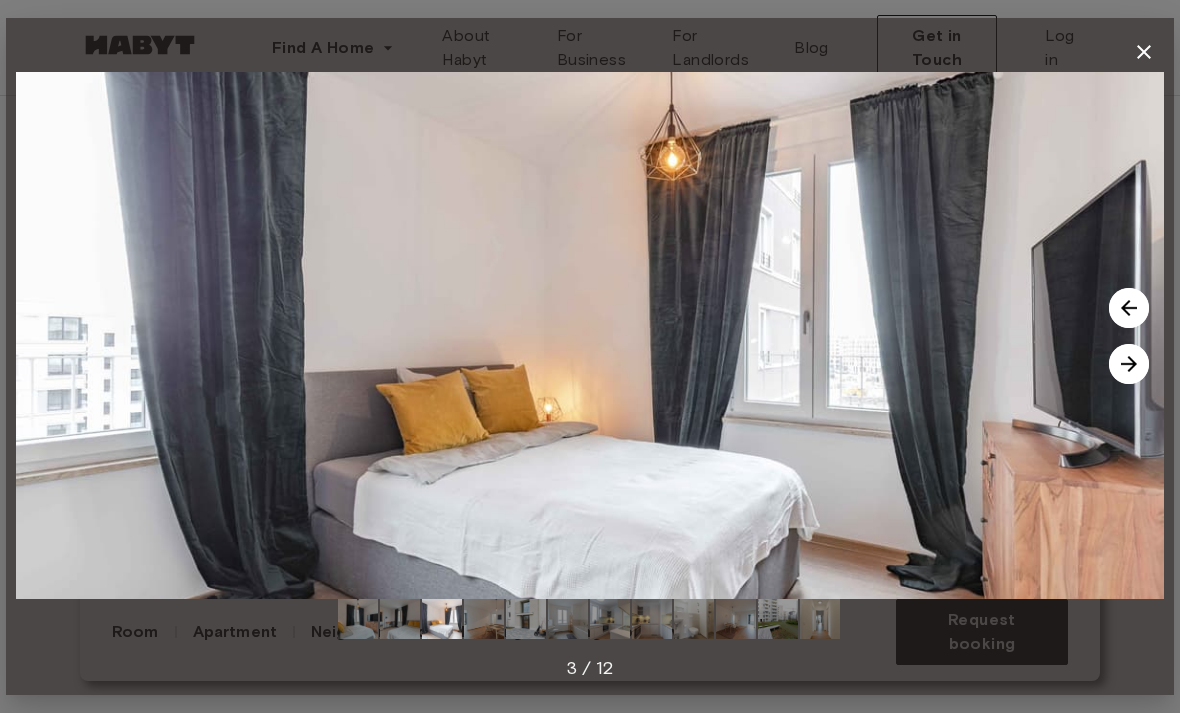 click at bounding box center (1129, 364) 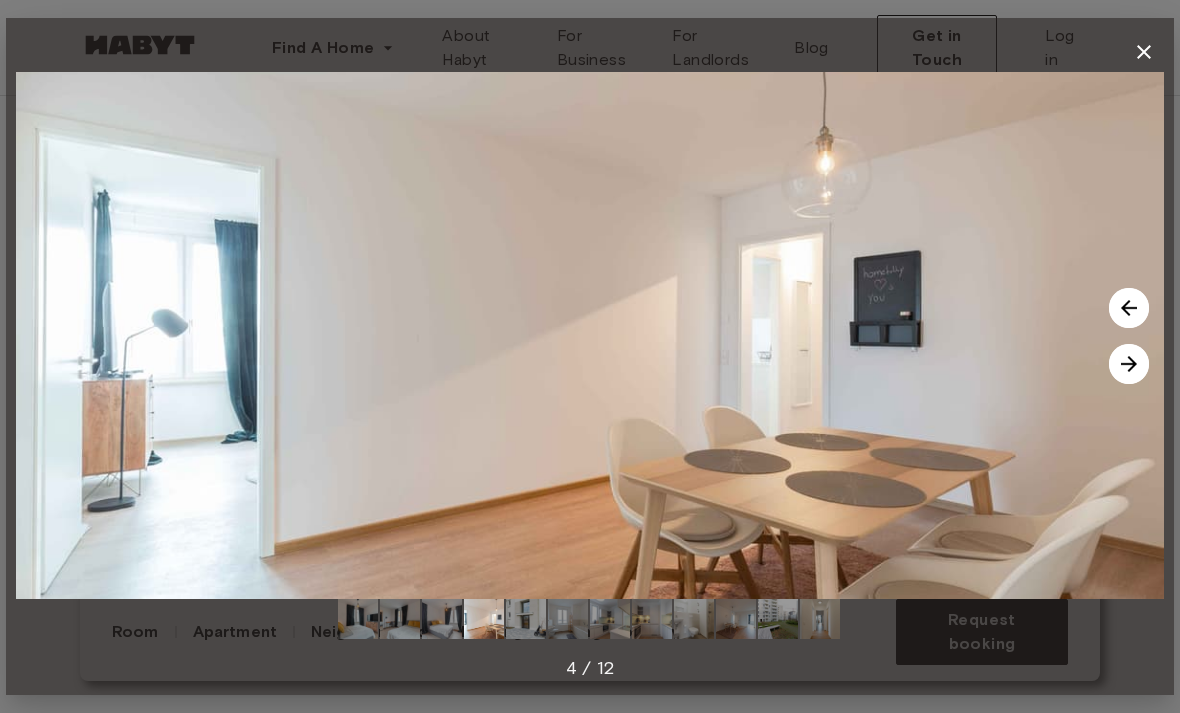 click at bounding box center (1129, 364) 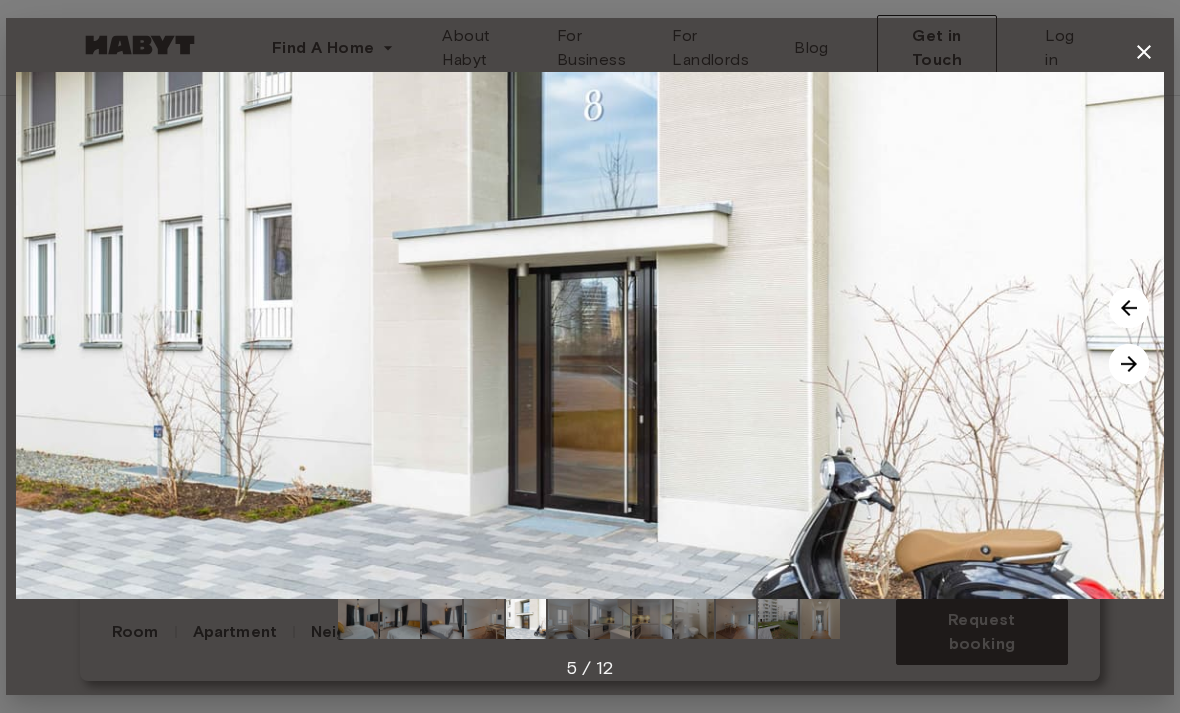 click at bounding box center (1129, 364) 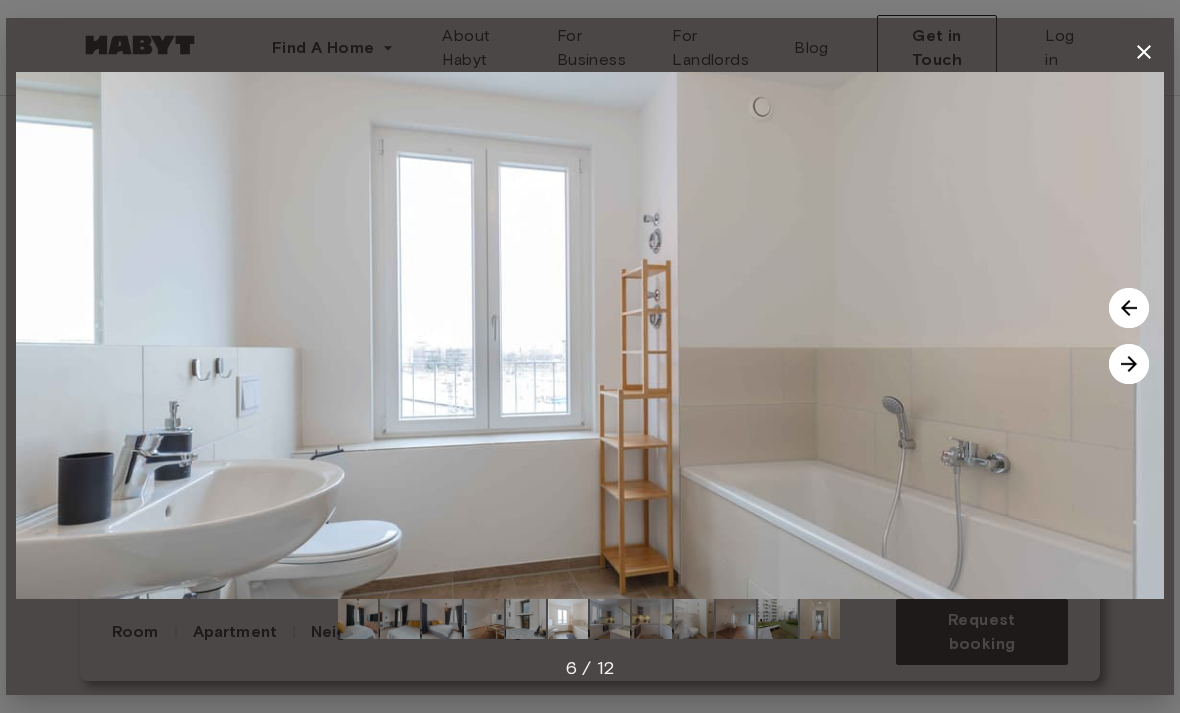 click at bounding box center [1129, 364] 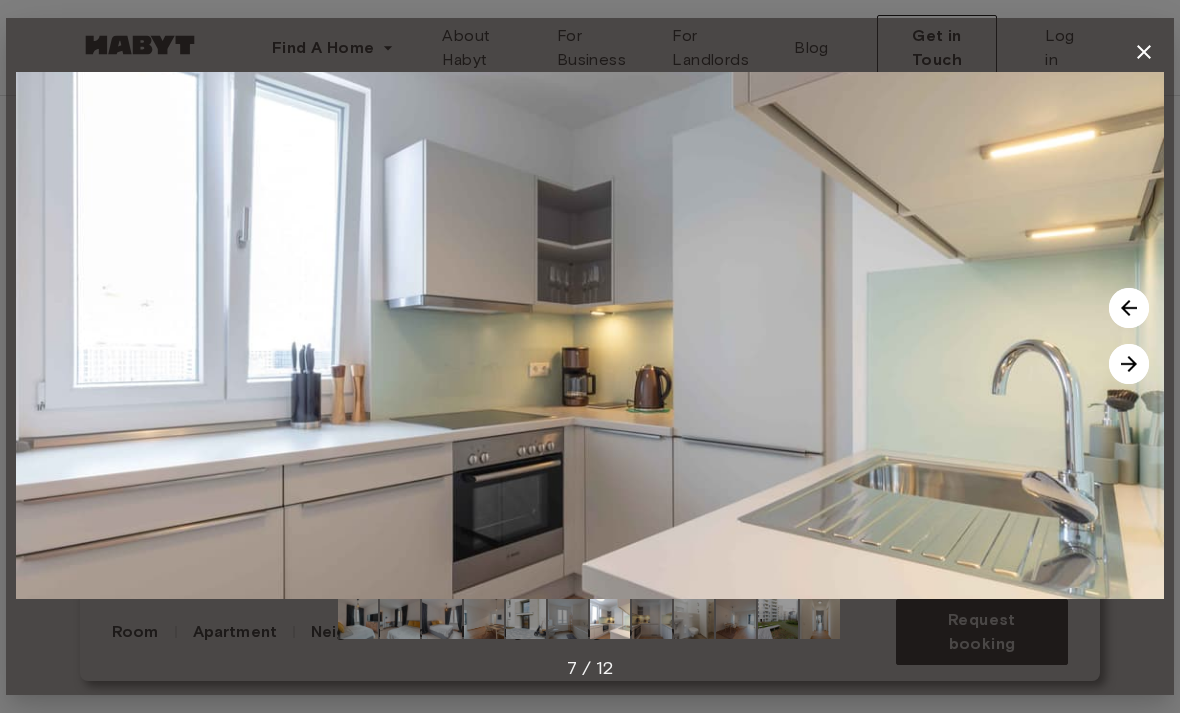 click at bounding box center (1129, 364) 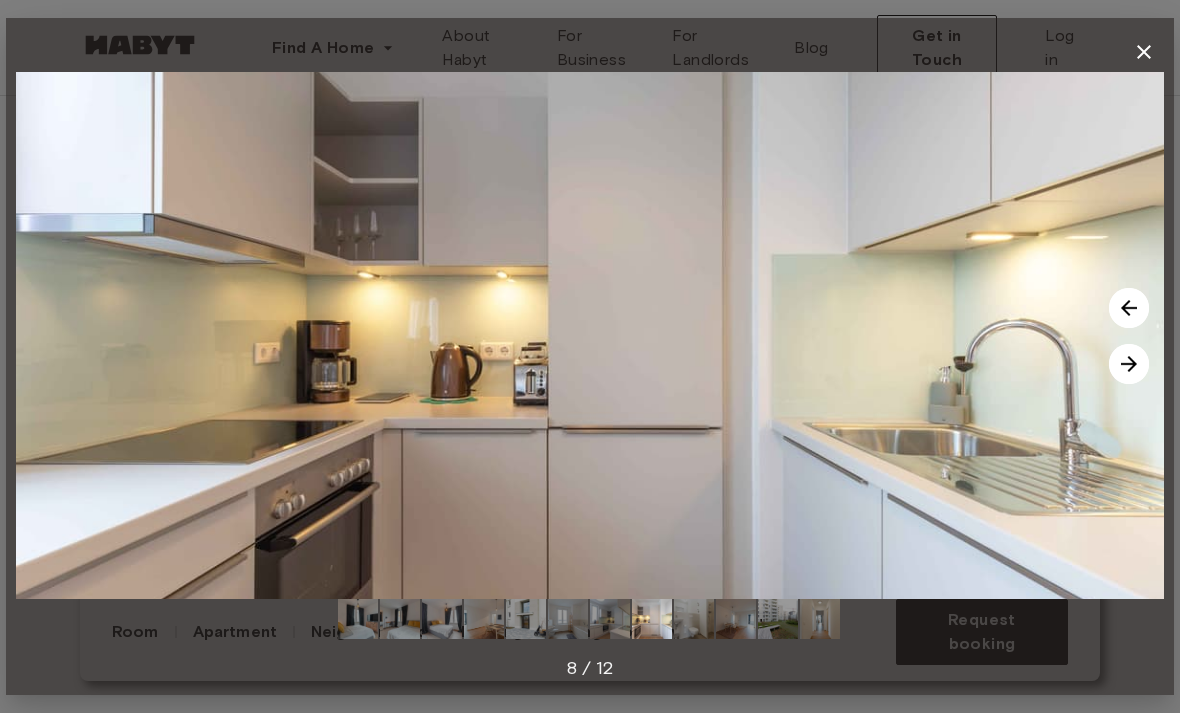 click at bounding box center (1129, 364) 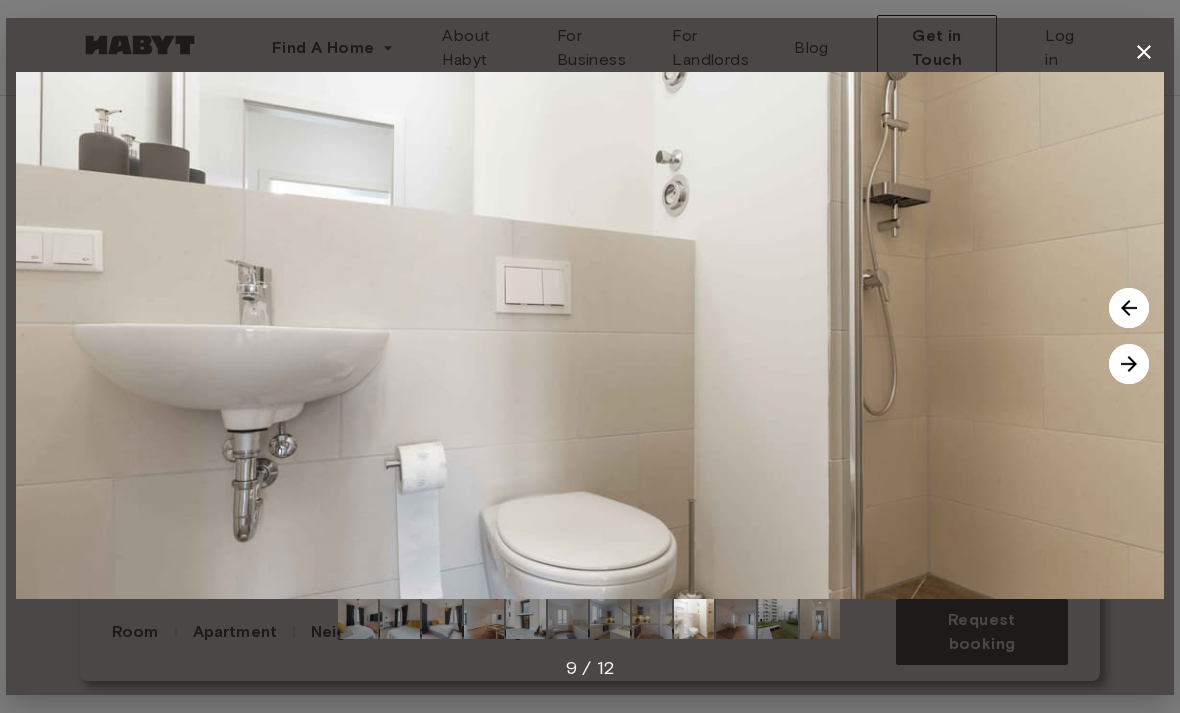 click at bounding box center (1129, 364) 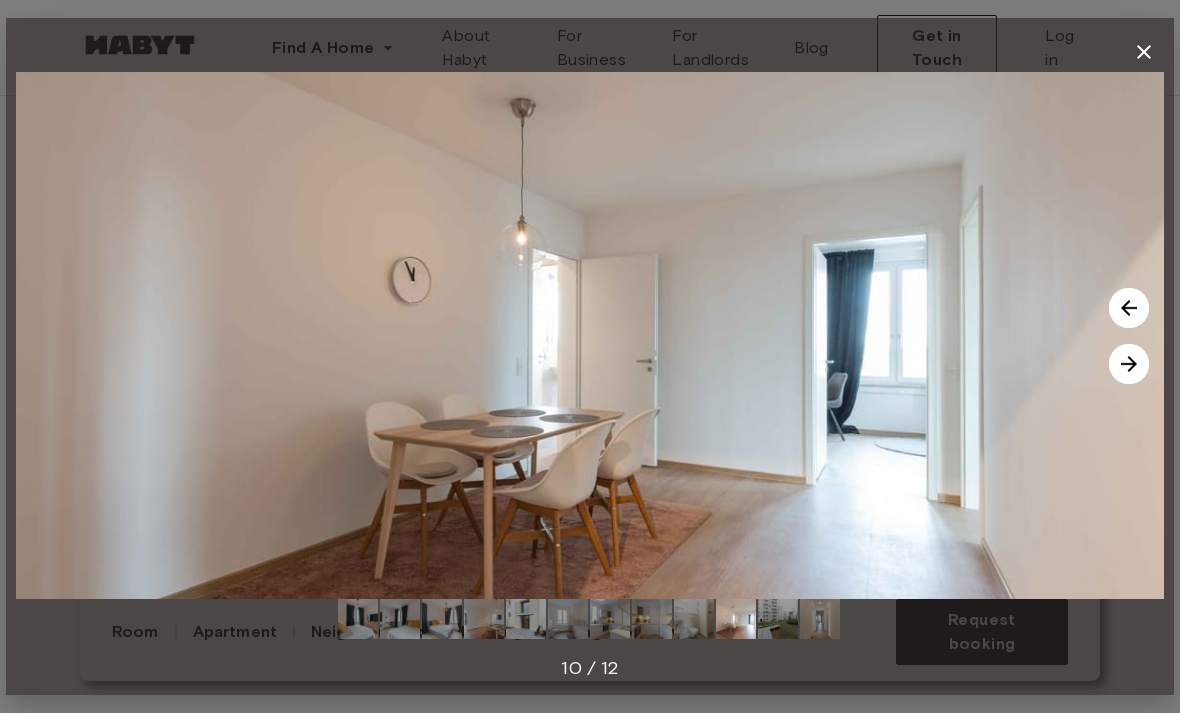 click at bounding box center [1129, 364] 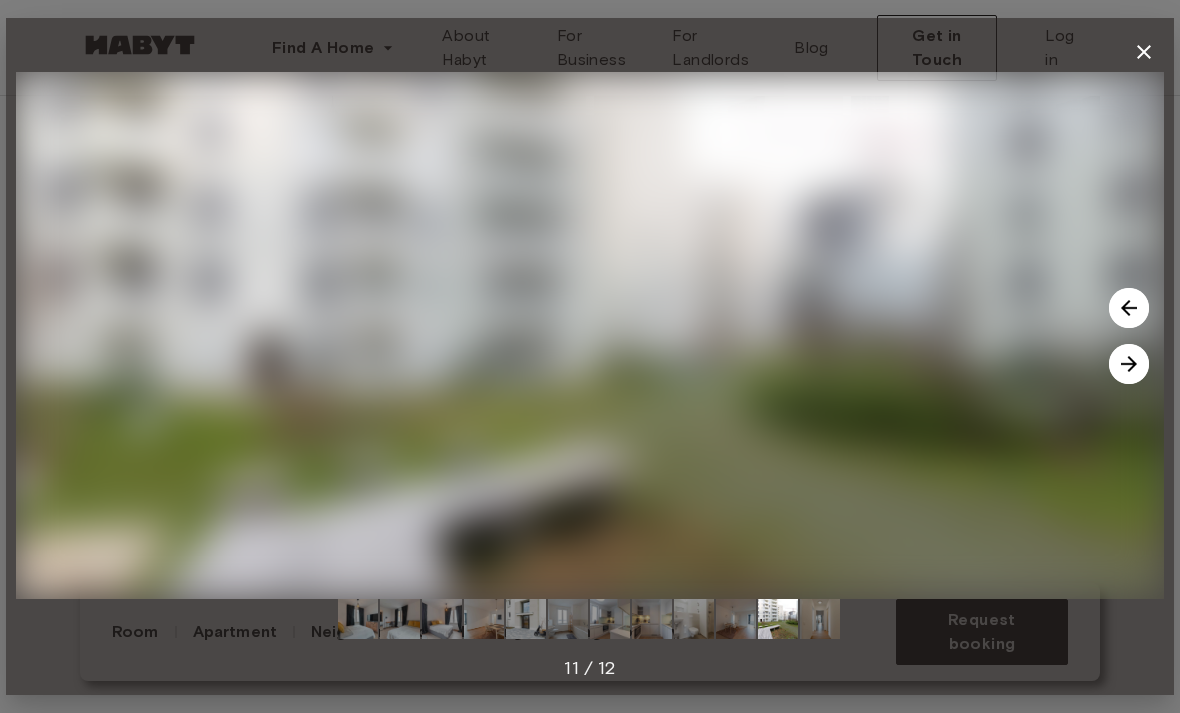 click at bounding box center (1144, 52) 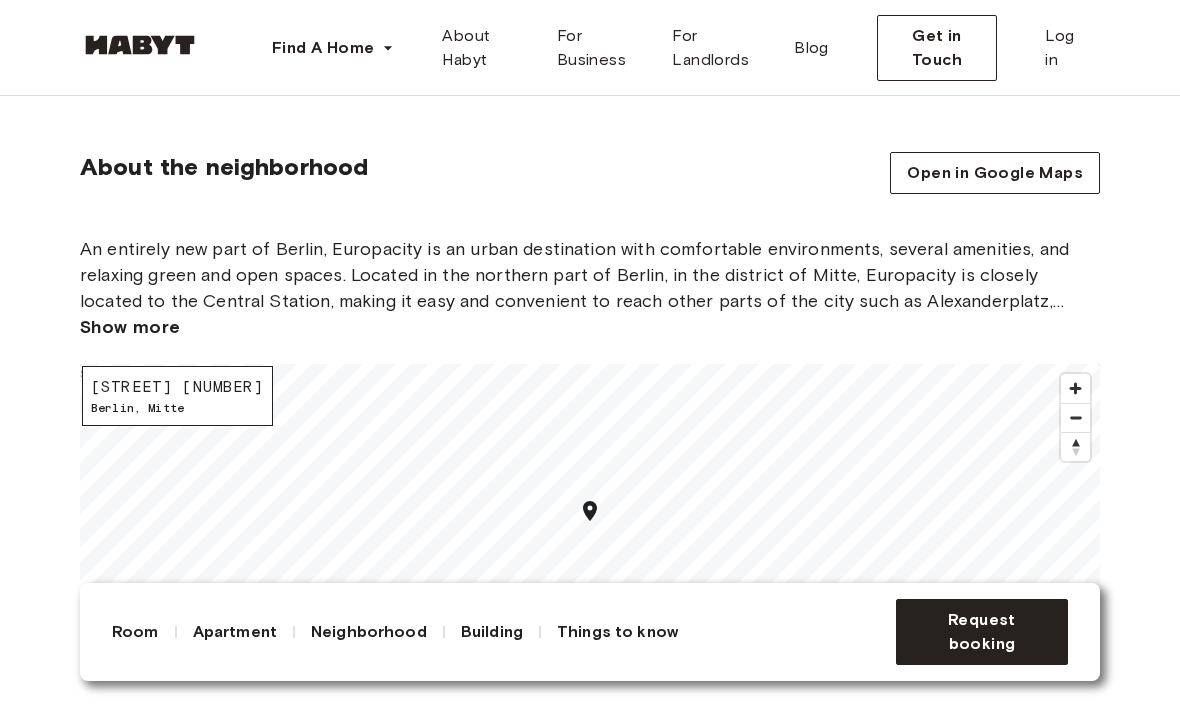 scroll, scrollTop: 1804, scrollLeft: 0, axis: vertical 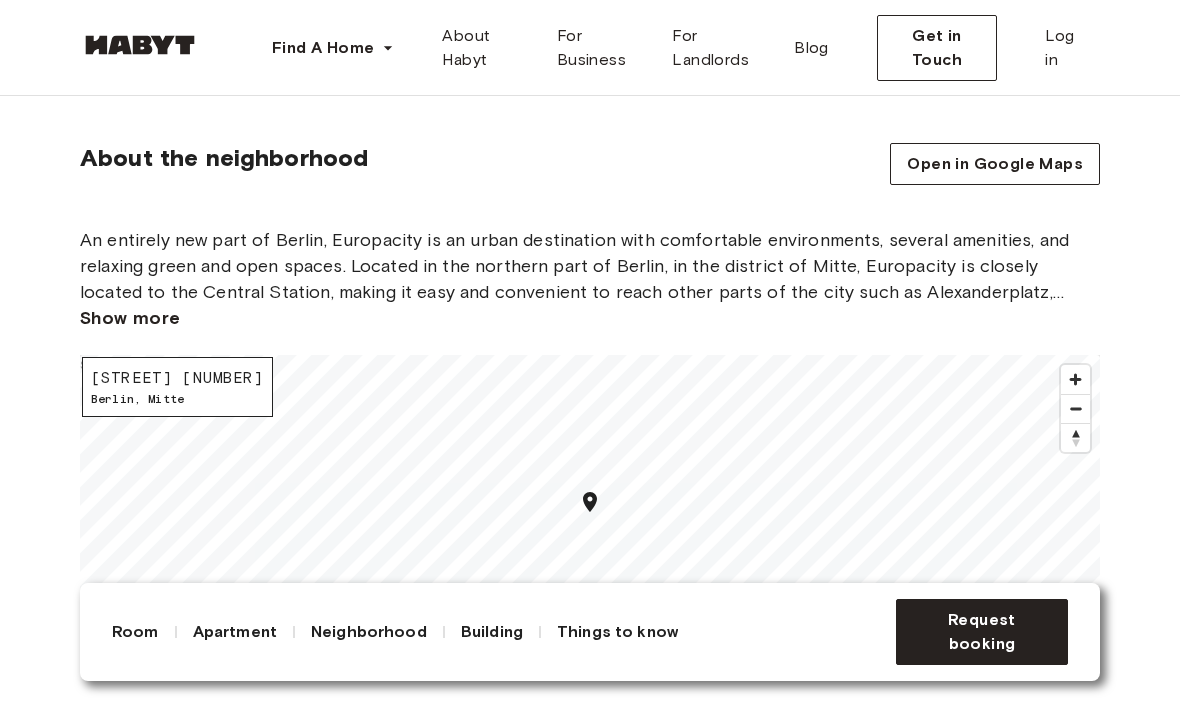 click on "Show more" at bounding box center (130, 318) 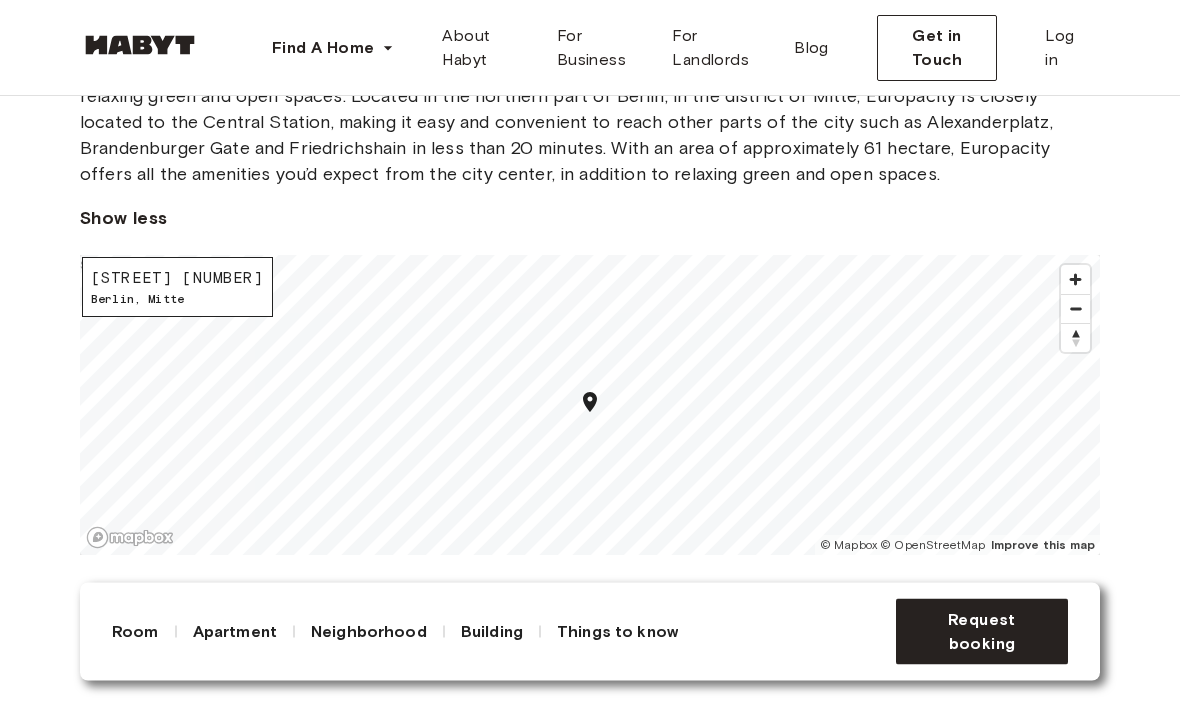 scroll, scrollTop: 1974, scrollLeft: 0, axis: vertical 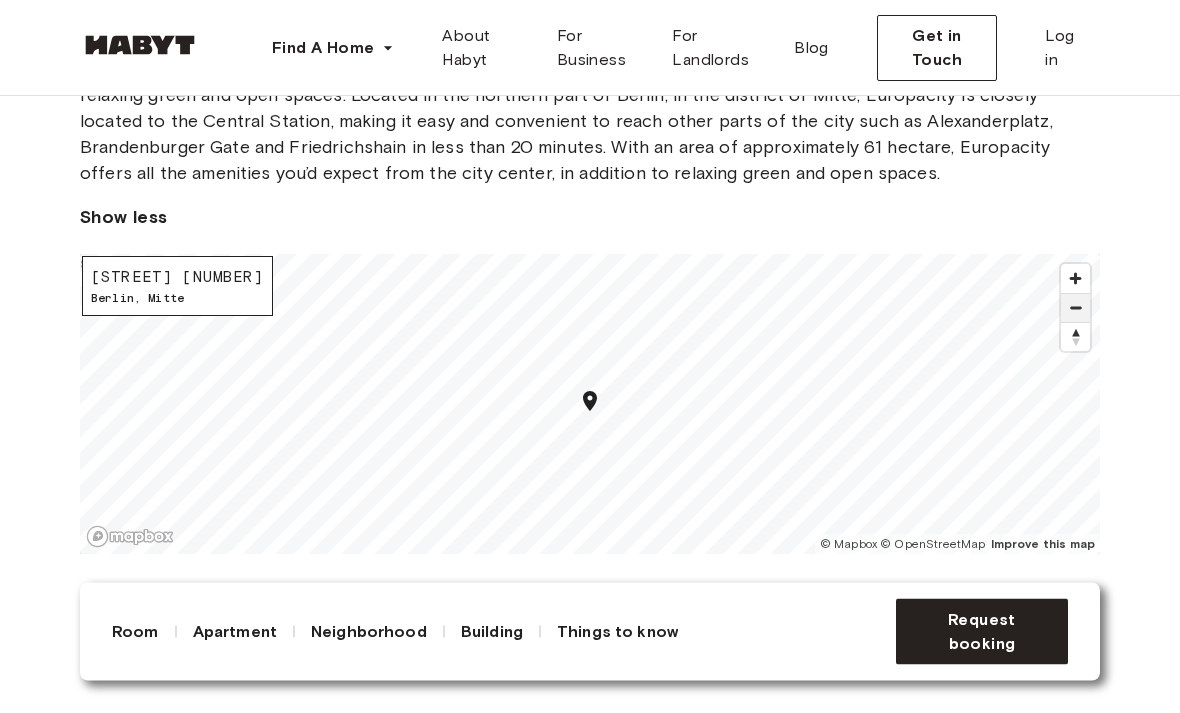 click at bounding box center (1075, 309) 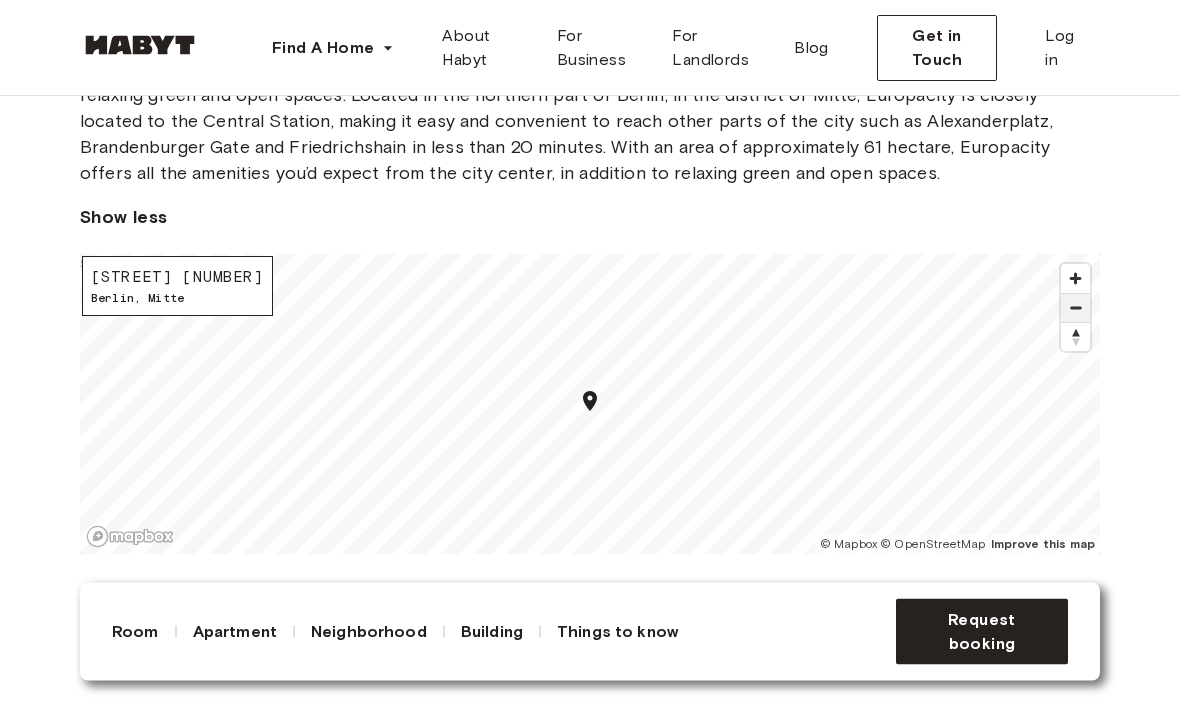 click at bounding box center [1075, 309] 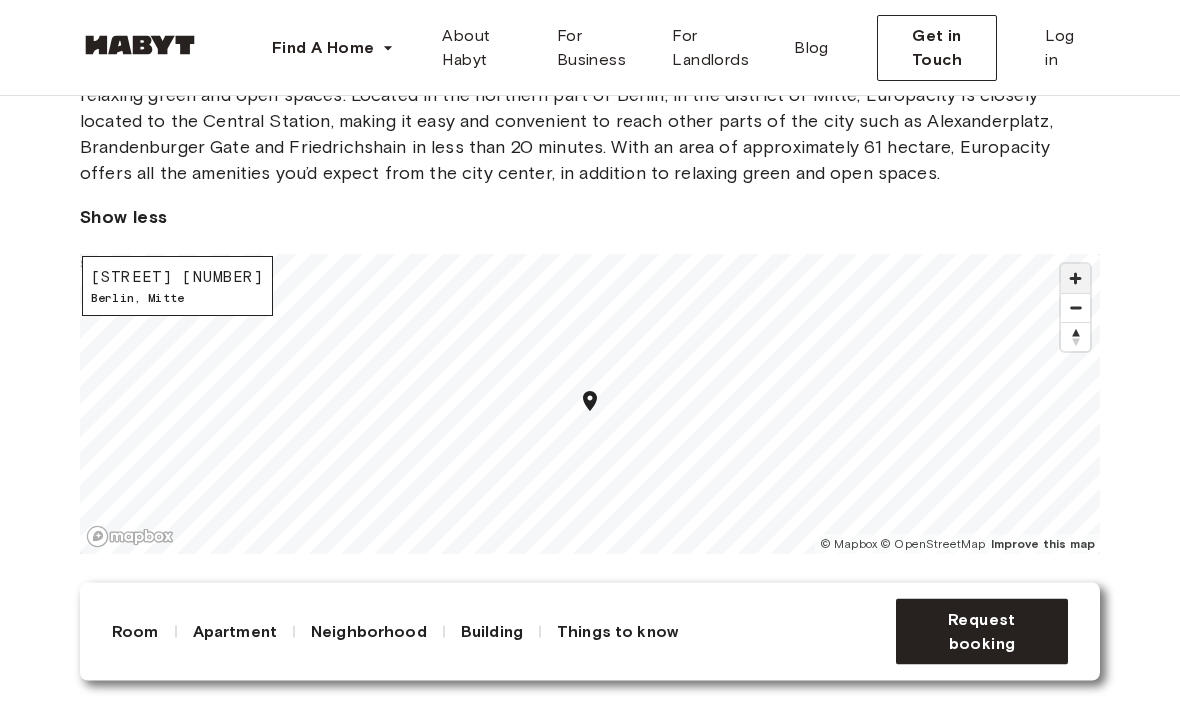 click at bounding box center (1075, 279) 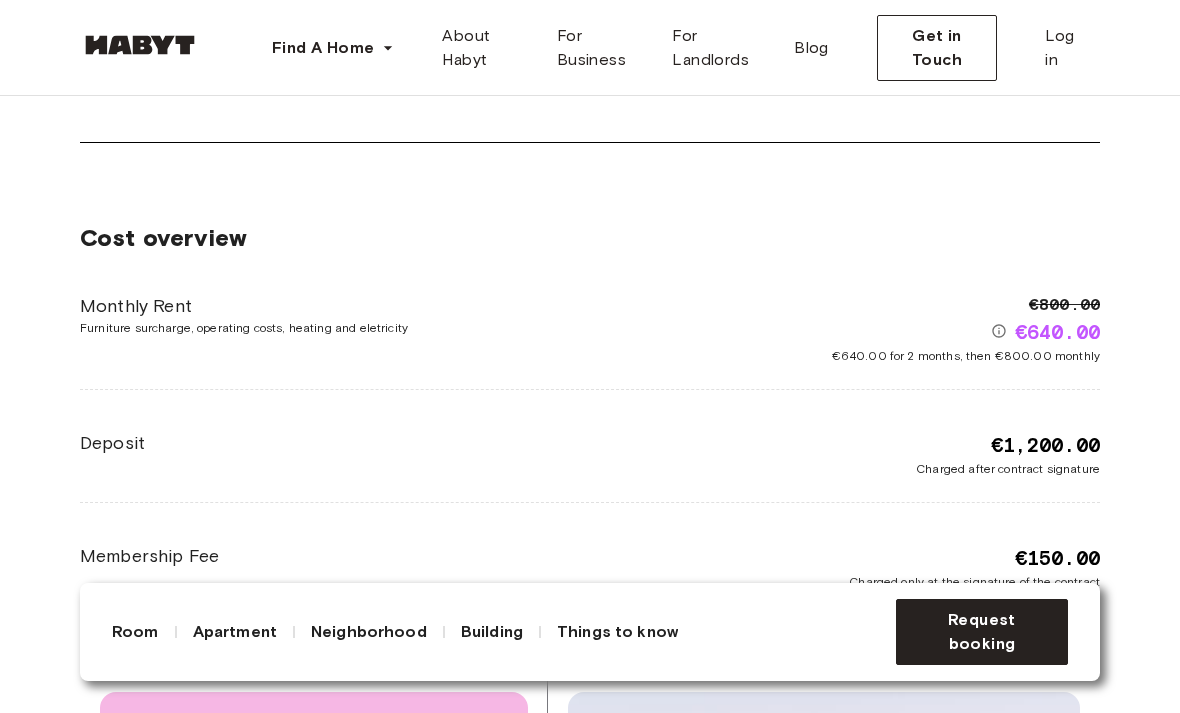 scroll, scrollTop: 2984, scrollLeft: 0, axis: vertical 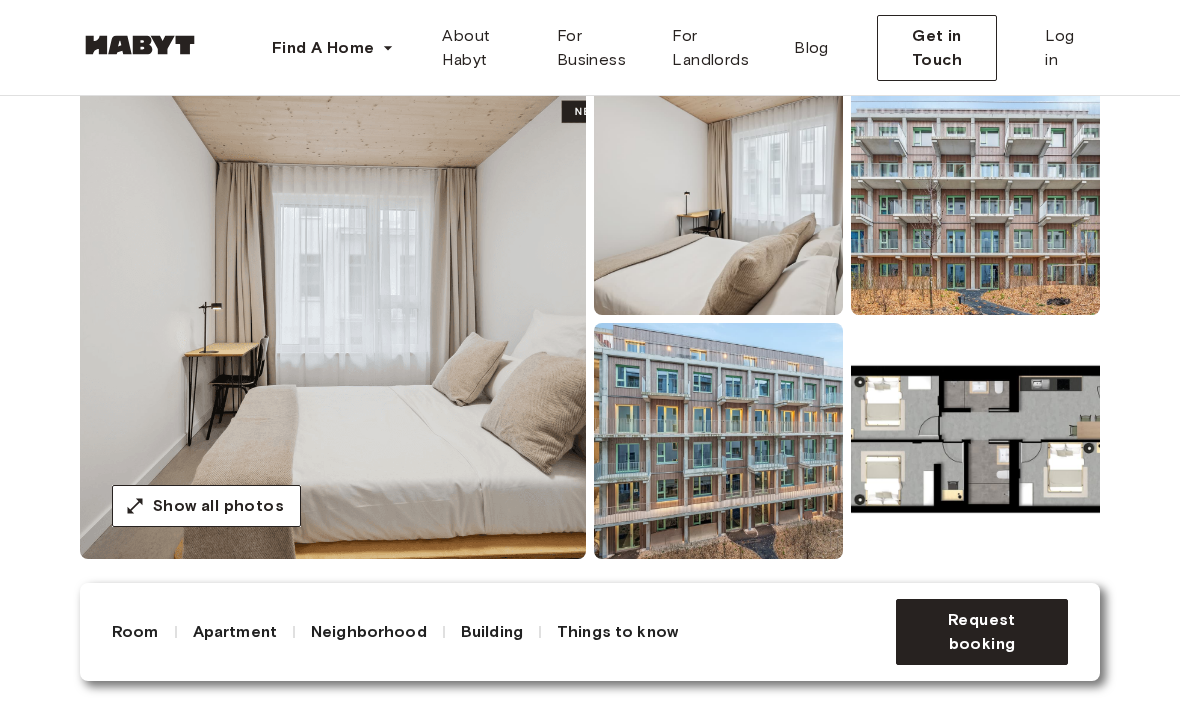 click at bounding box center [975, 441] 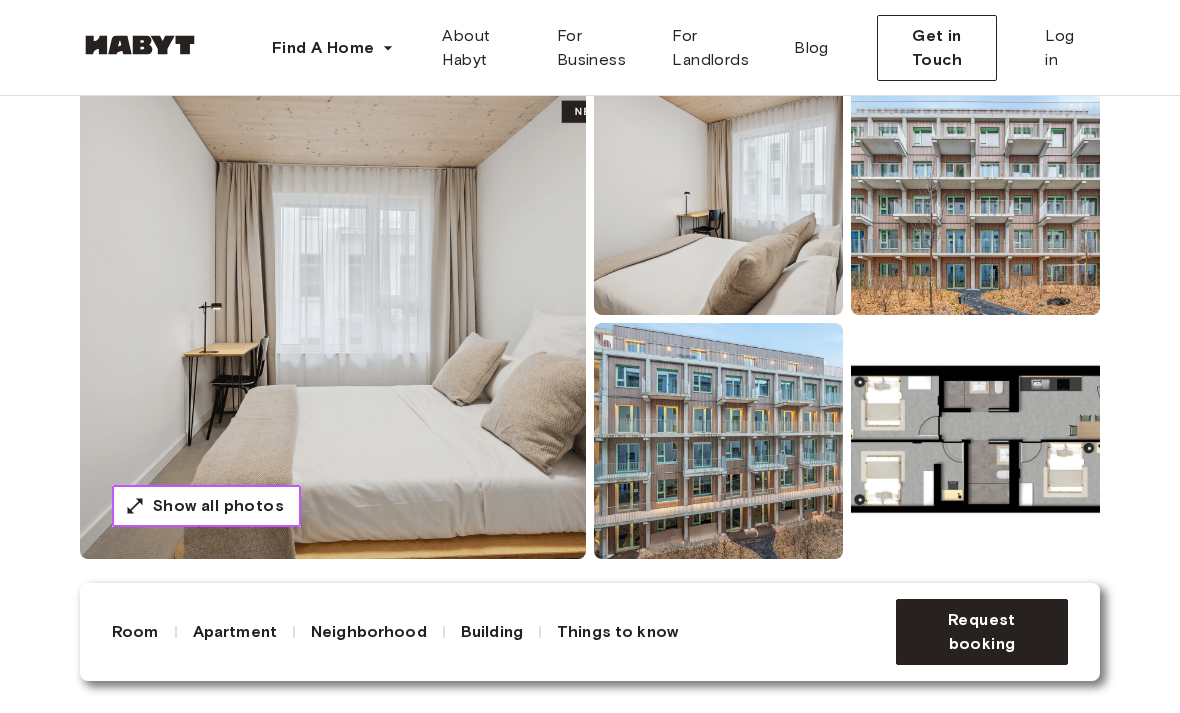 click on "Show all photos" at bounding box center [206, 506] 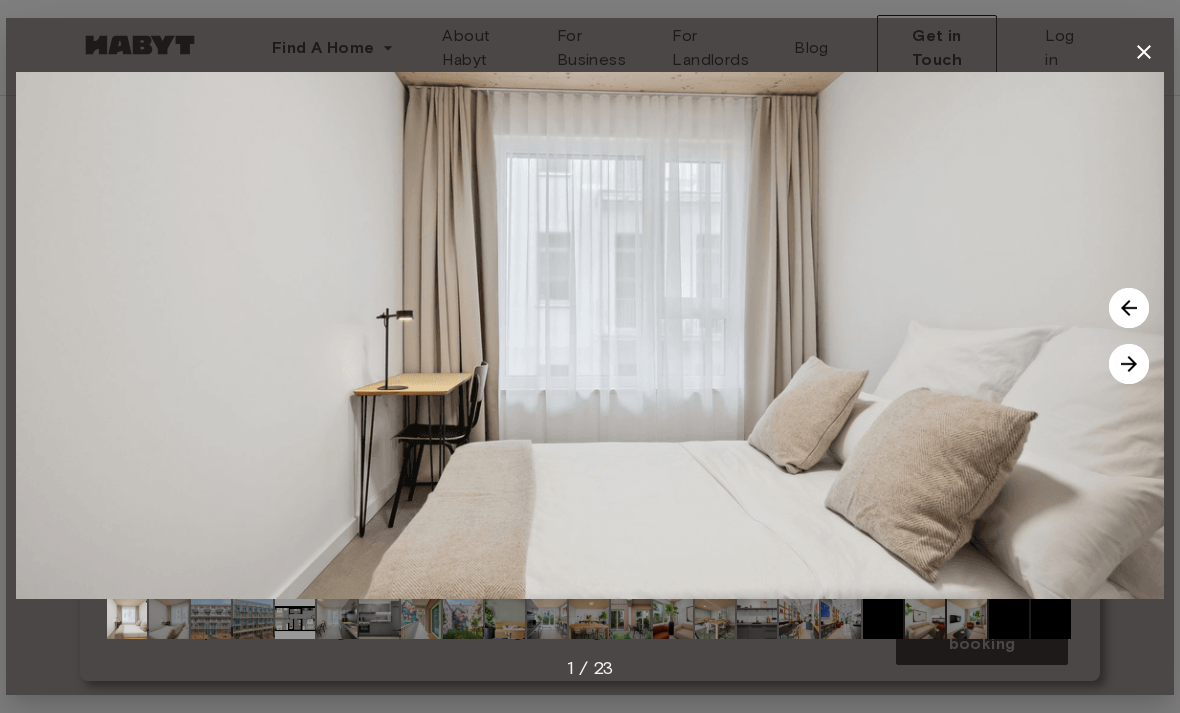 click at bounding box center [1129, 364] 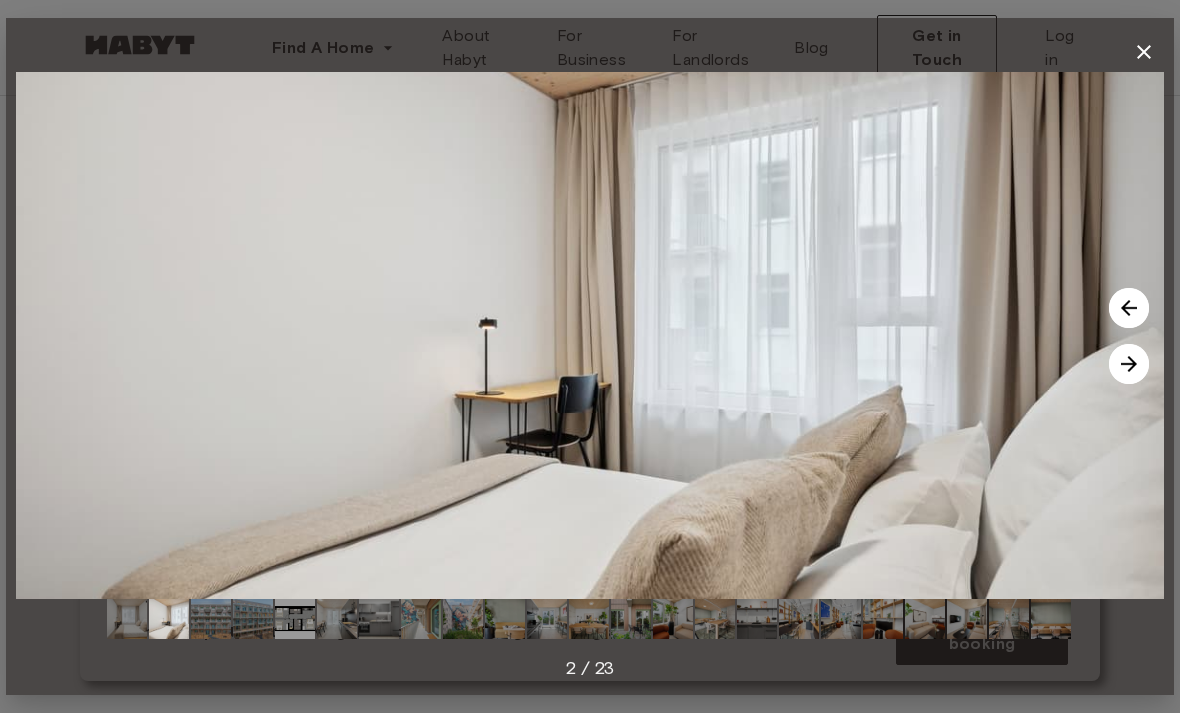 click at bounding box center (1129, 364) 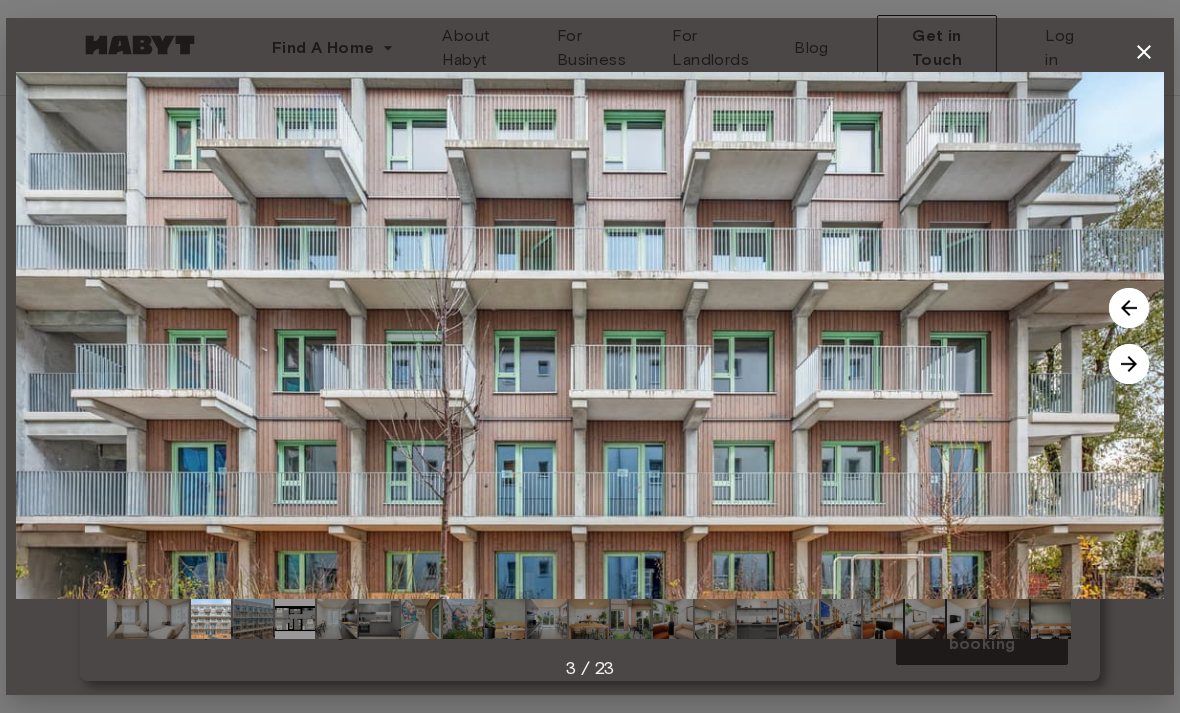 click at bounding box center (1129, 364) 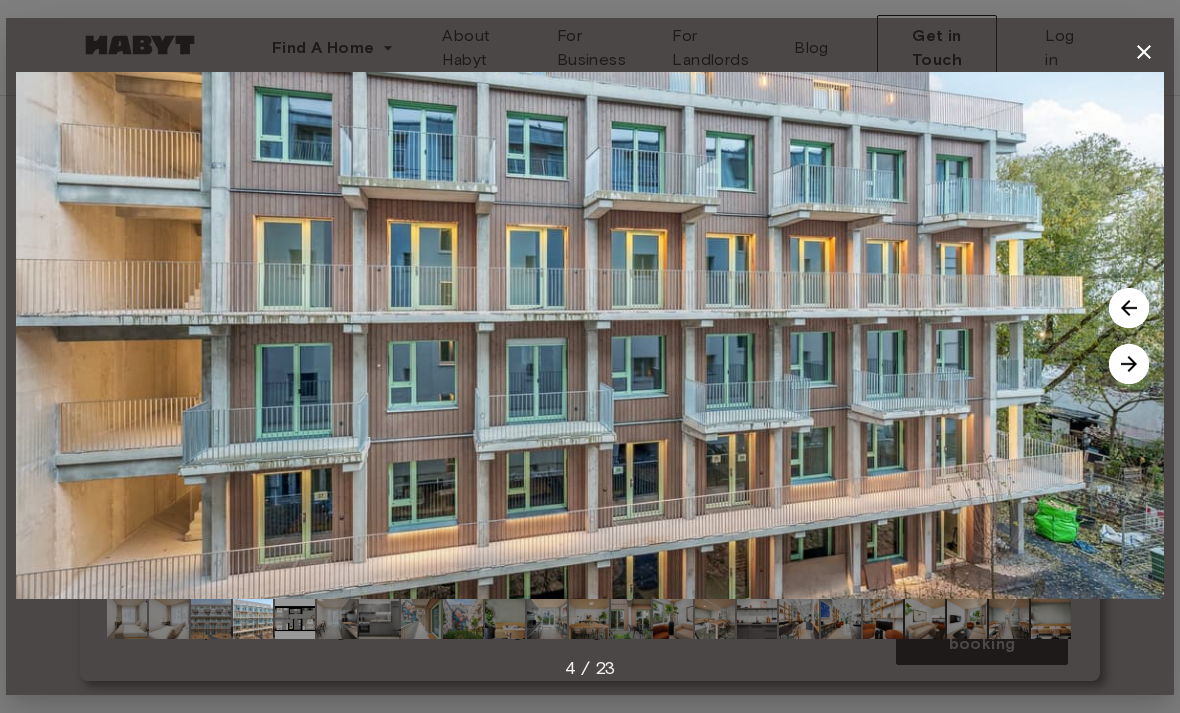 click at bounding box center [1129, 364] 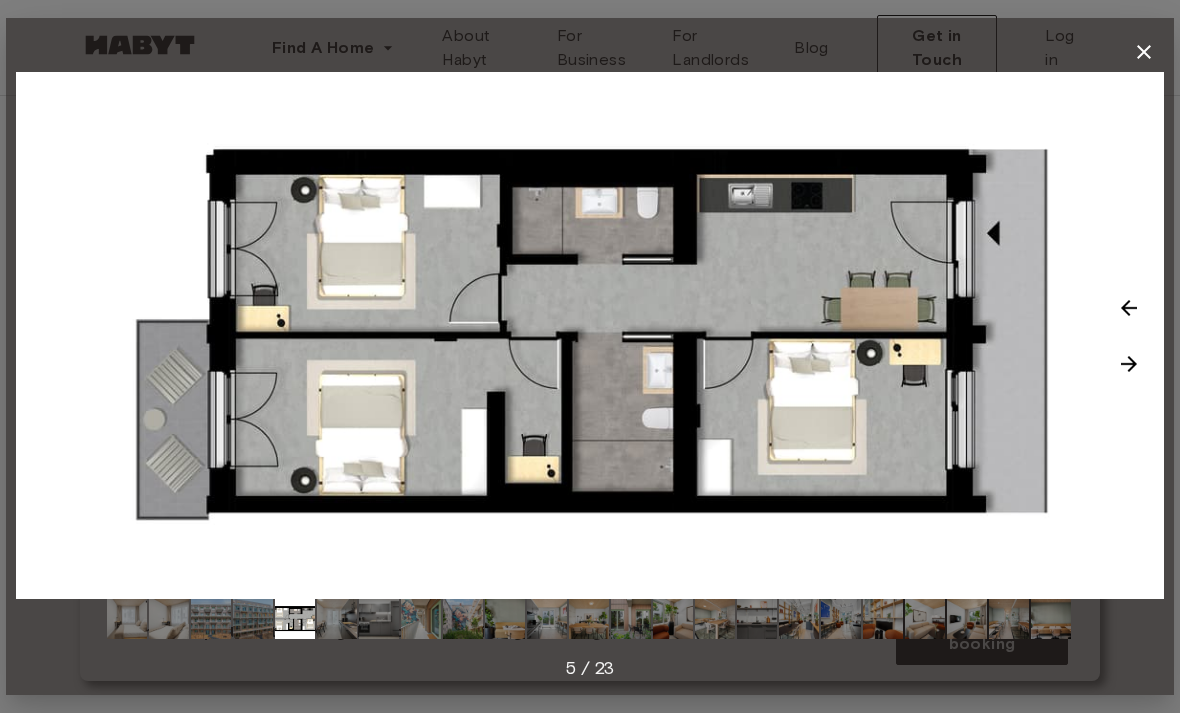 click at bounding box center [1129, 364] 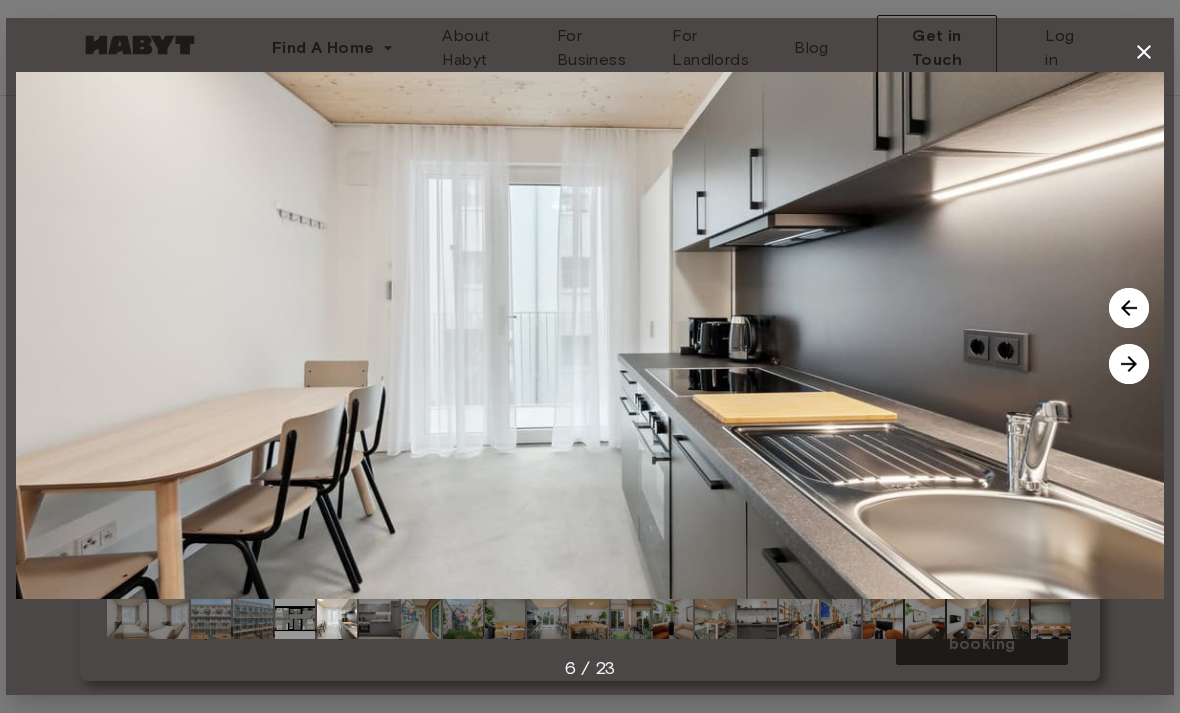 click at bounding box center (1129, 364) 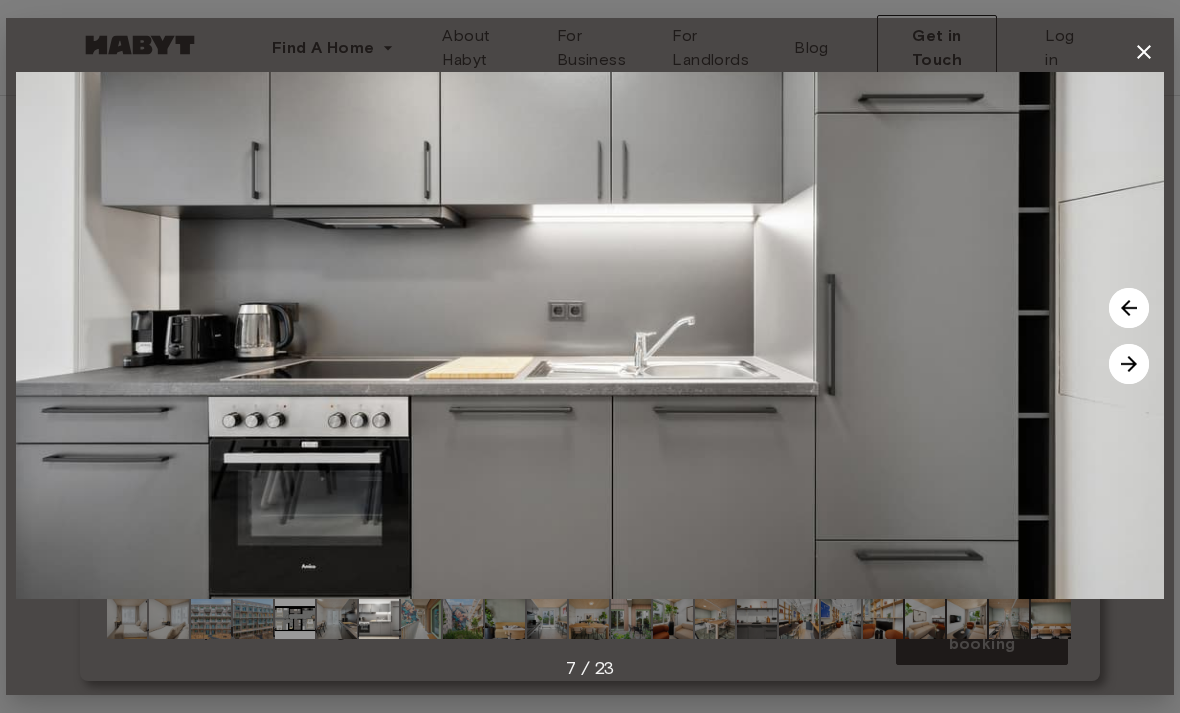 click at bounding box center (1129, 364) 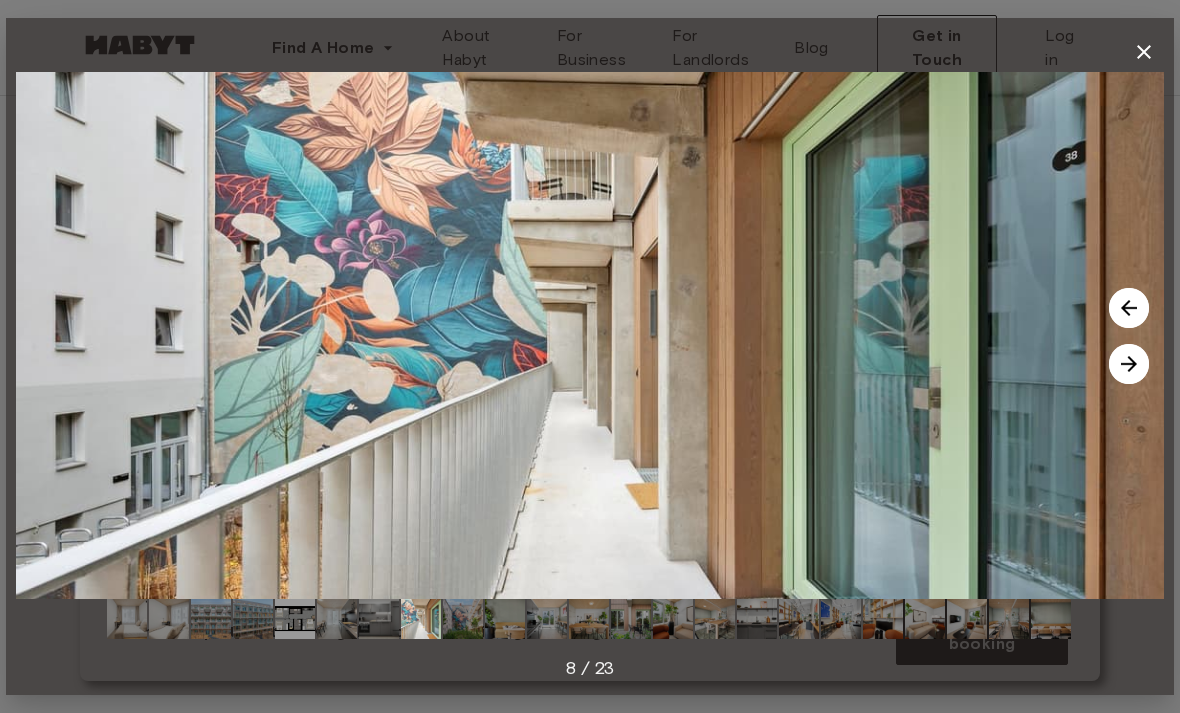 click at bounding box center (1129, 364) 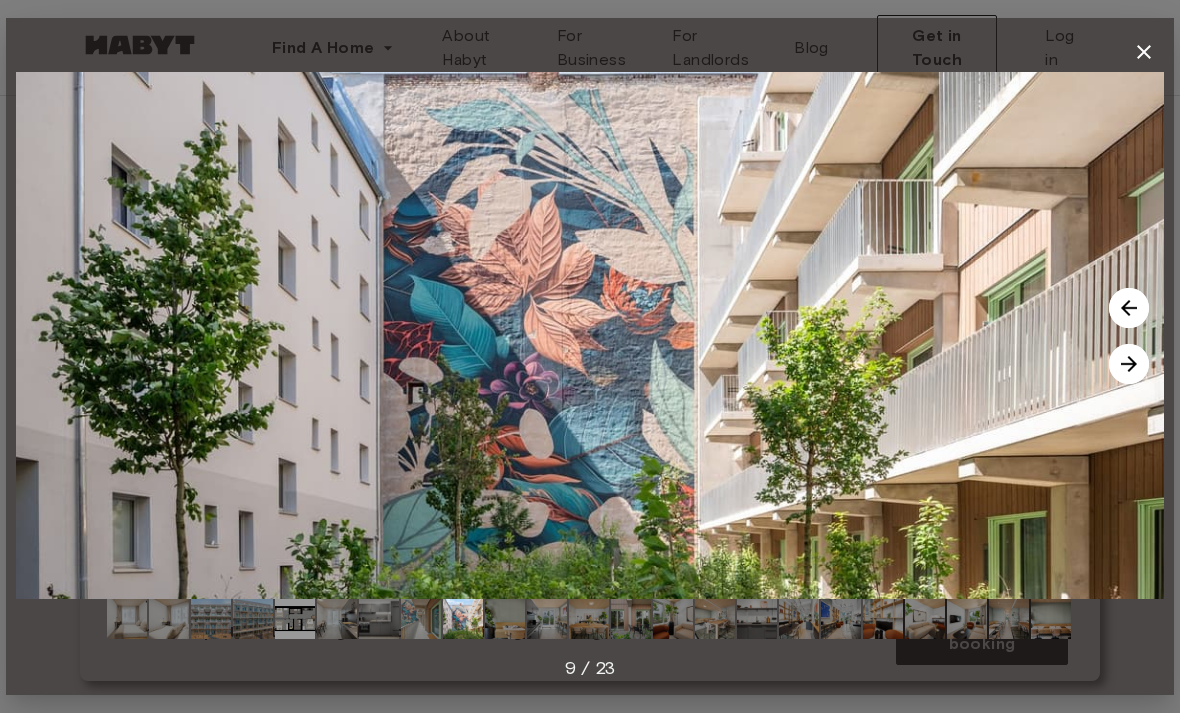 click at bounding box center [1129, 364] 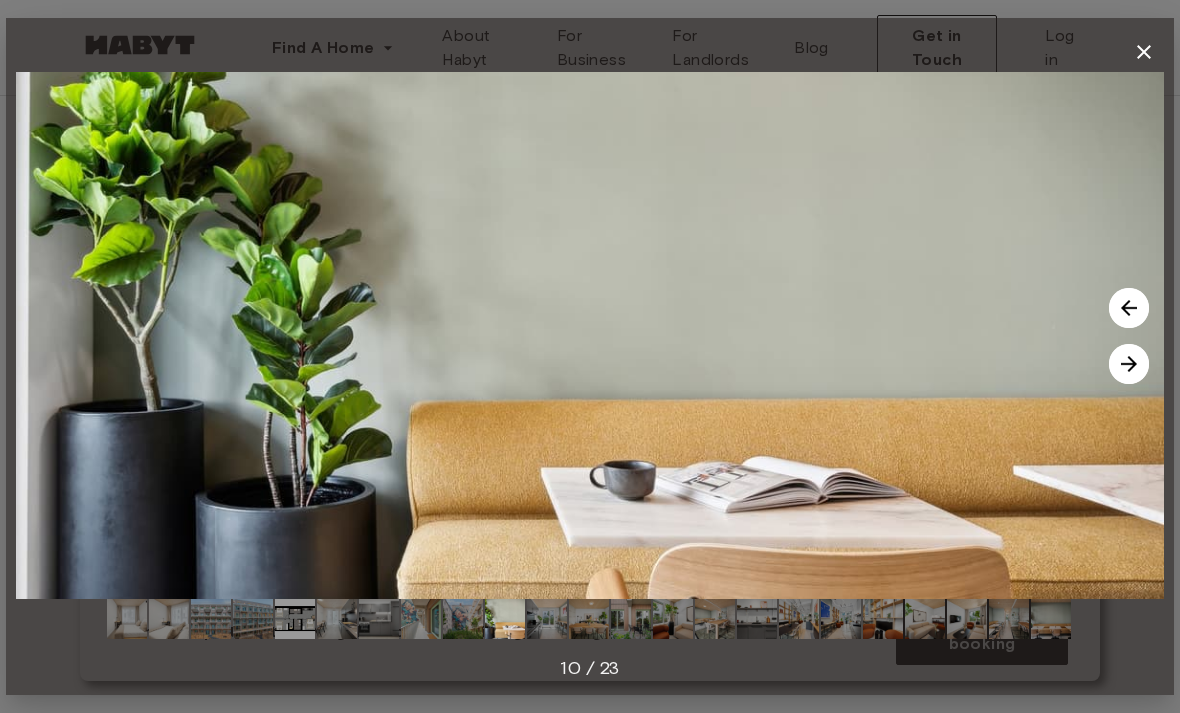 click at bounding box center (1129, 364) 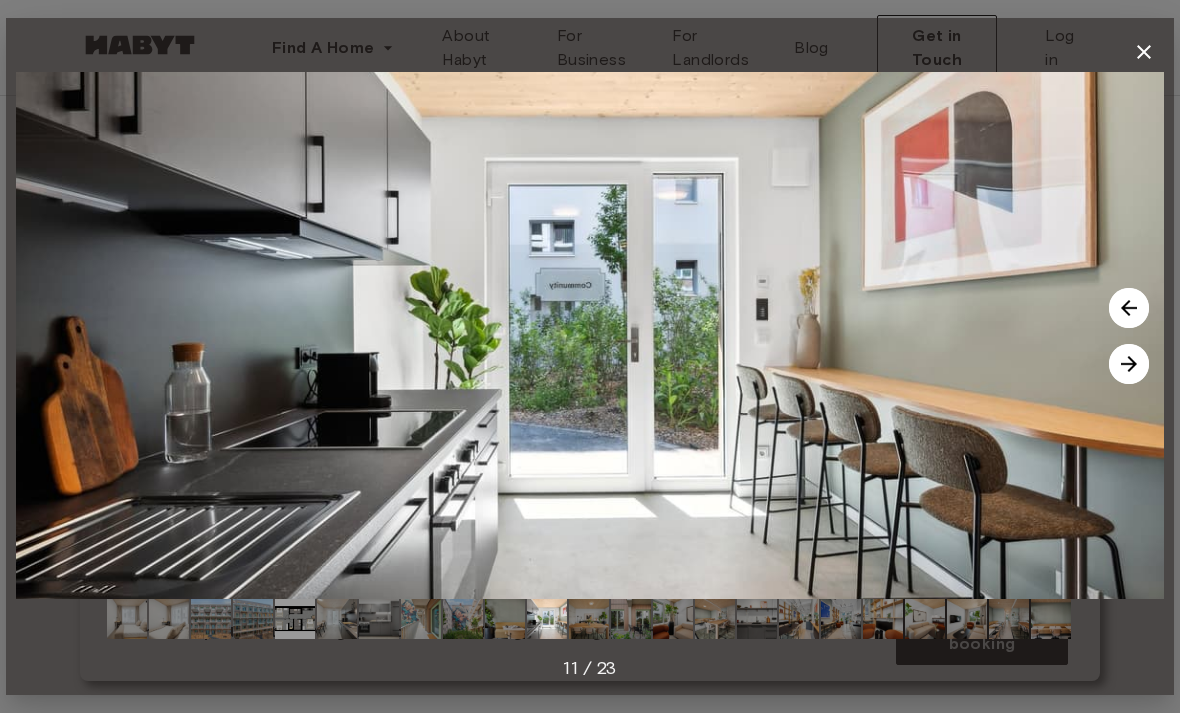 click at bounding box center [1129, 364] 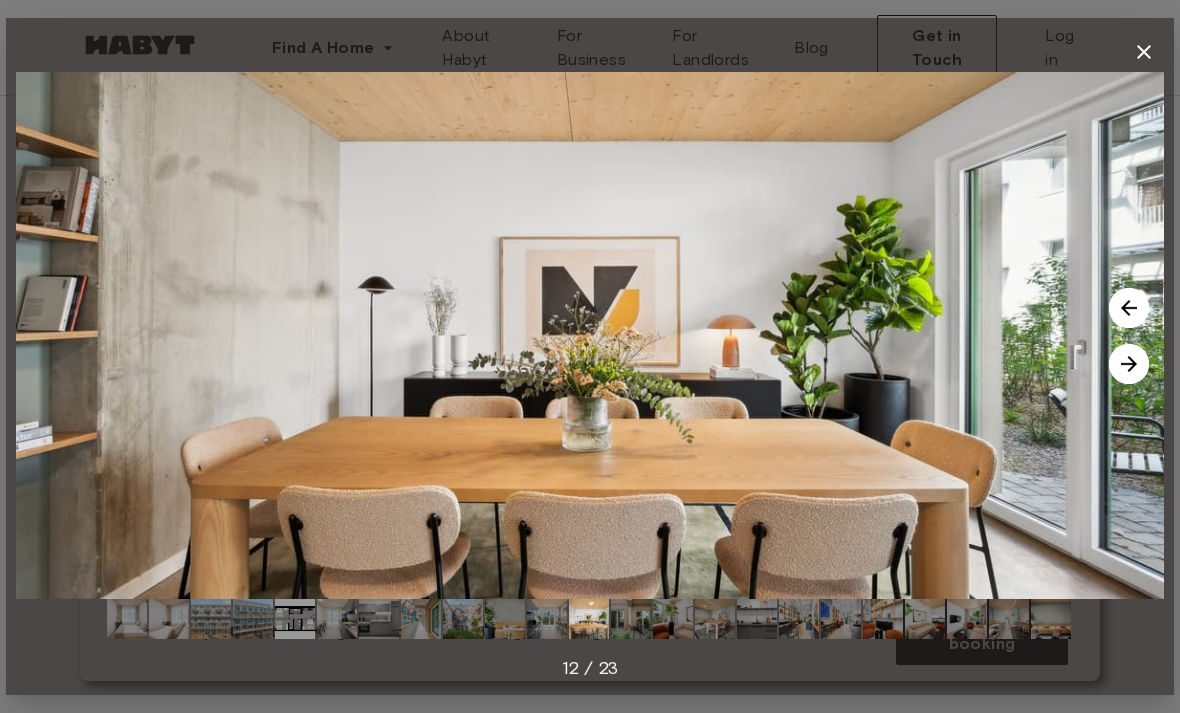 click at bounding box center [1129, 364] 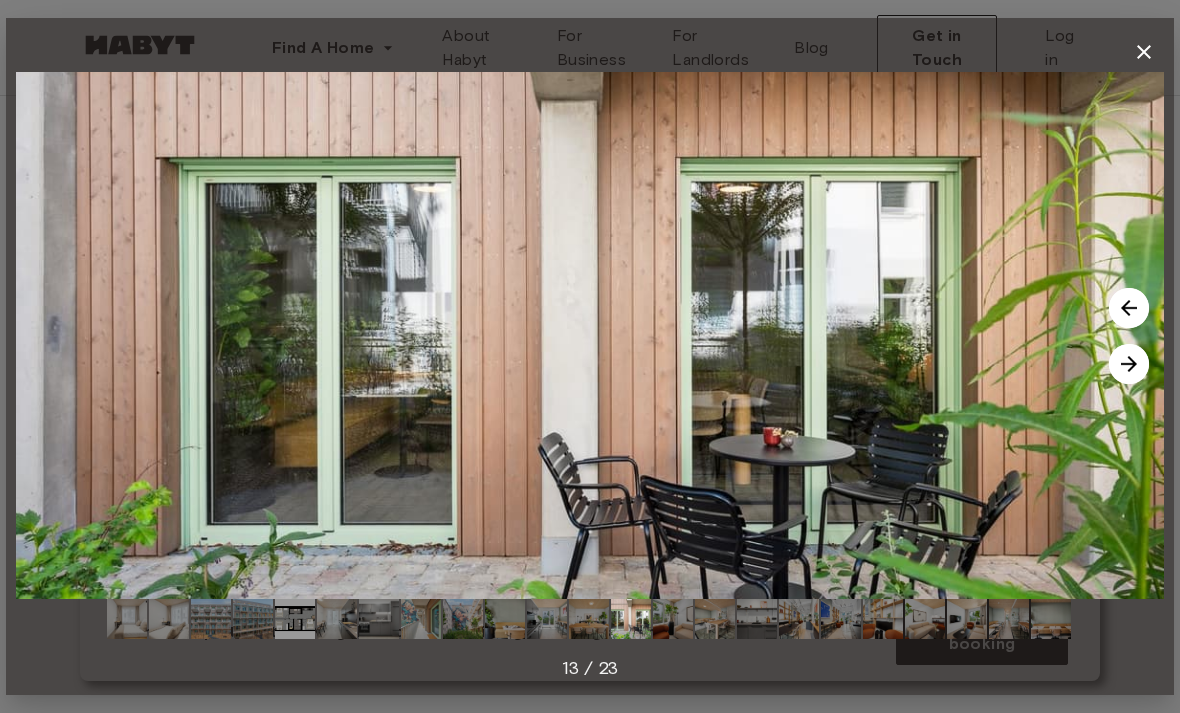 click at bounding box center [1129, 364] 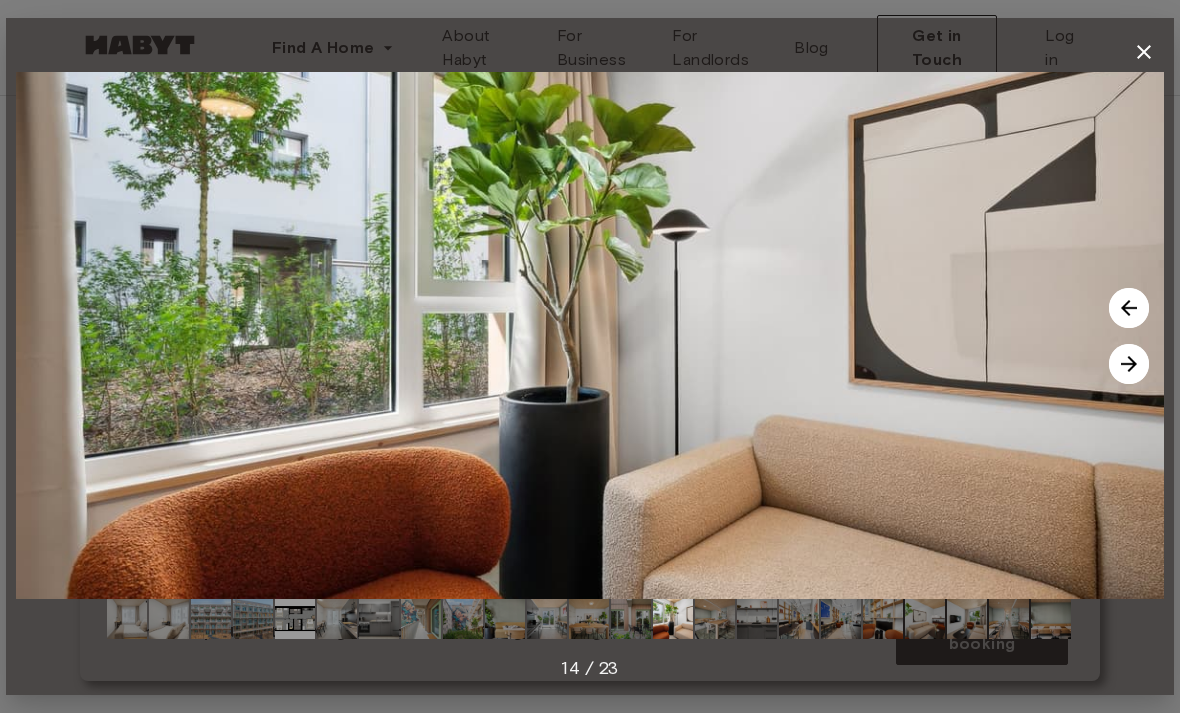 click at bounding box center [1129, 364] 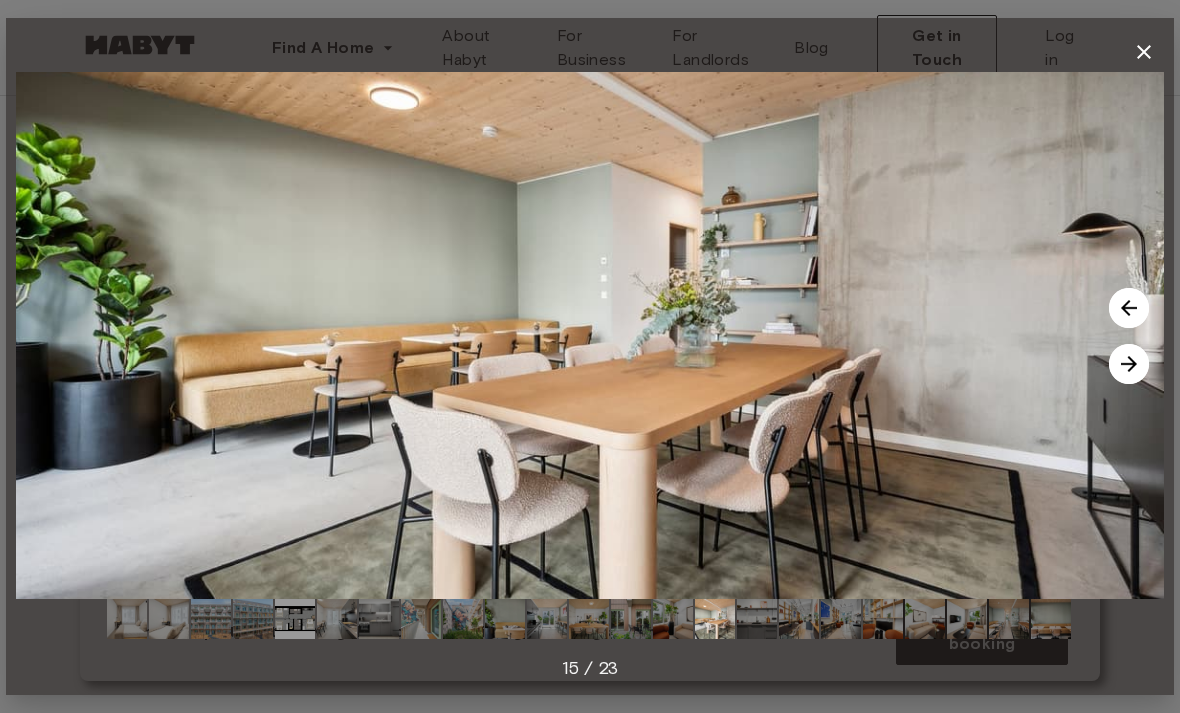 click at bounding box center [1129, 364] 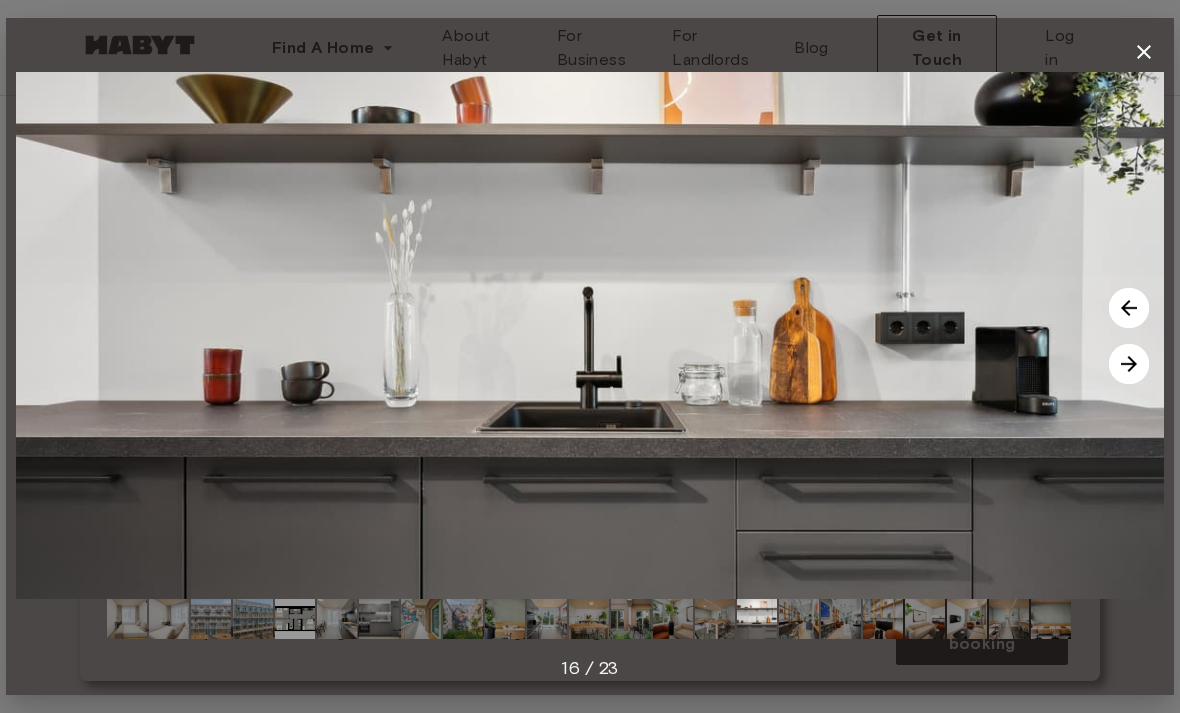 click at bounding box center [1129, 364] 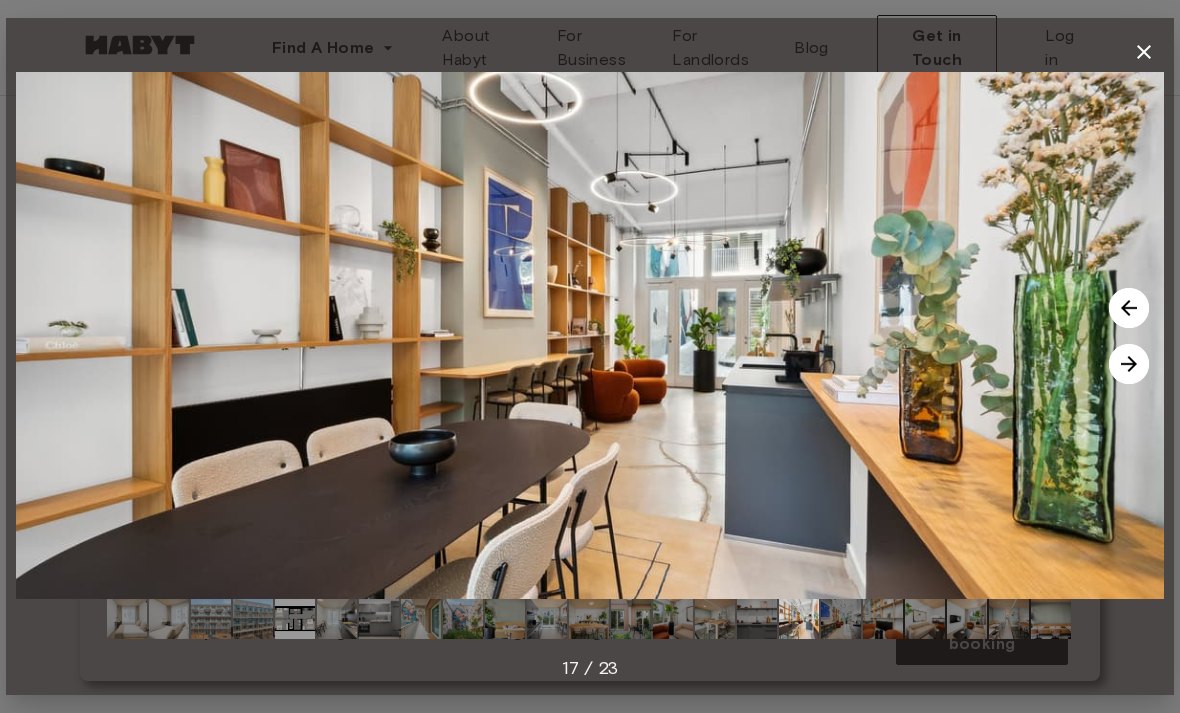 click at bounding box center (1129, 364) 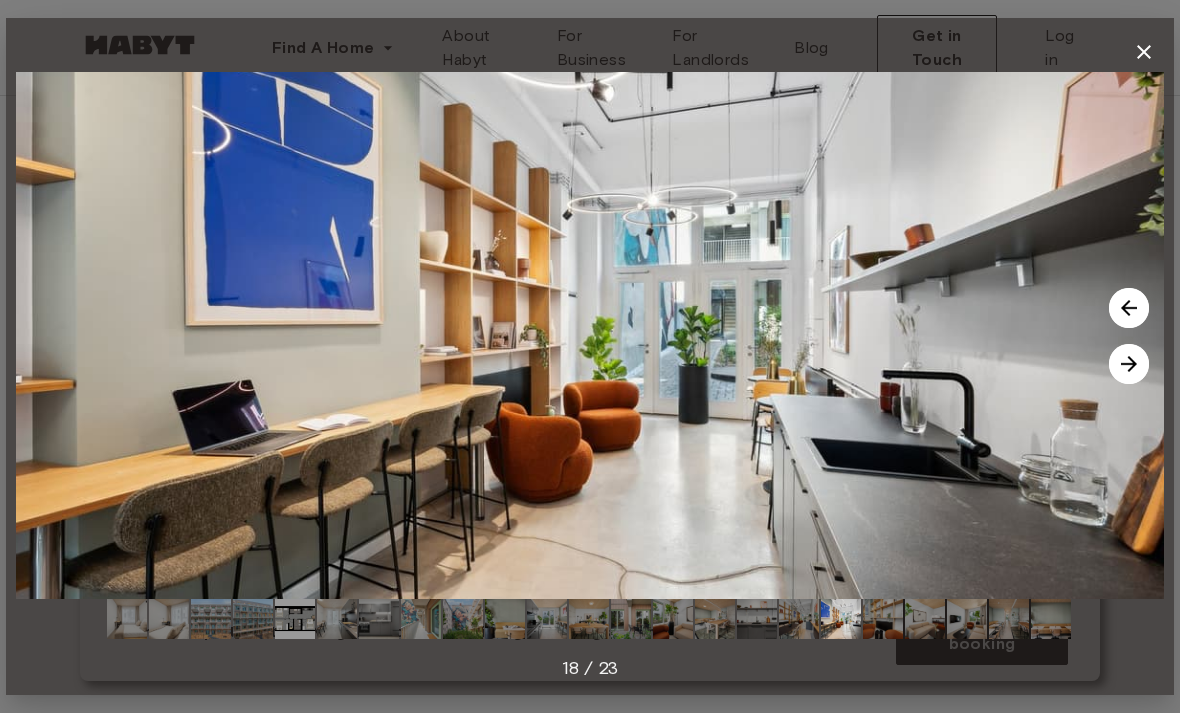 click at bounding box center (1144, 52) 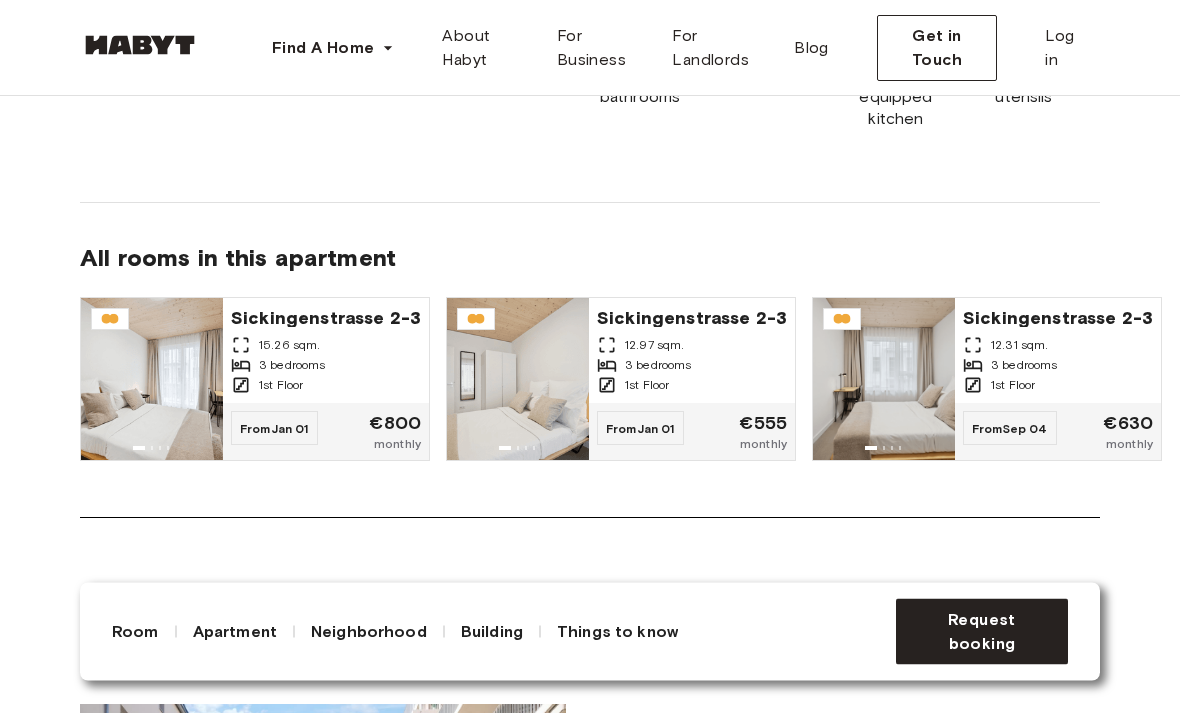 scroll, scrollTop: 1722, scrollLeft: 0, axis: vertical 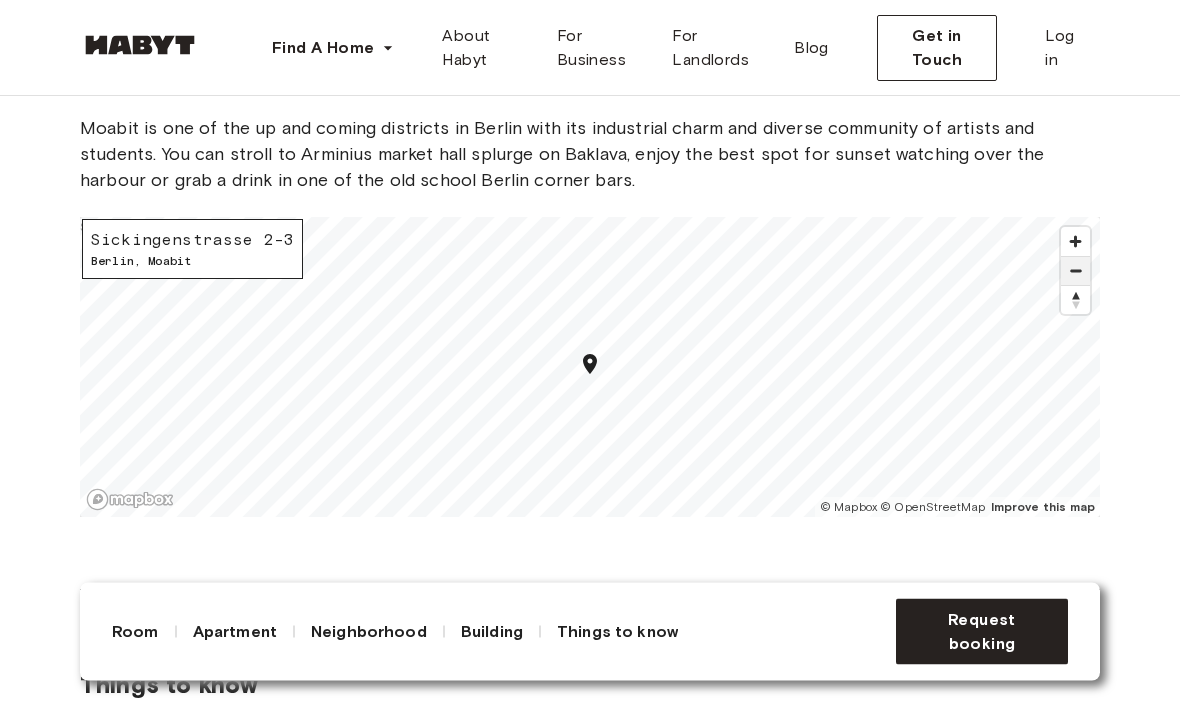 click at bounding box center (1075, 272) 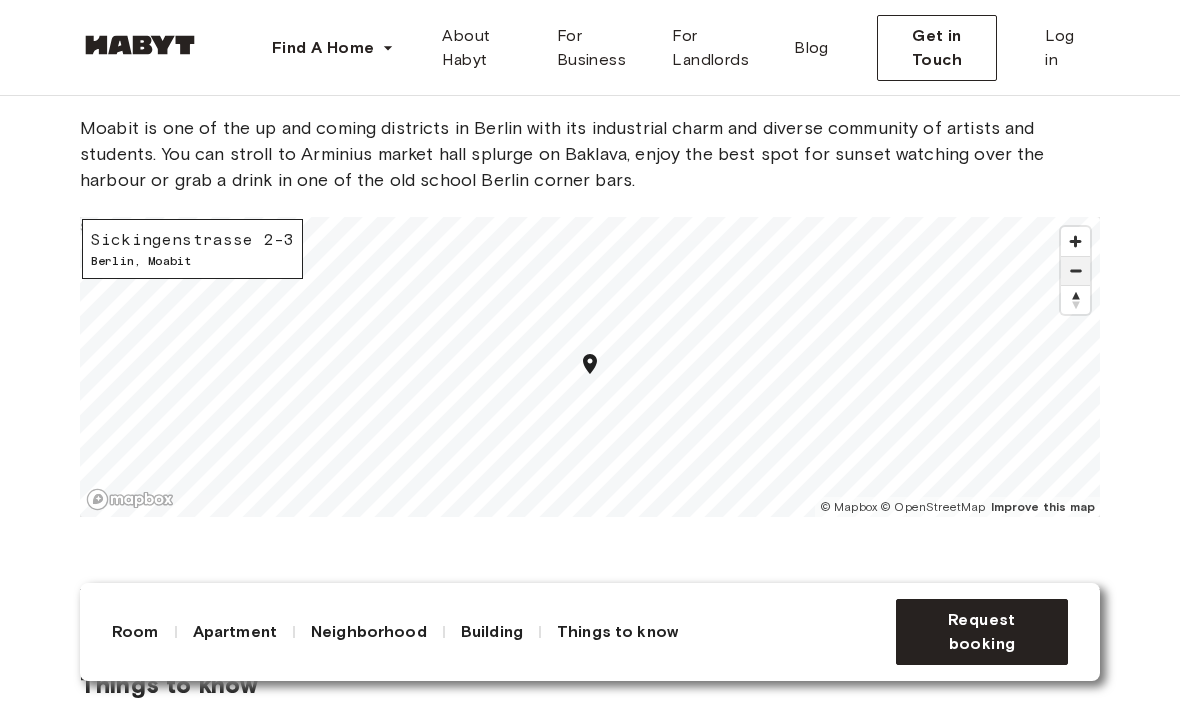 click at bounding box center [1075, 271] 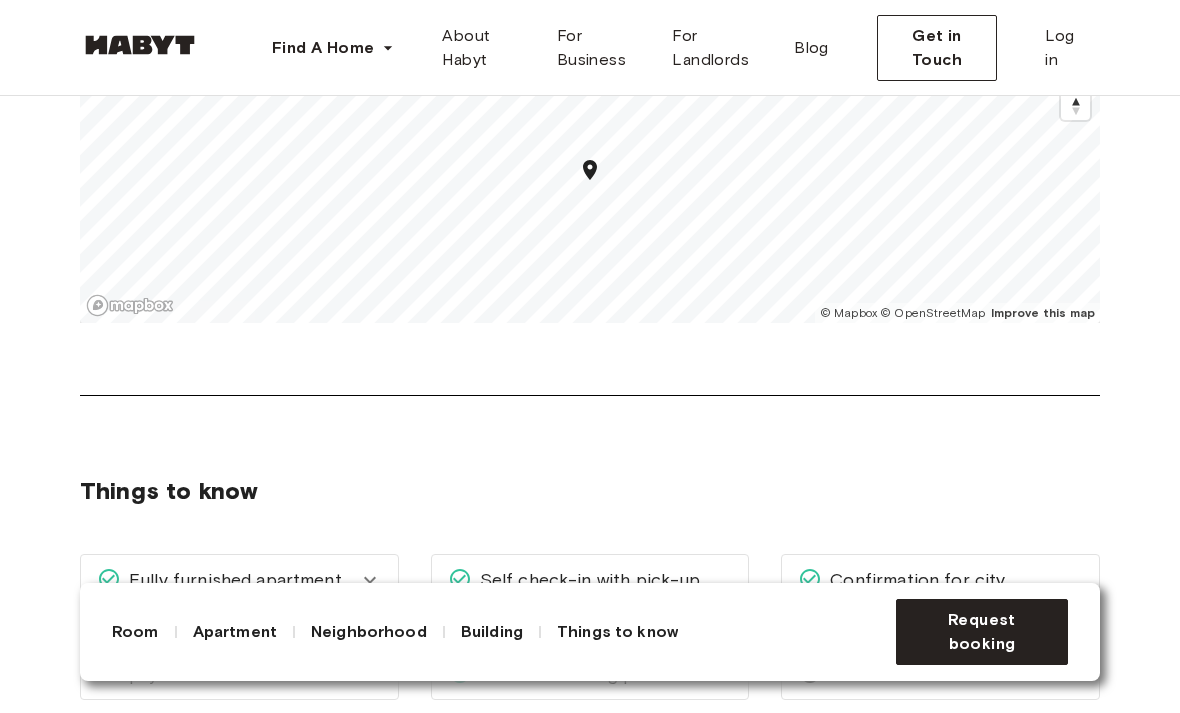 scroll, scrollTop: 3066, scrollLeft: 0, axis: vertical 